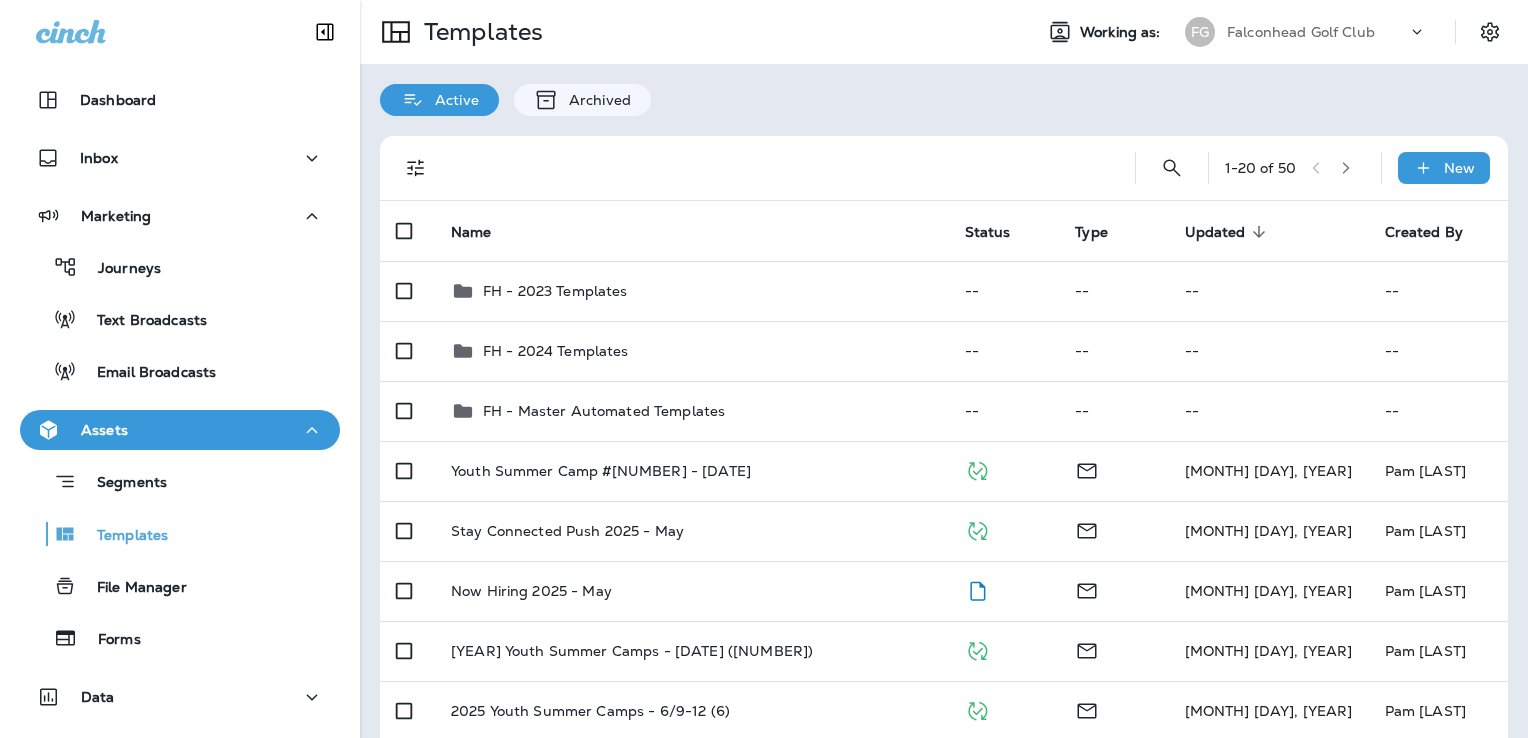 scroll, scrollTop: 0, scrollLeft: 0, axis: both 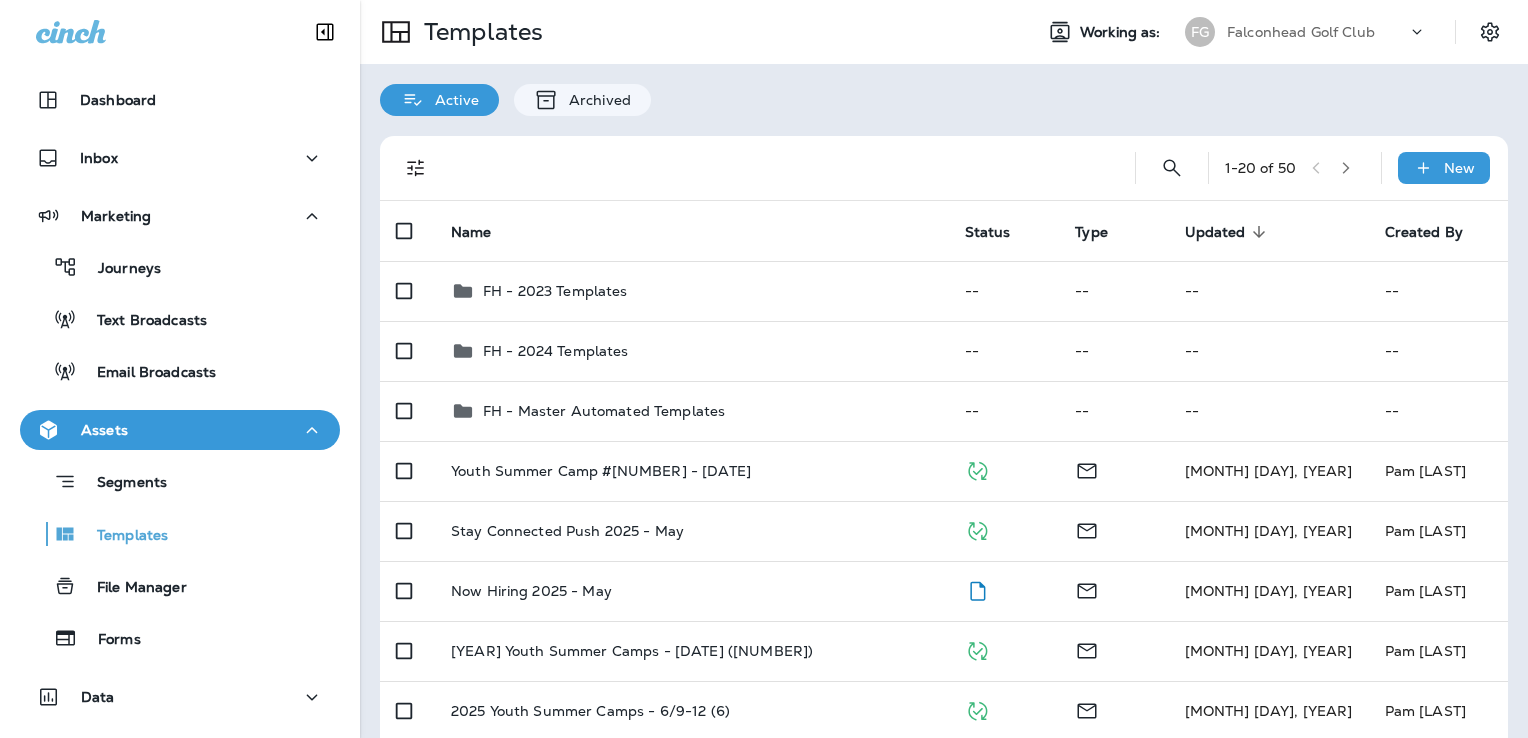 click on "Falconhead Golf Club" at bounding box center [1317, 32] 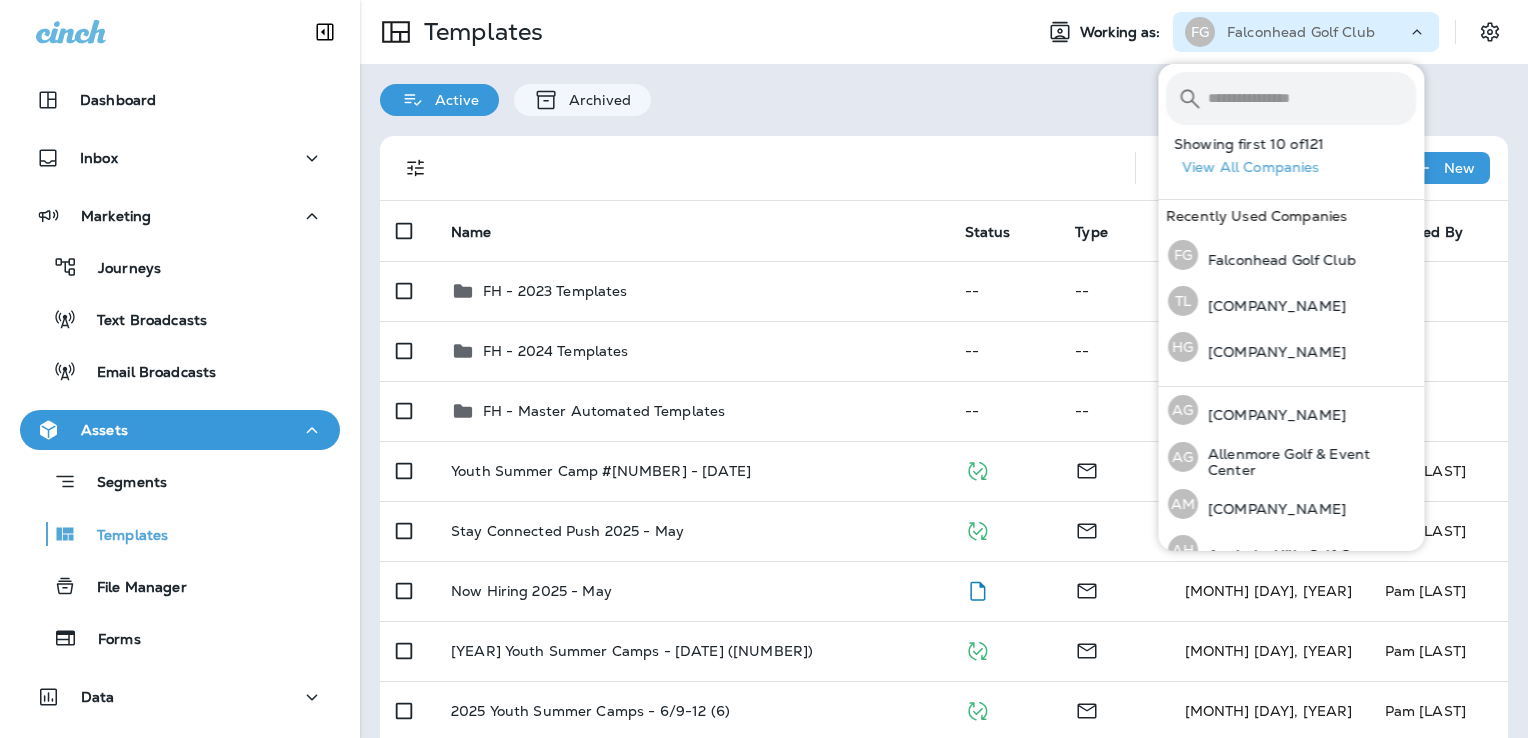 click at bounding box center (1312, 98) 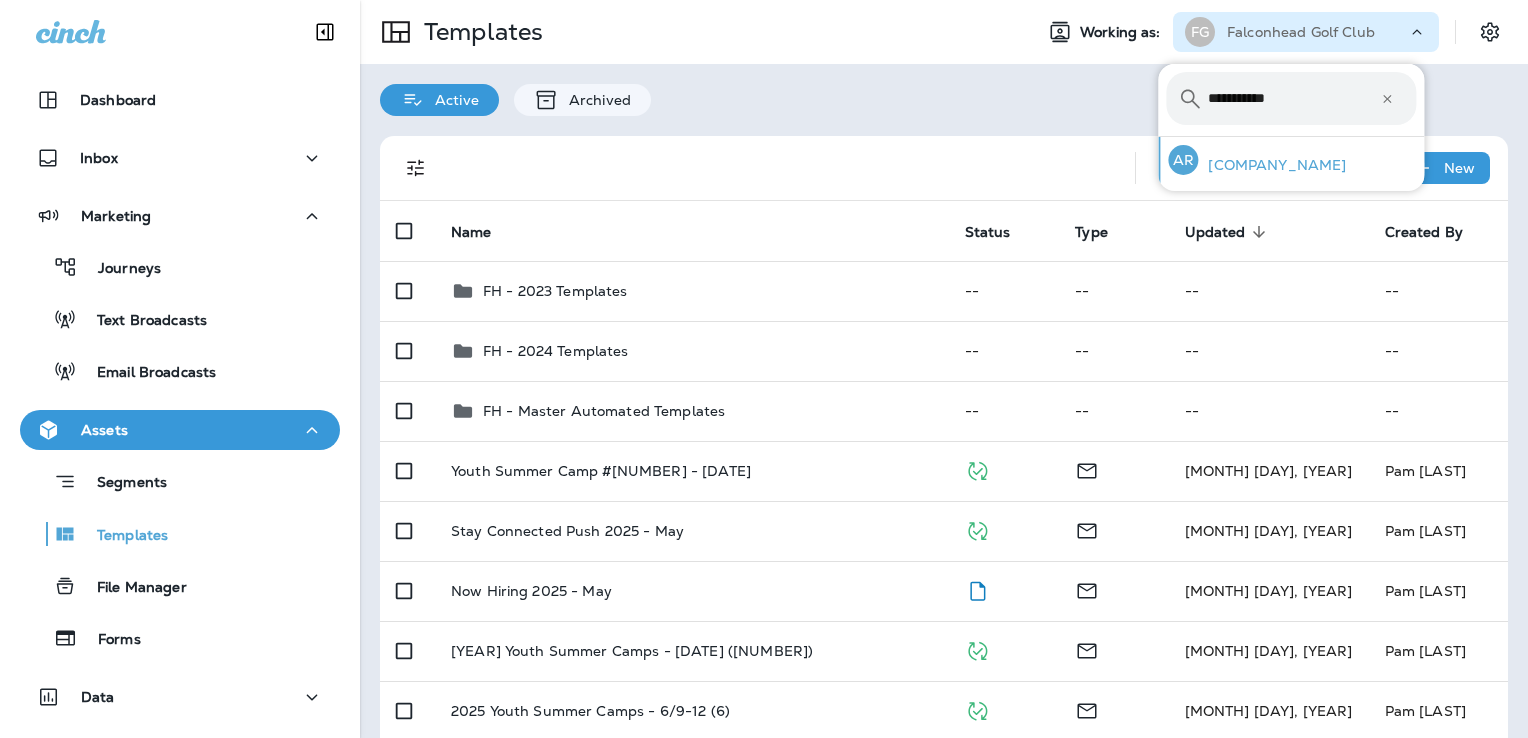 type on "**********" 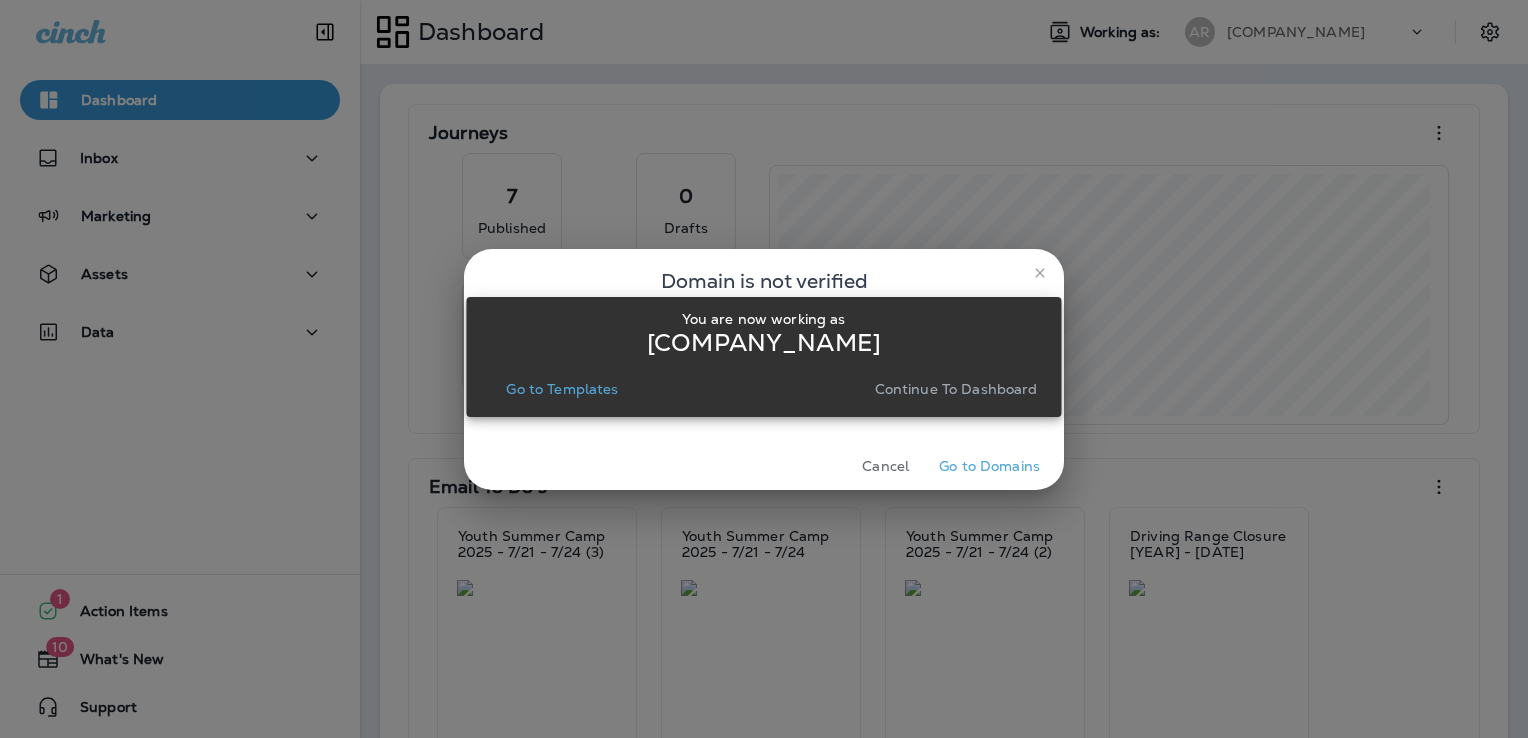 click on "Go to Templates" at bounding box center (562, 389) 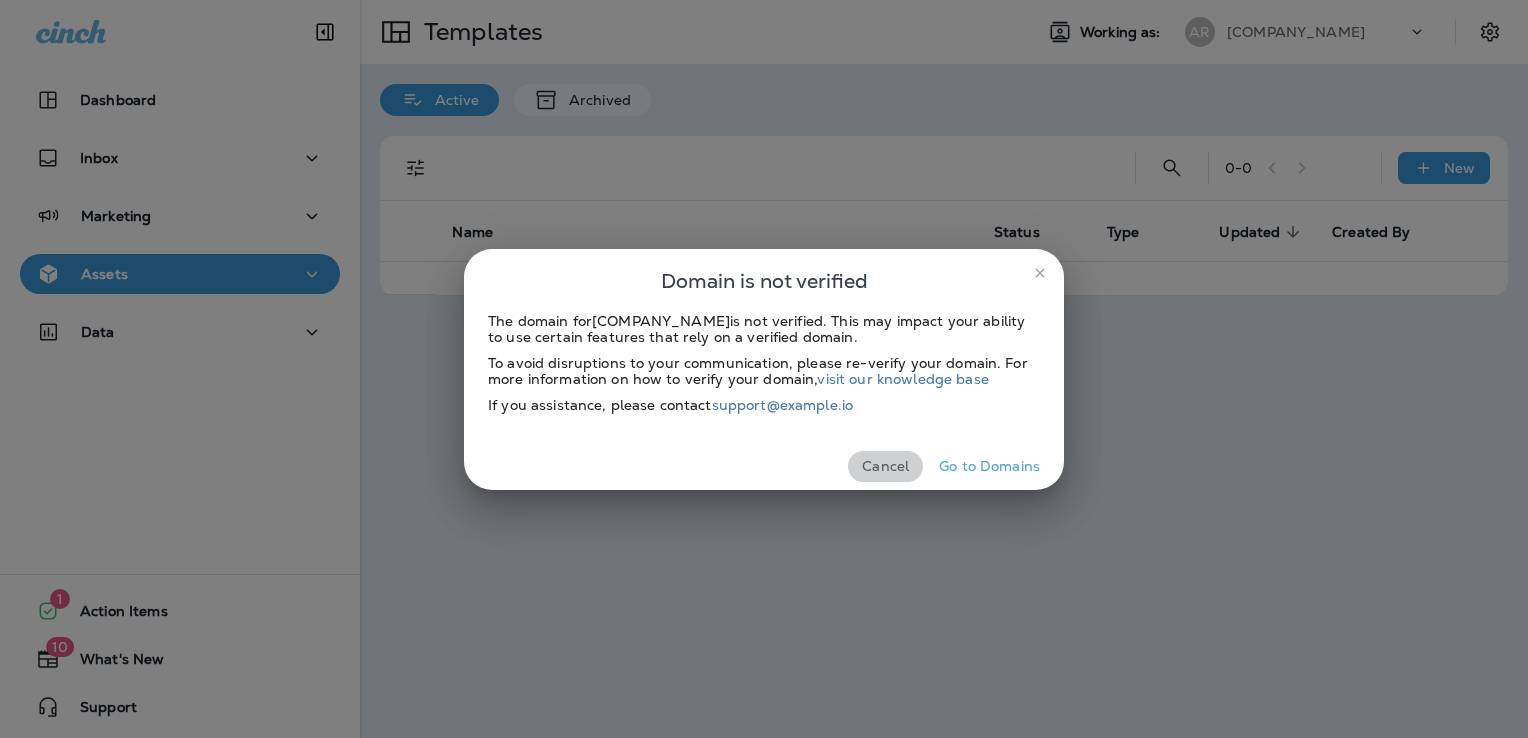 click on "Cancel" at bounding box center [885, 466] 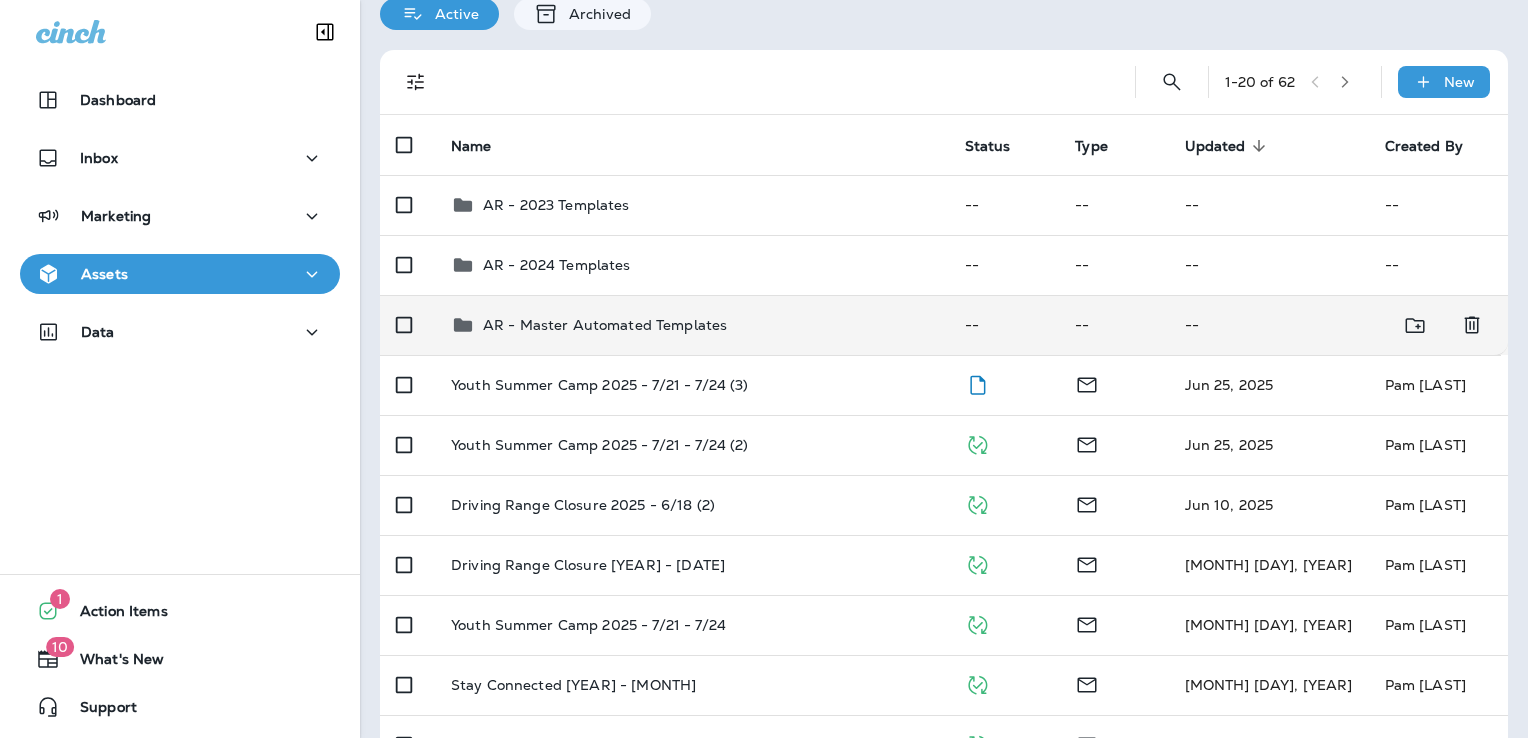 scroll, scrollTop: 200, scrollLeft: 0, axis: vertical 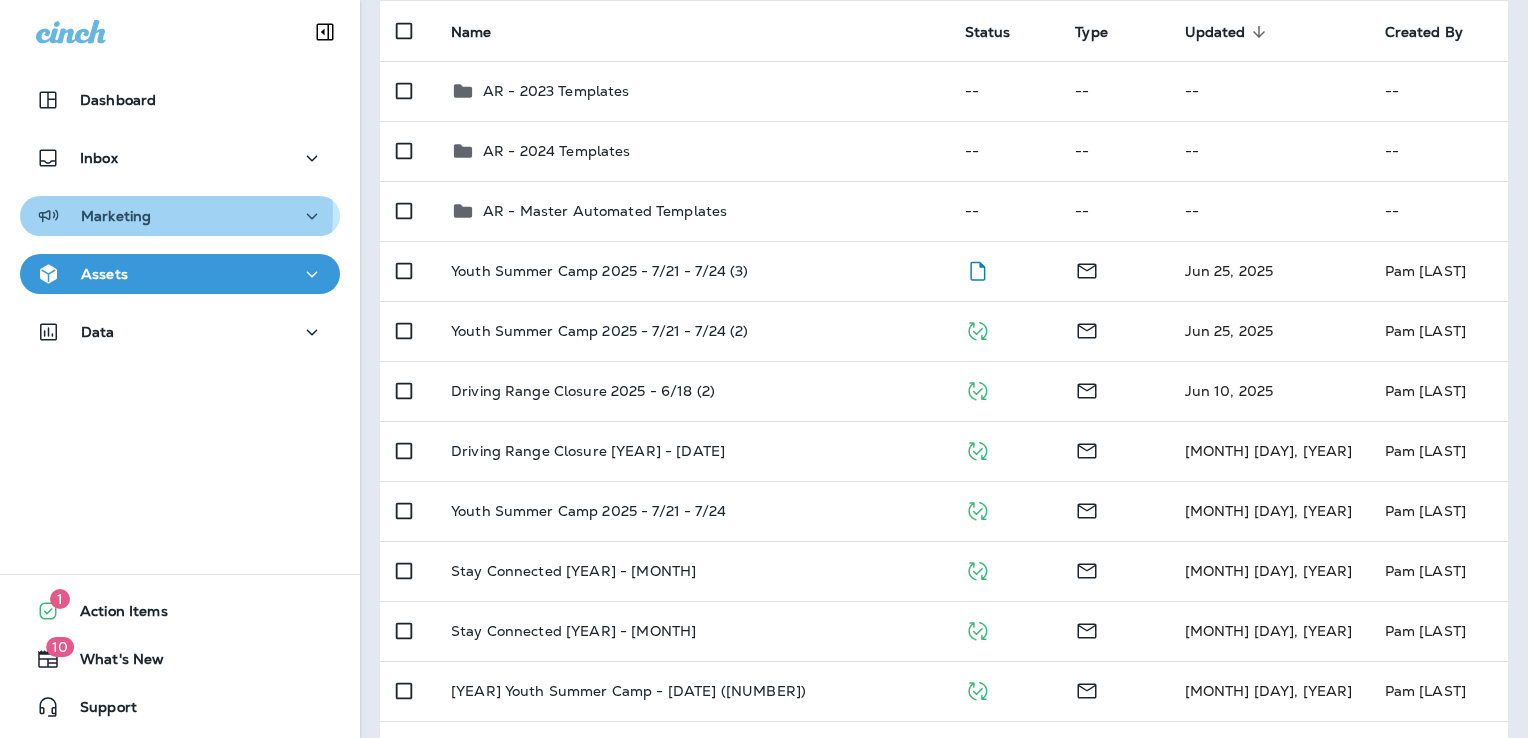click on "Marketing" at bounding box center (180, 100) 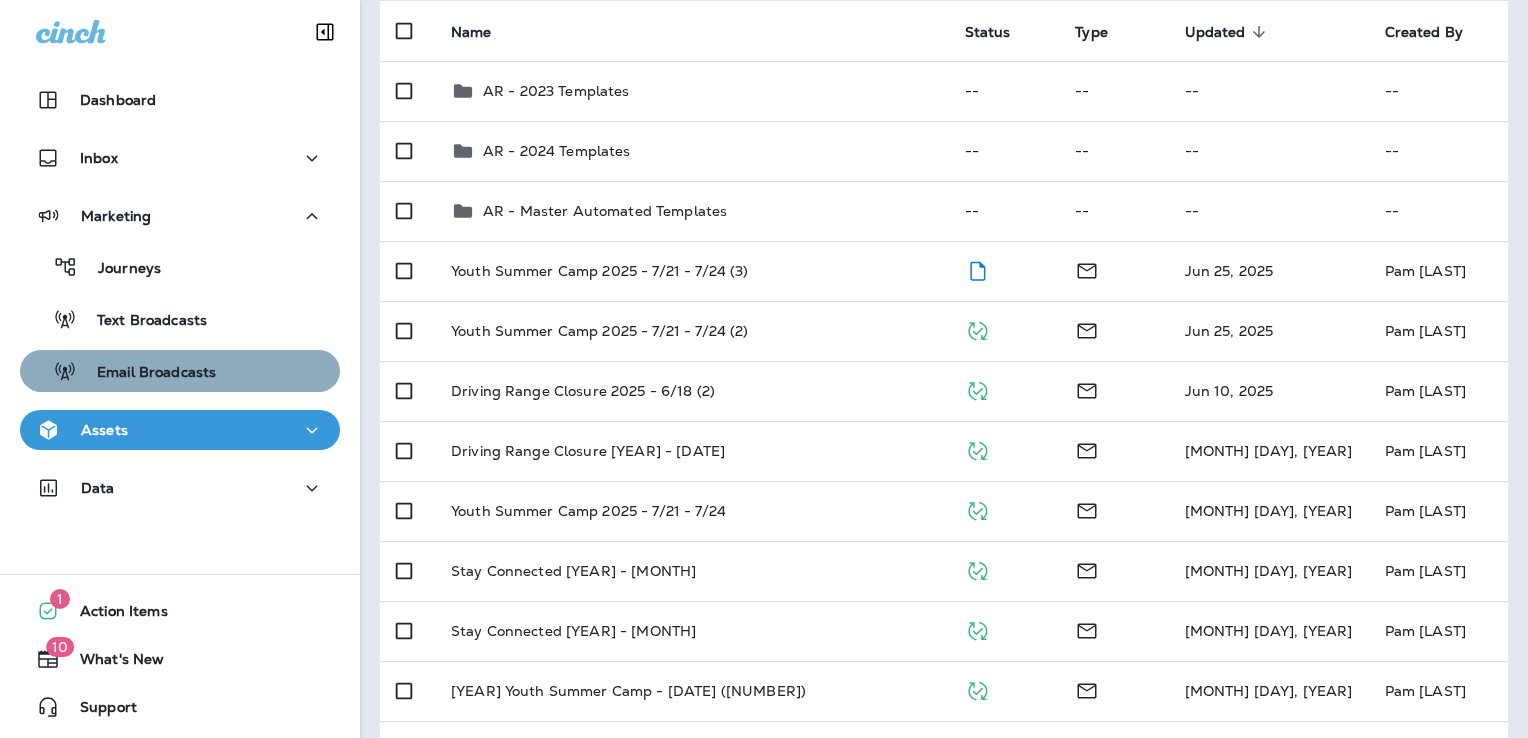 click on "Email Broadcasts" at bounding box center (119, 269) 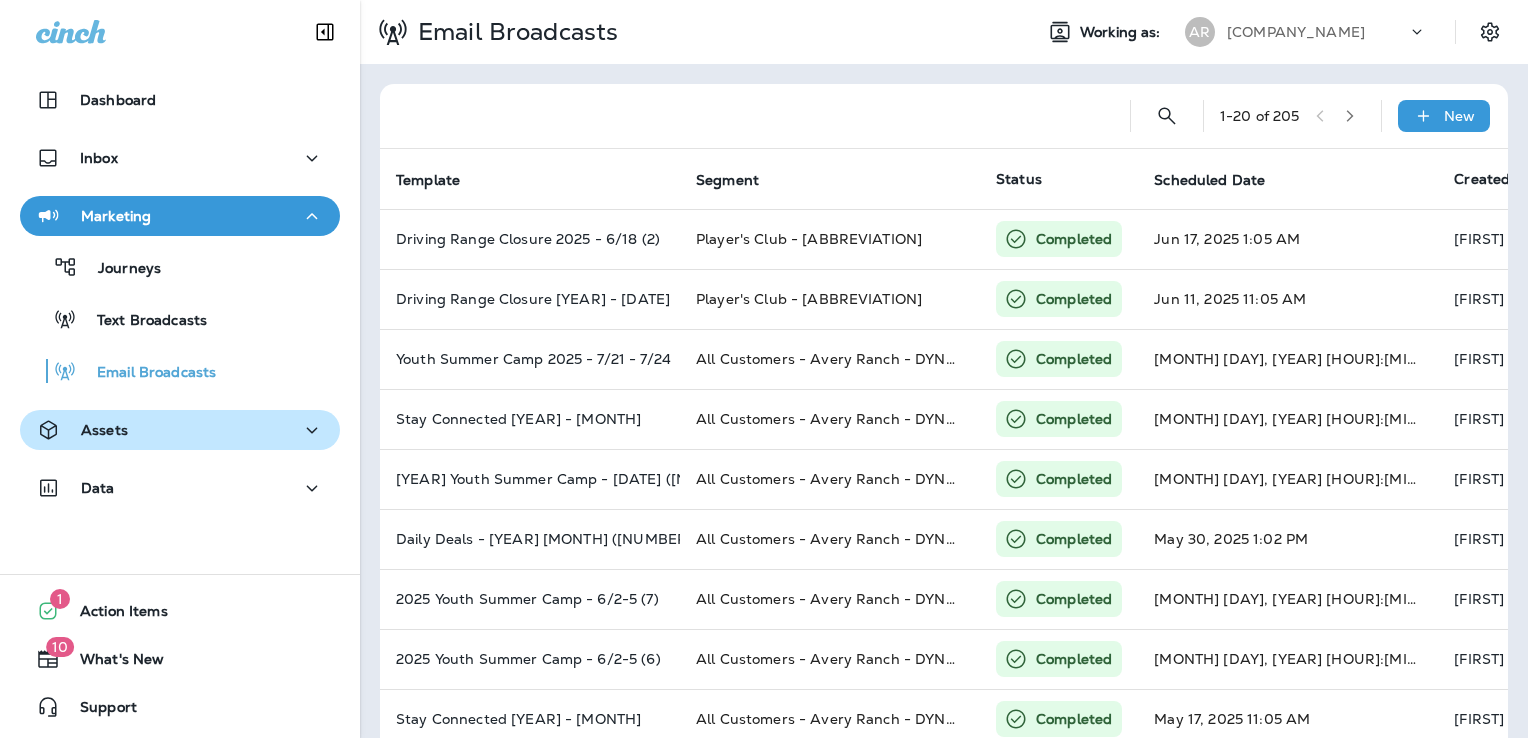 click on "Assets" at bounding box center (180, 100) 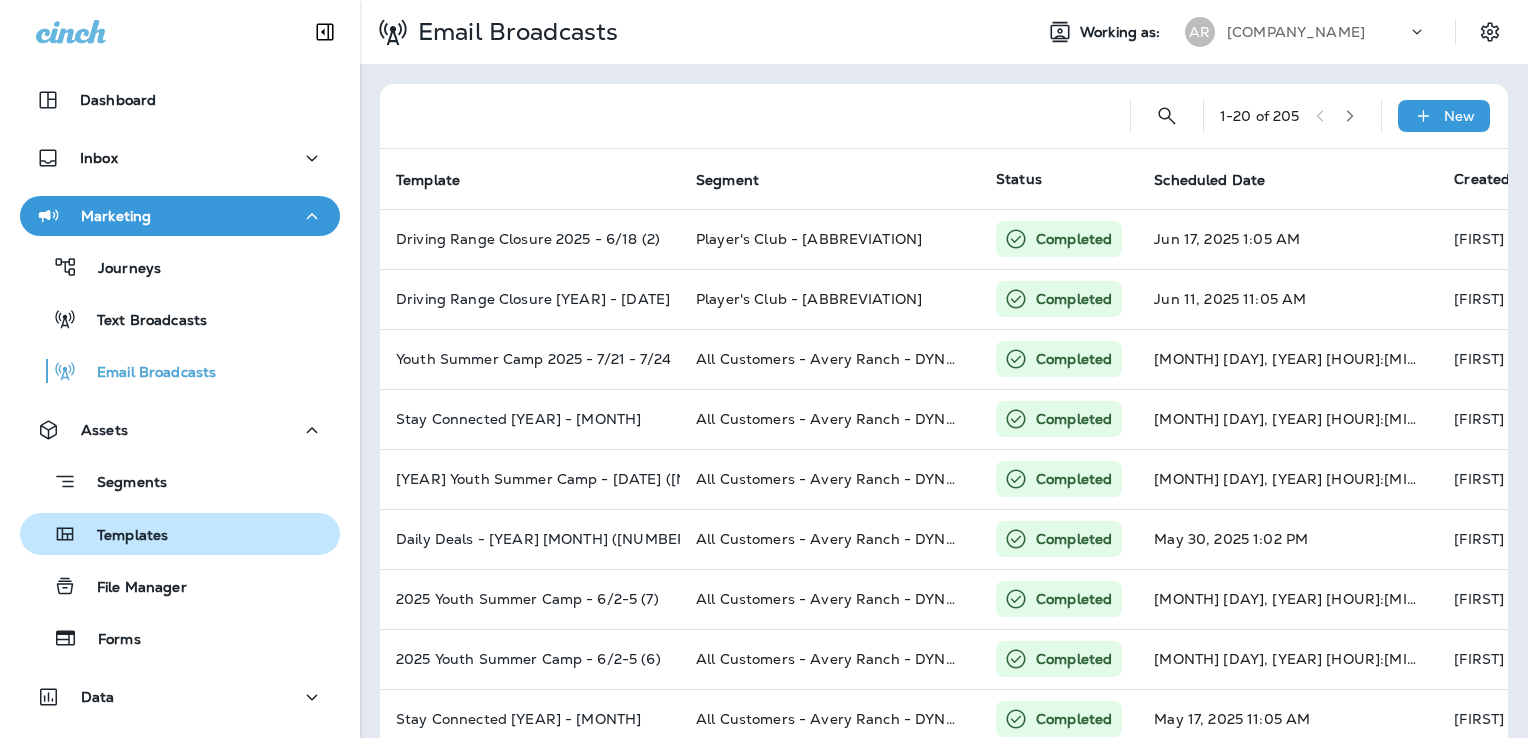 click on "Templates" at bounding box center [180, 267] 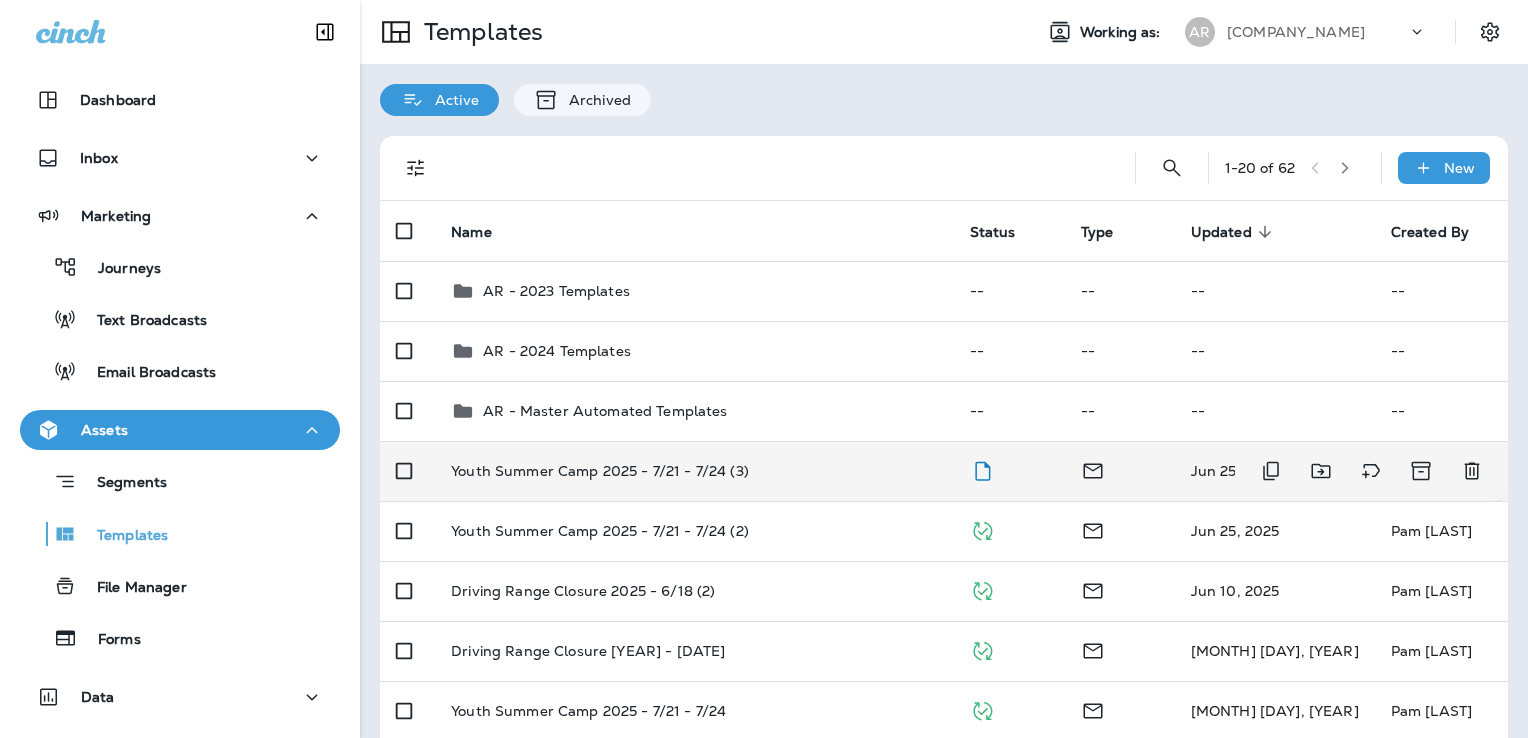 click on "Youth Summer Camp 2025 - 7/21 - 7/24 (3)" at bounding box center [694, 471] 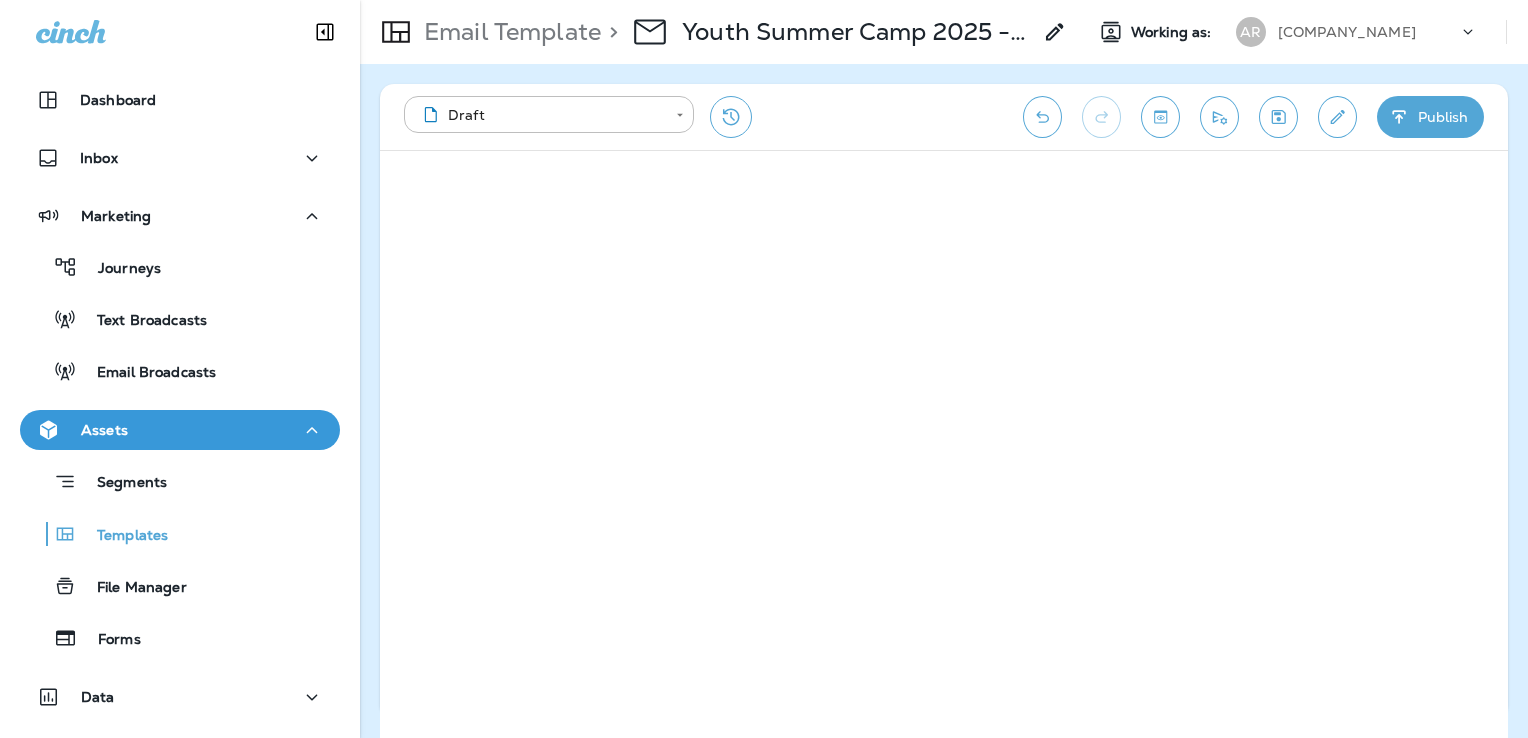 click at bounding box center [1337, 117] 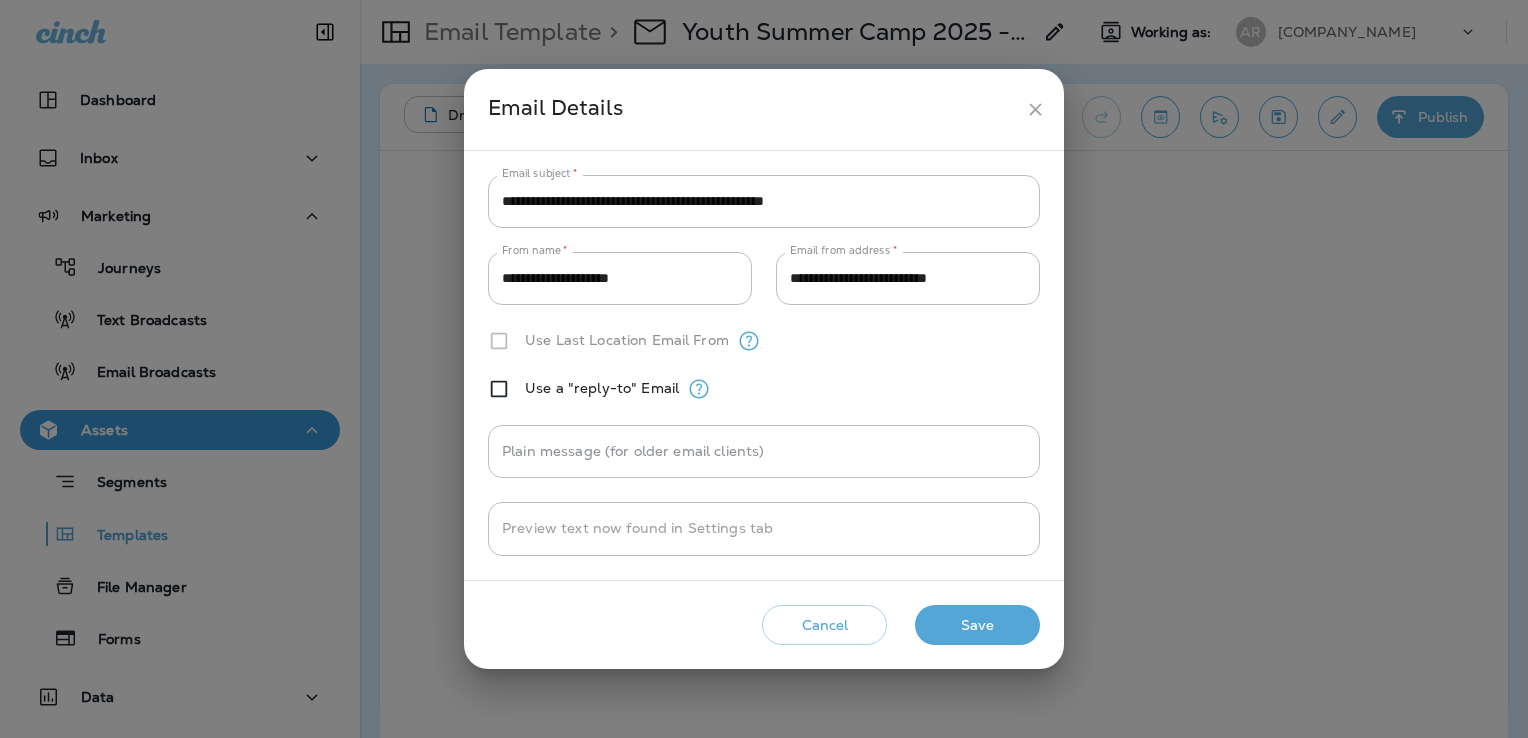 click at bounding box center (1035, 109) 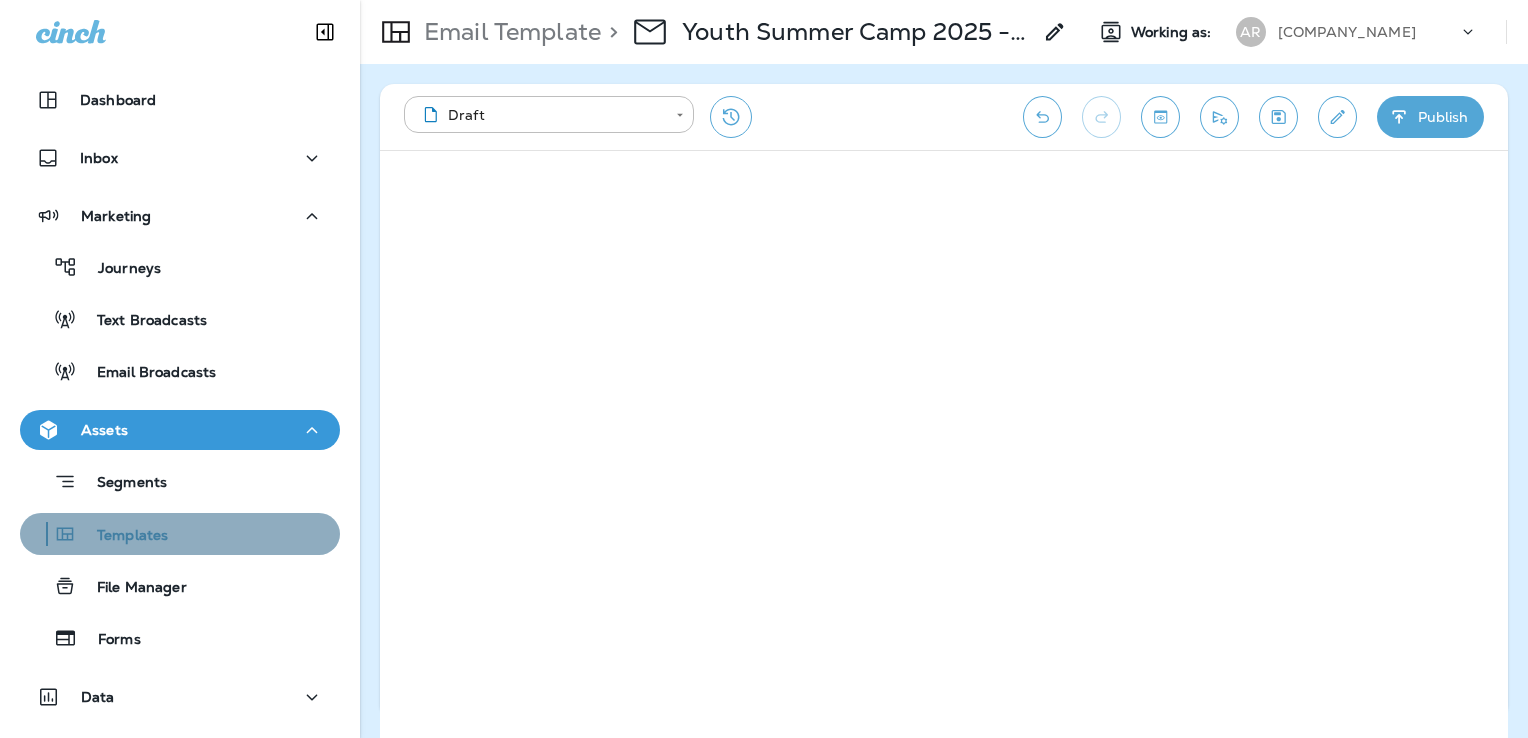 click on "Templates" at bounding box center [180, 267] 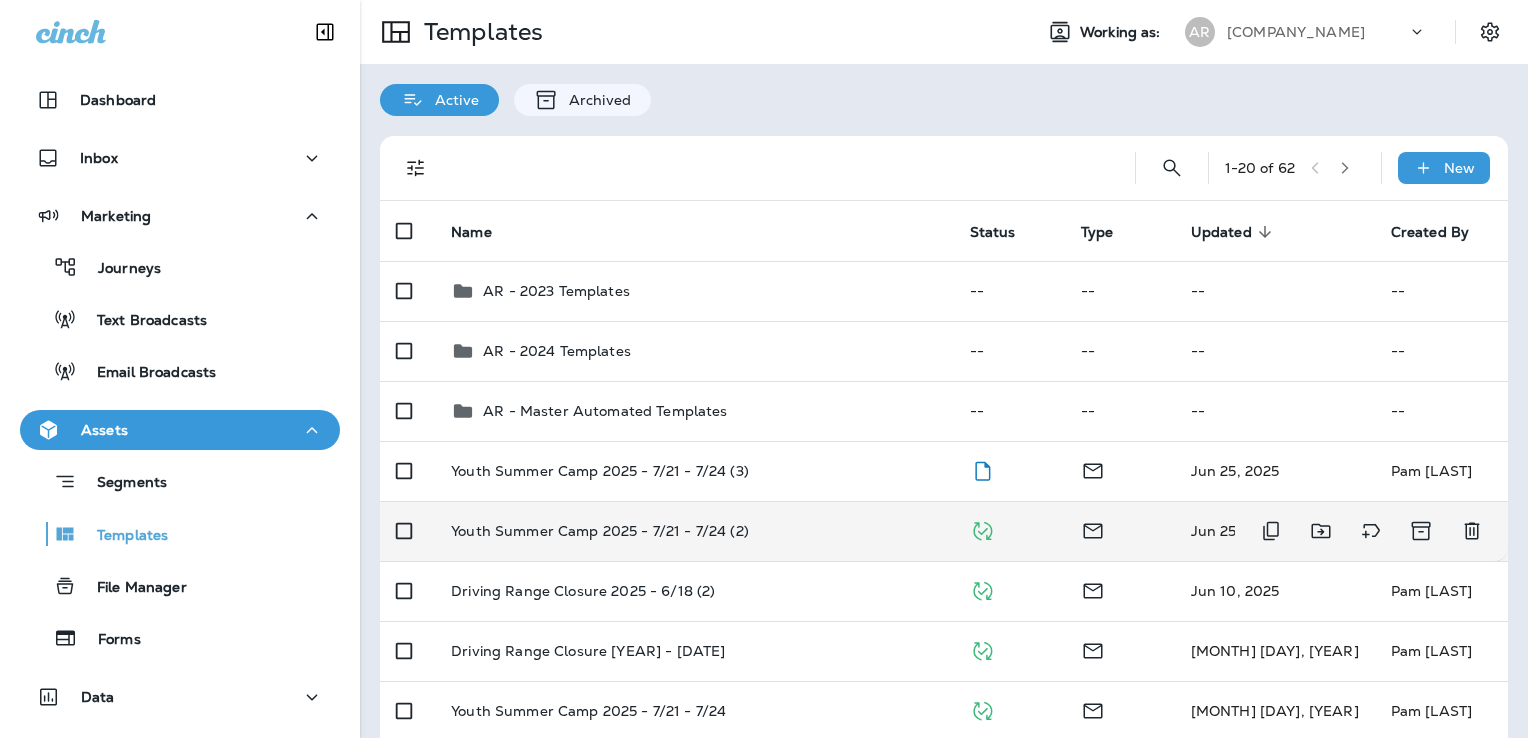 click on "Youth Summer Camp 2025 - 7/21 - 7/24 (2)" at bounding box center (694, 471) 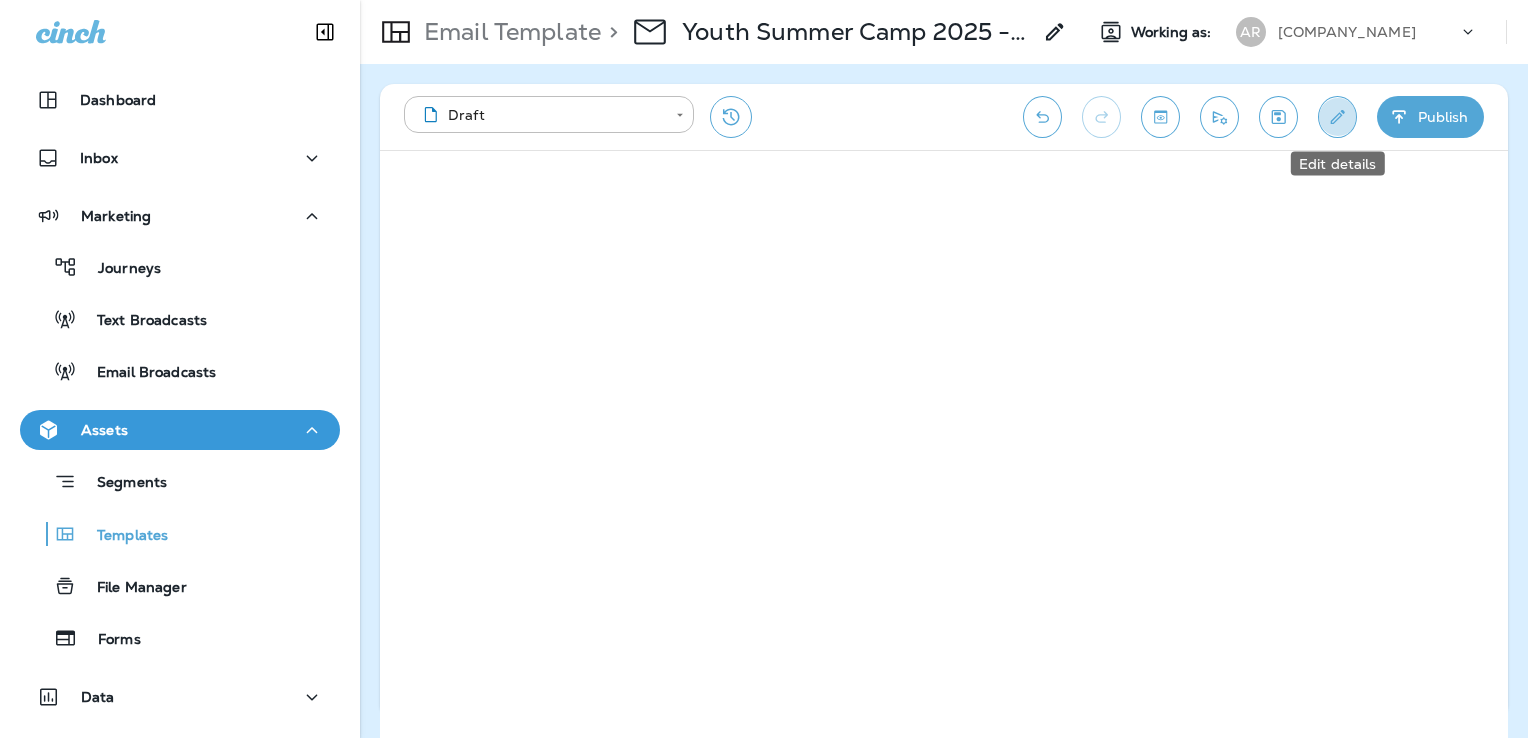 click at bounding box center [1338, 117] 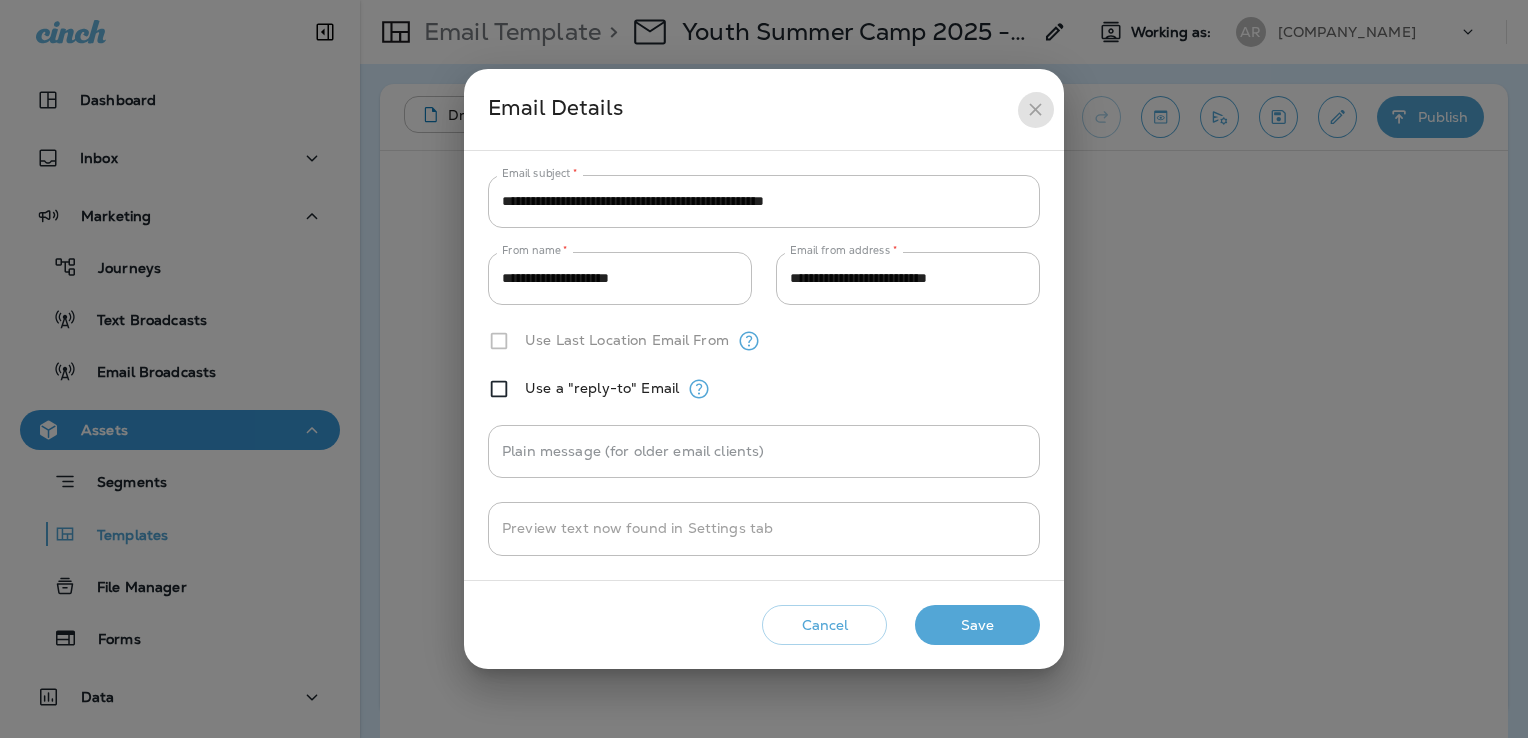 click at bounding box center [1035, 109] 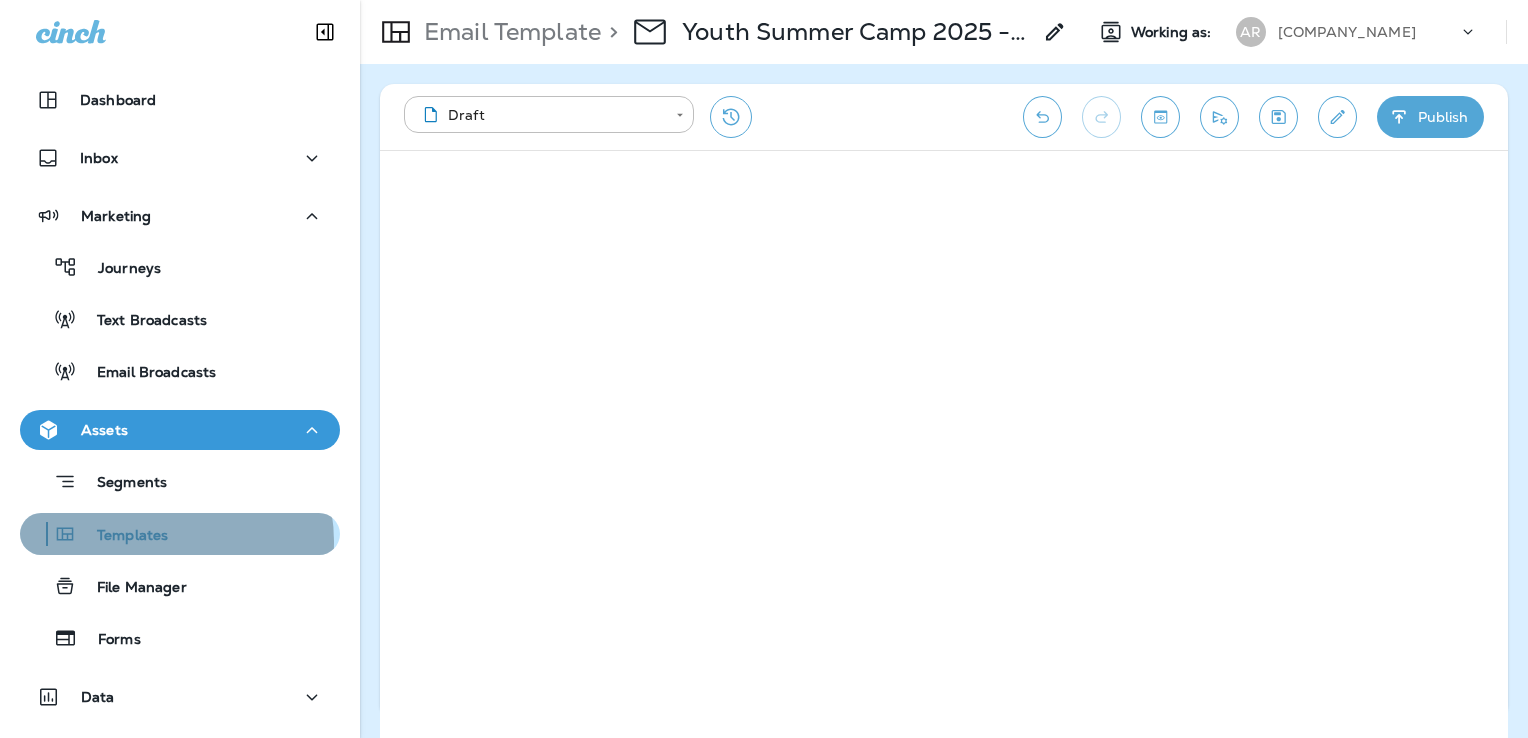 click on "Templates" at bounding box center [122, 536] 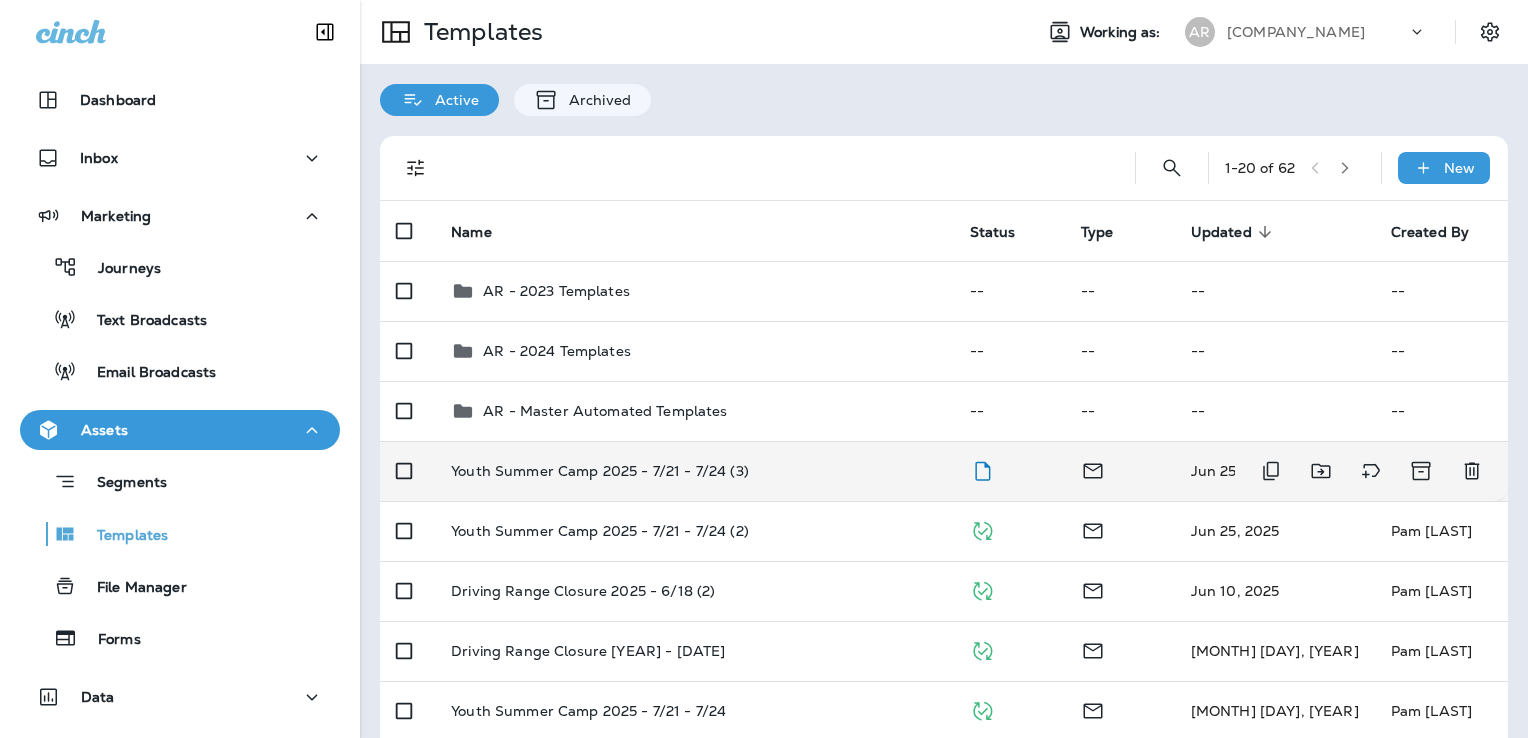 click on "Youth Summer Camp 2025 - 7/21 - 7/24 (3)" at bounding box center [694, 471] 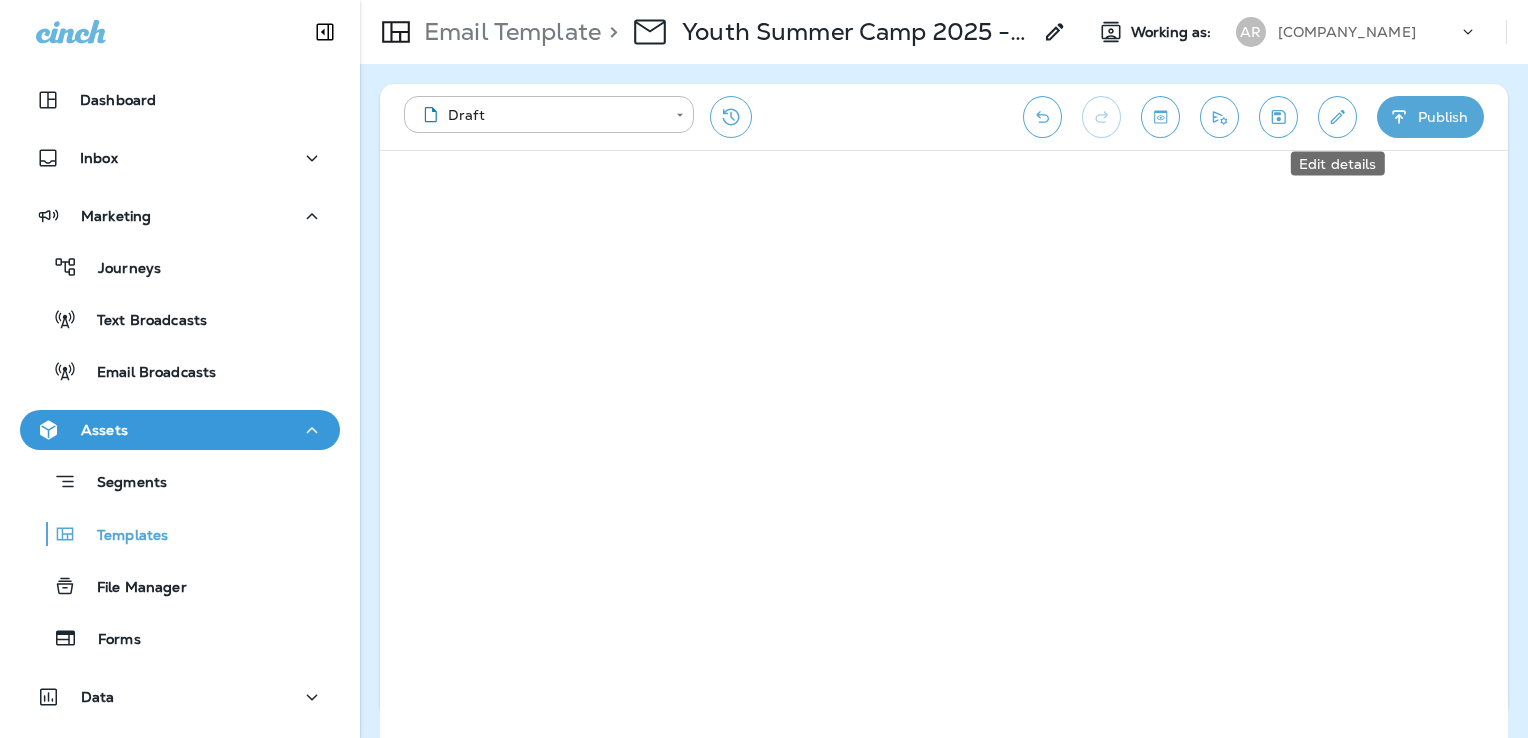 click at bounding box center (1337, 117) 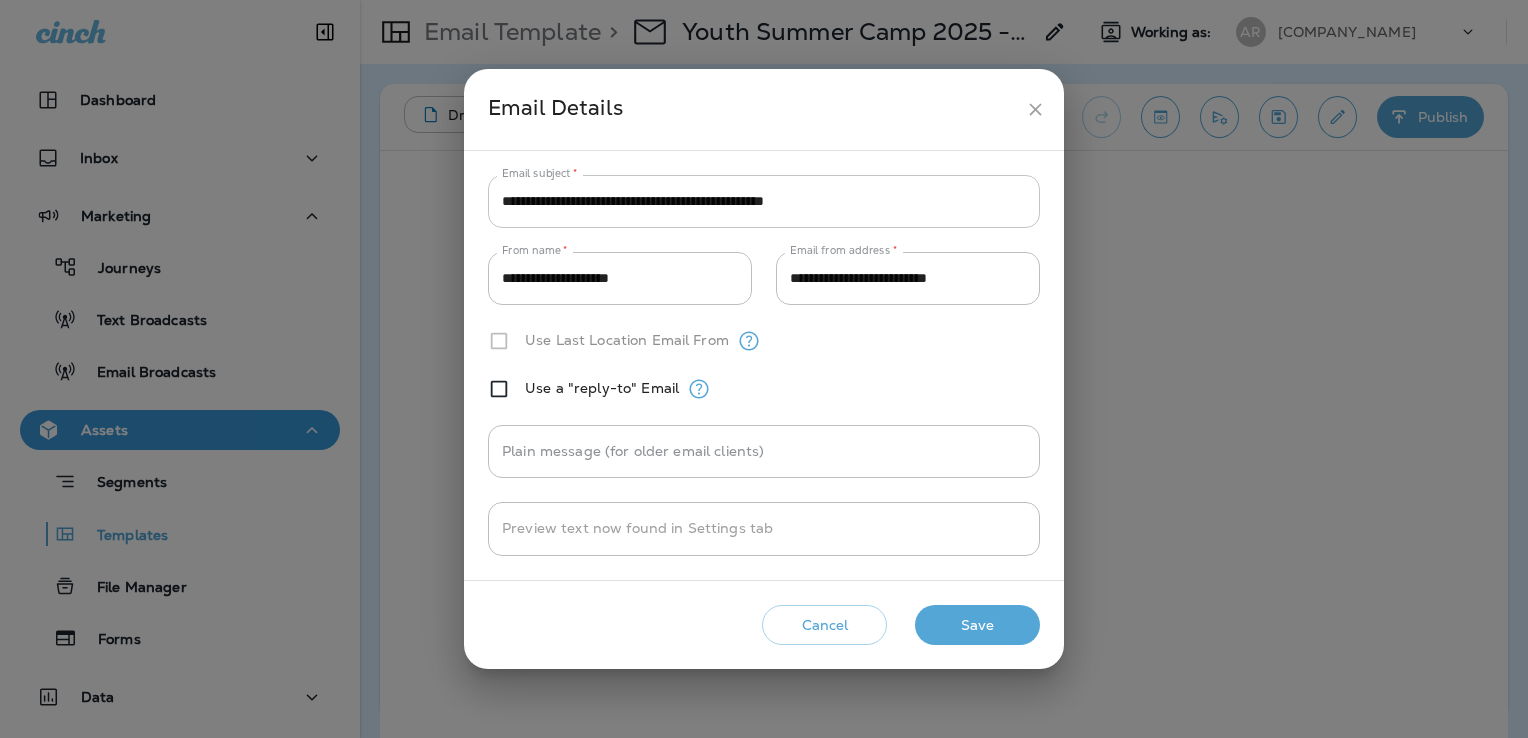 click on "**********" at bounding box center [764, 201] 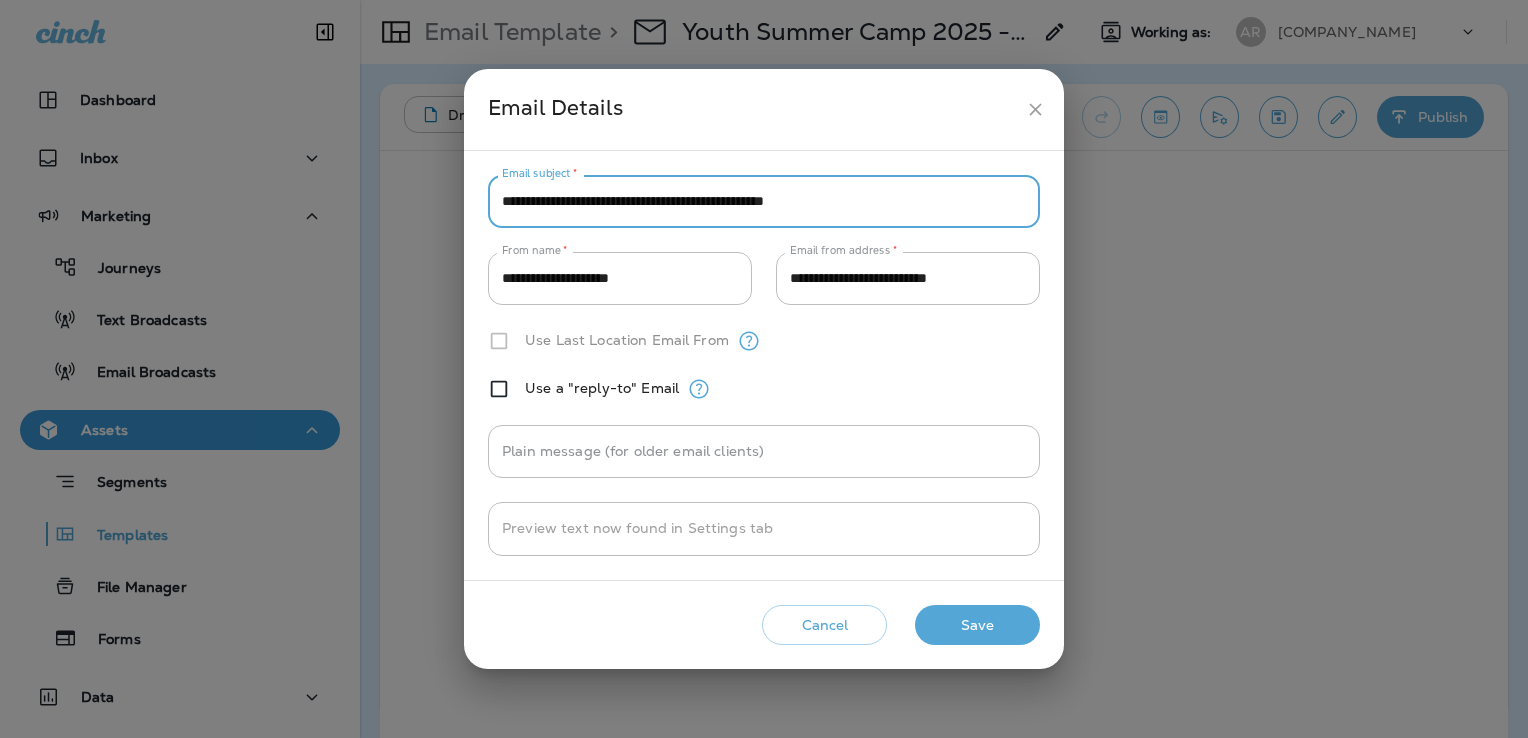 click on "**********" at bounding box center [764, 201] 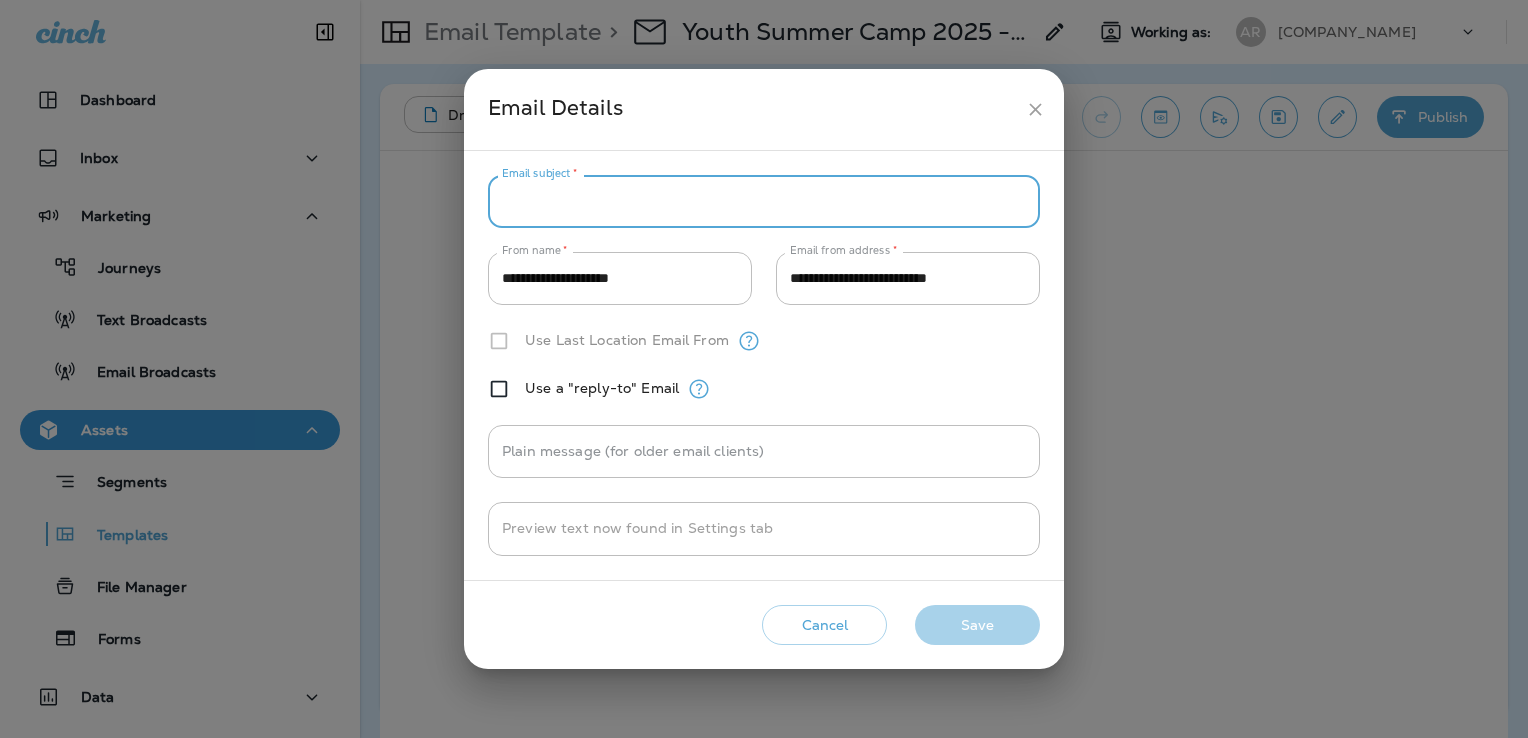 paste on "**********" 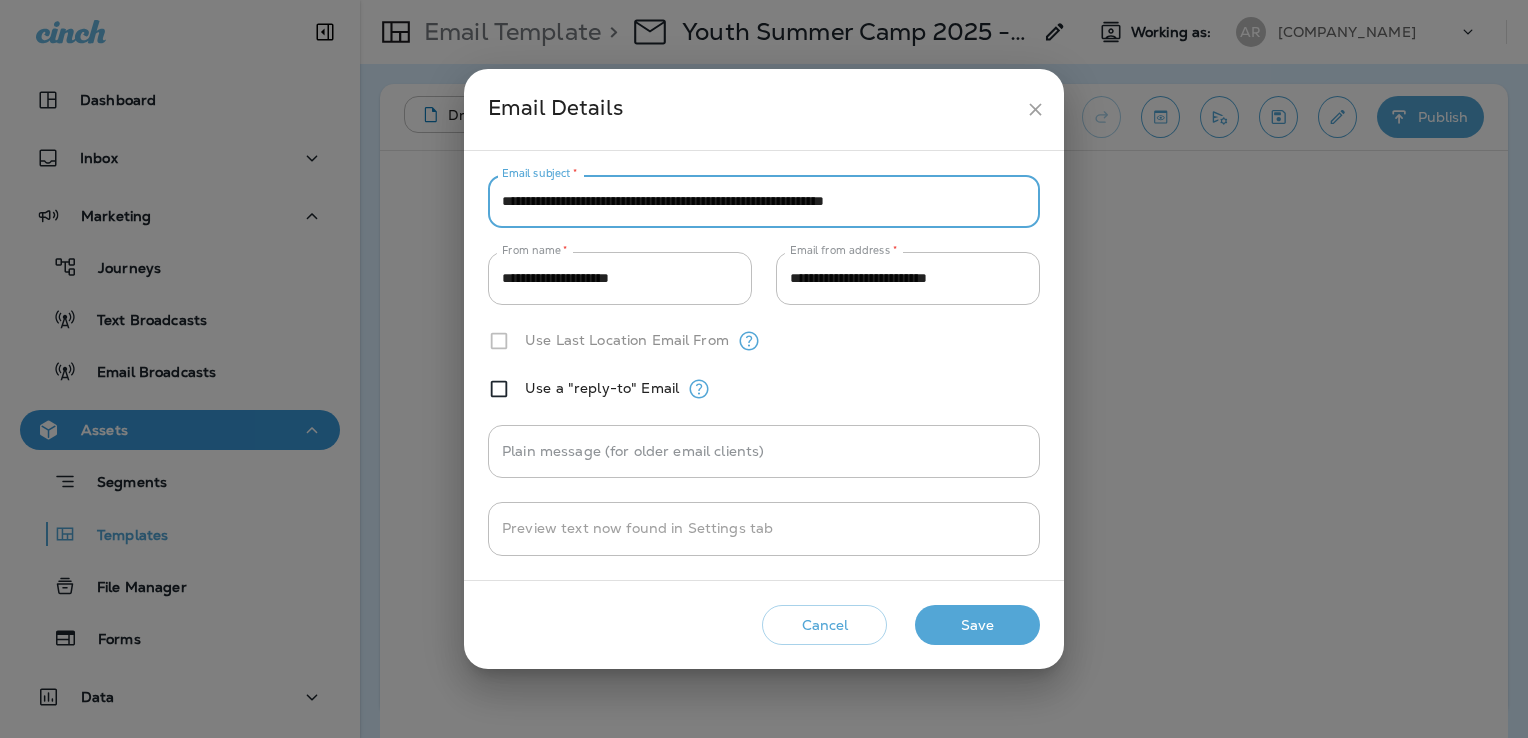 type on "**********" 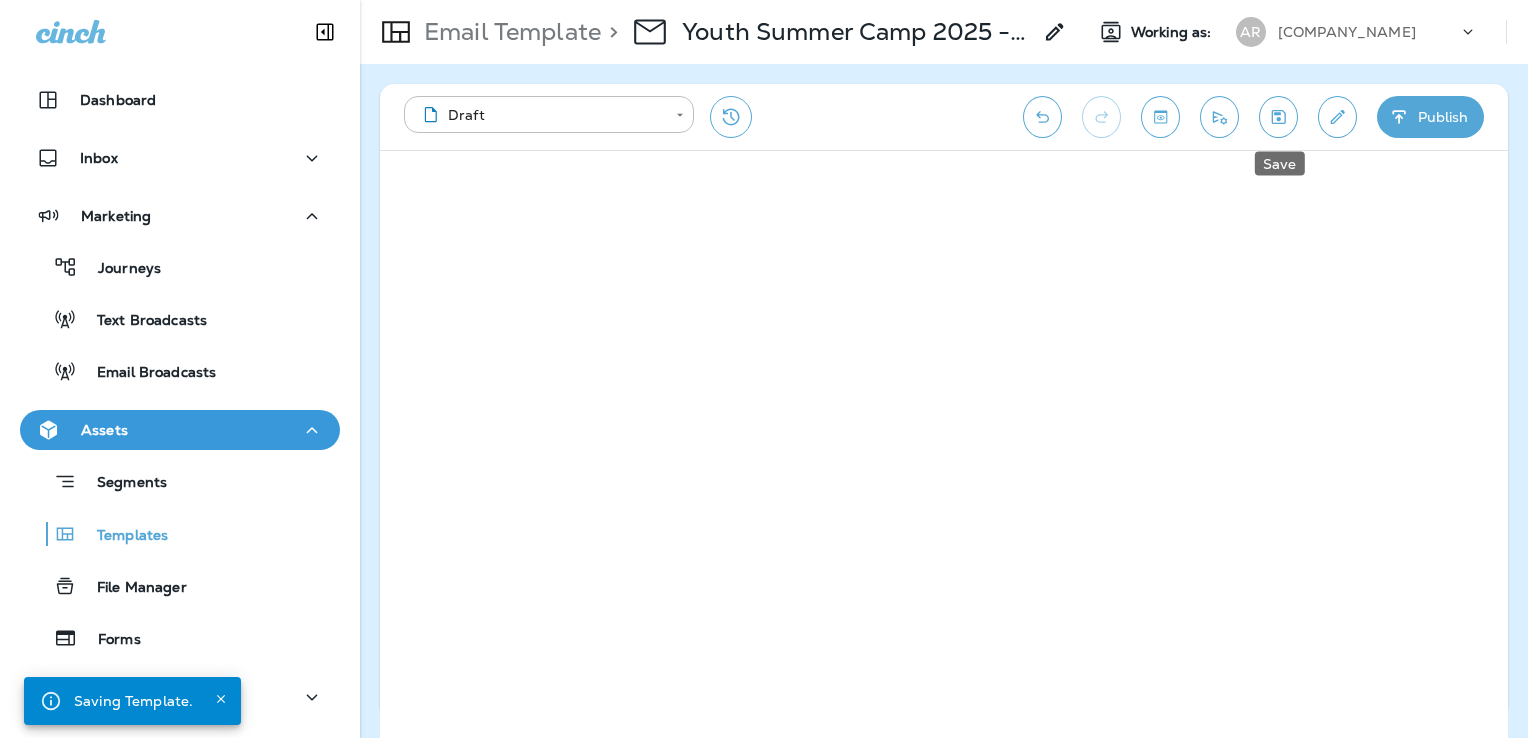 click at bounding box center (1278, 117) 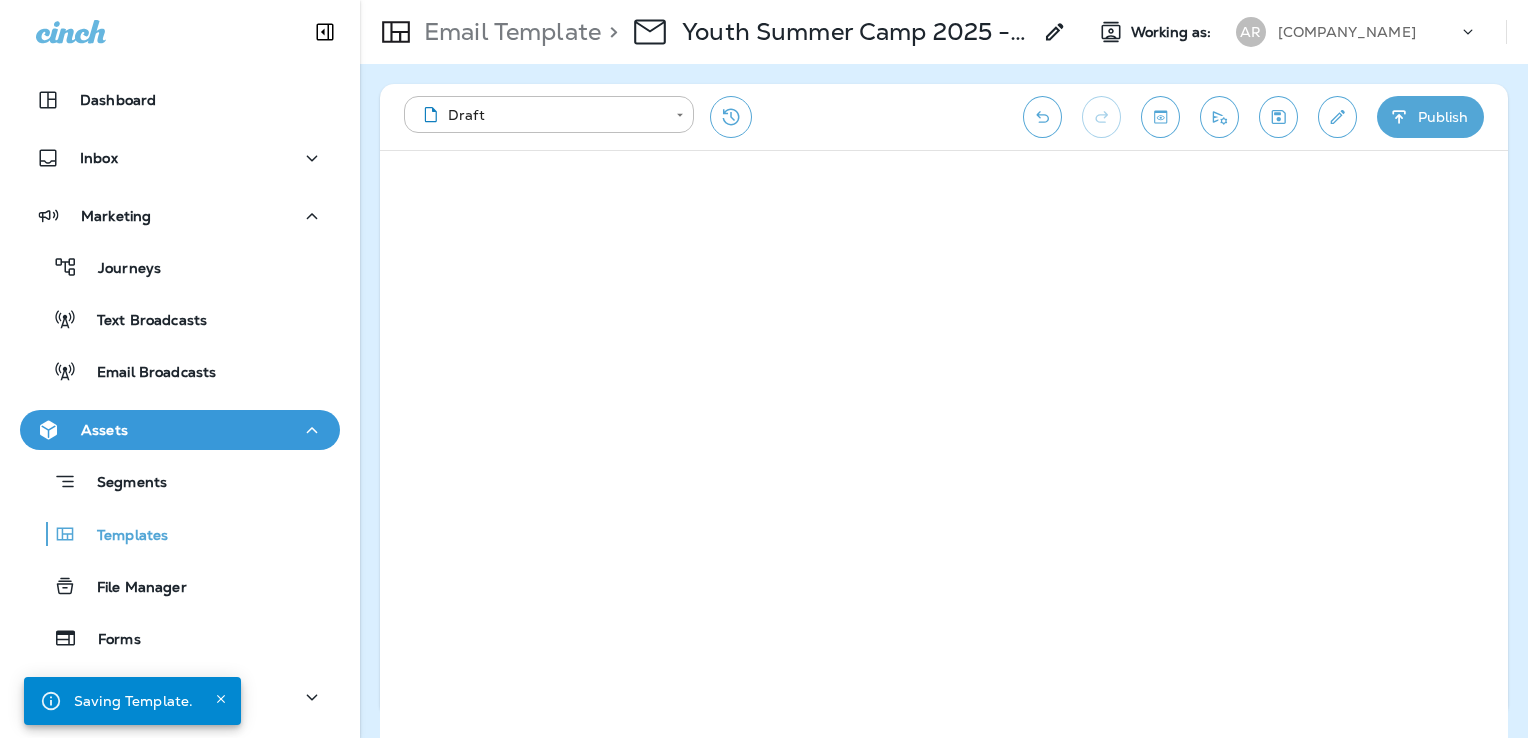 click on "Publish" at bounding box center (1430, 117) 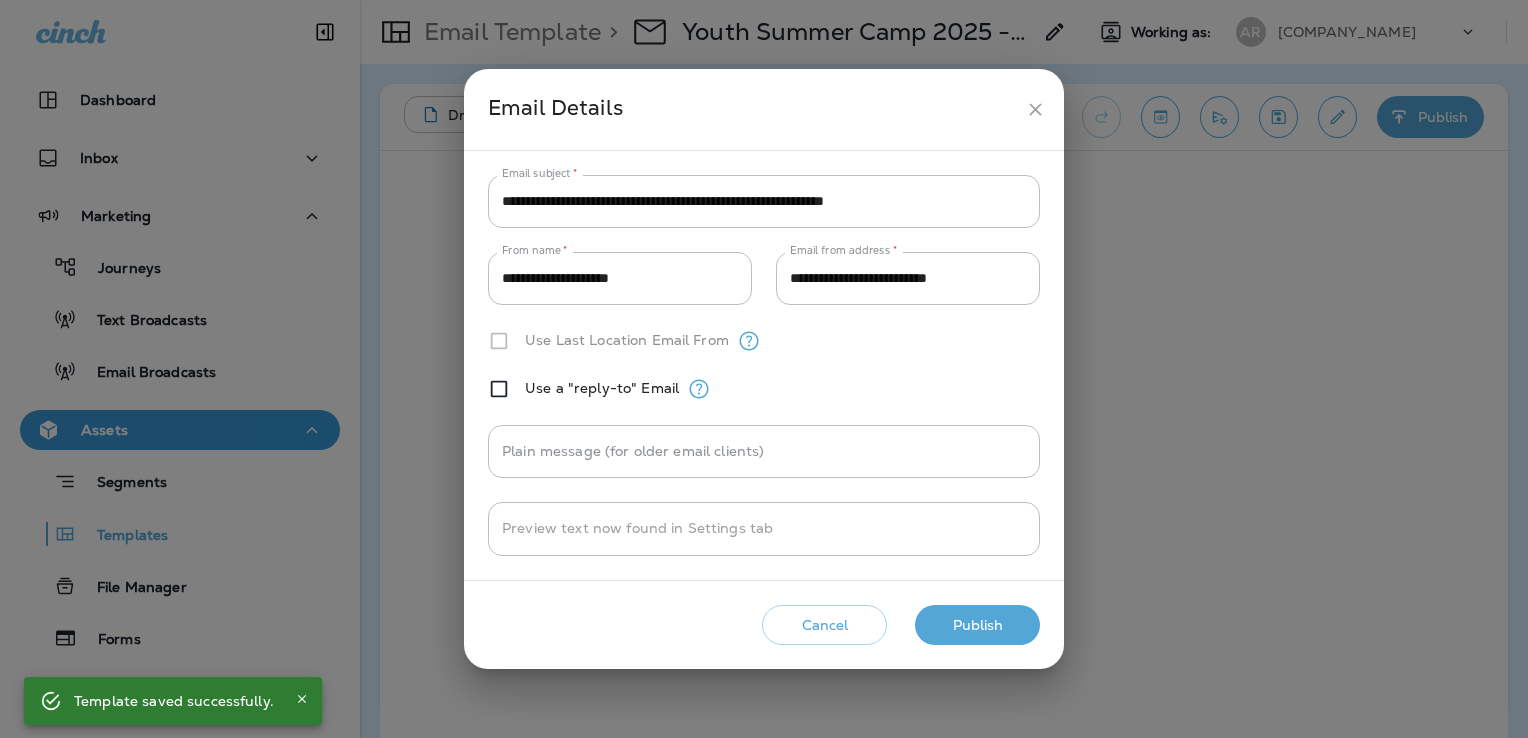 click on "Publish" at bounding box center (977, 625) 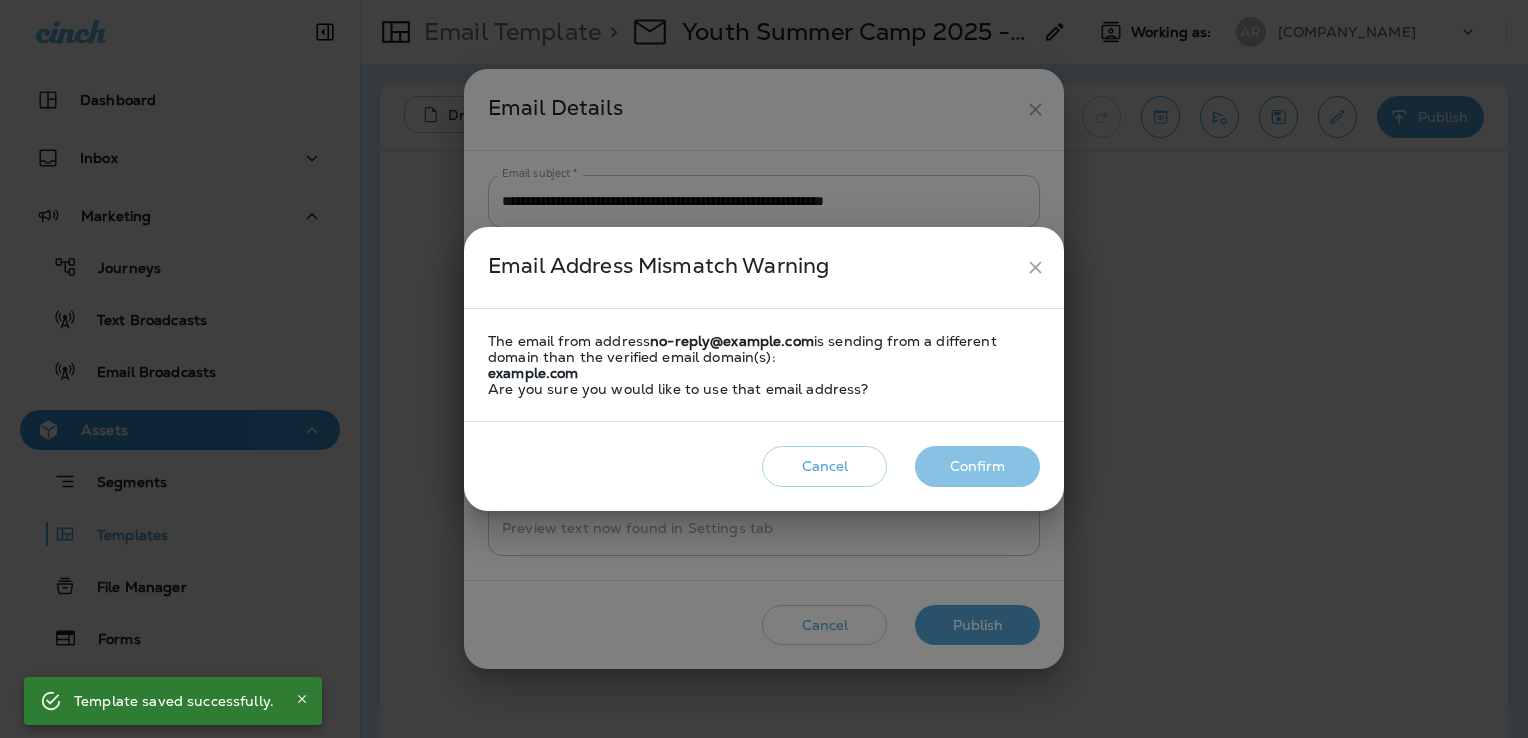 click on "Confirm" at bounding box center [977, 625] 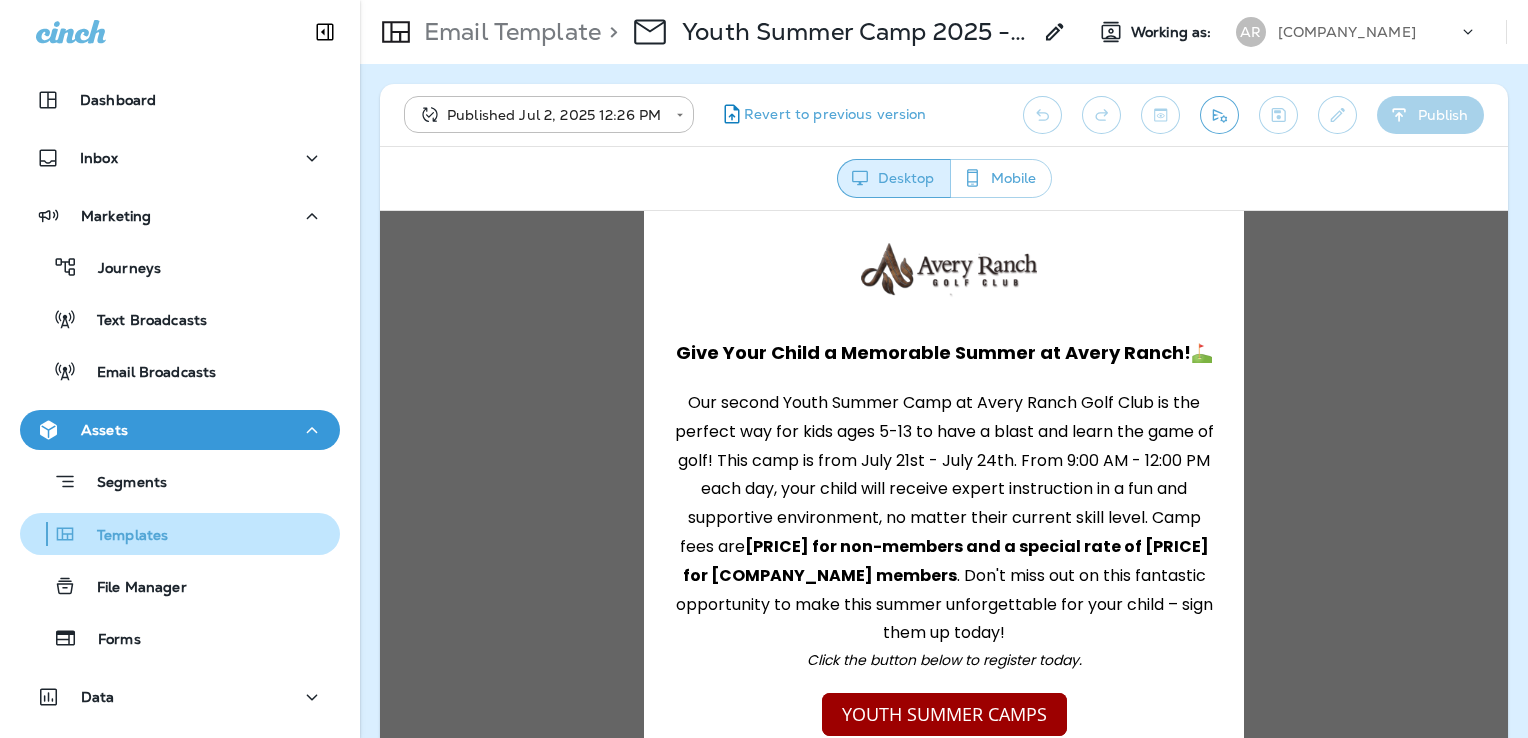 scroll, scrollTop: 0, scrollLeft: 0, axis: both 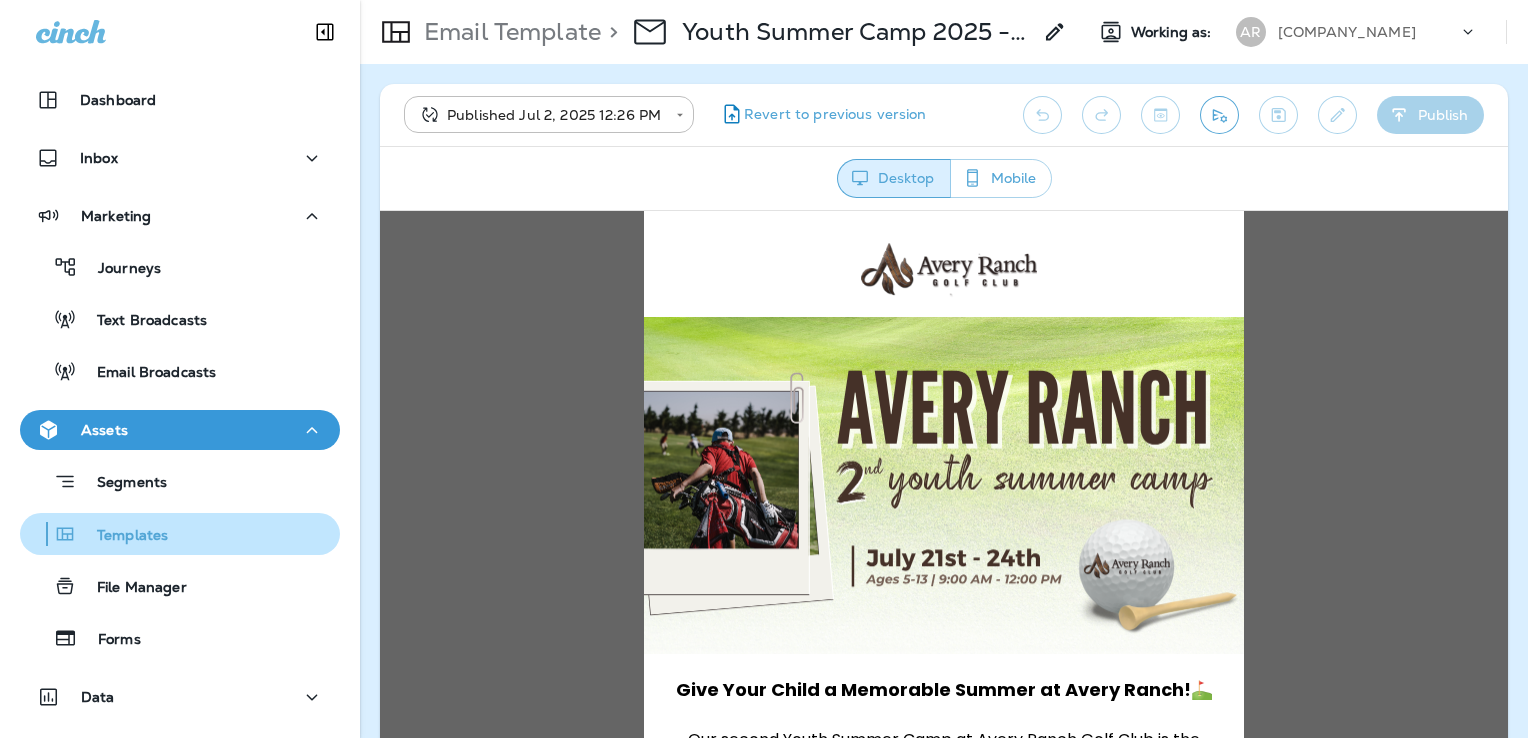 drag, startPoint x: 152, startPoint y: 542, endPoint x: 221, endPoint y: 518, distance: 73.05477 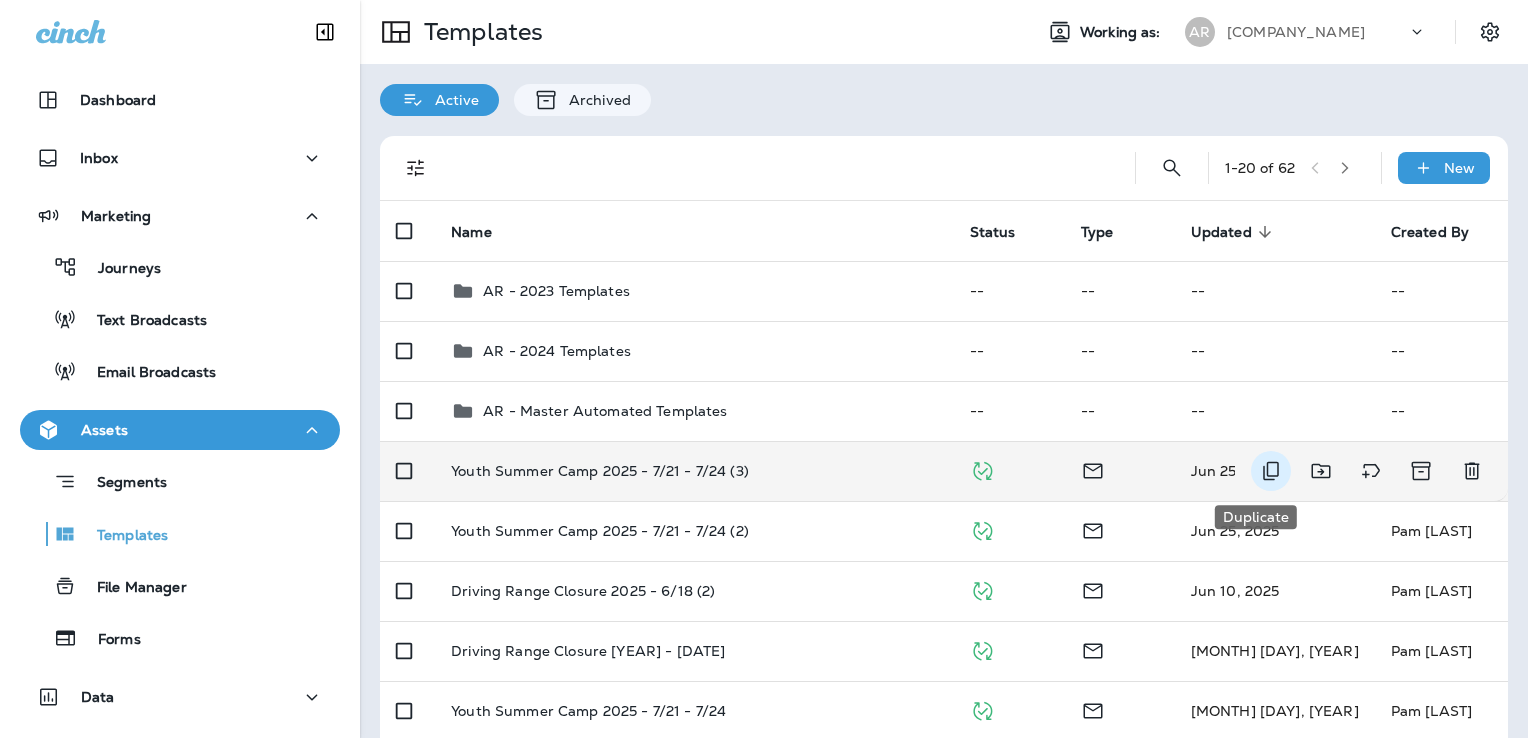 click at bounding box center (1271, 471) 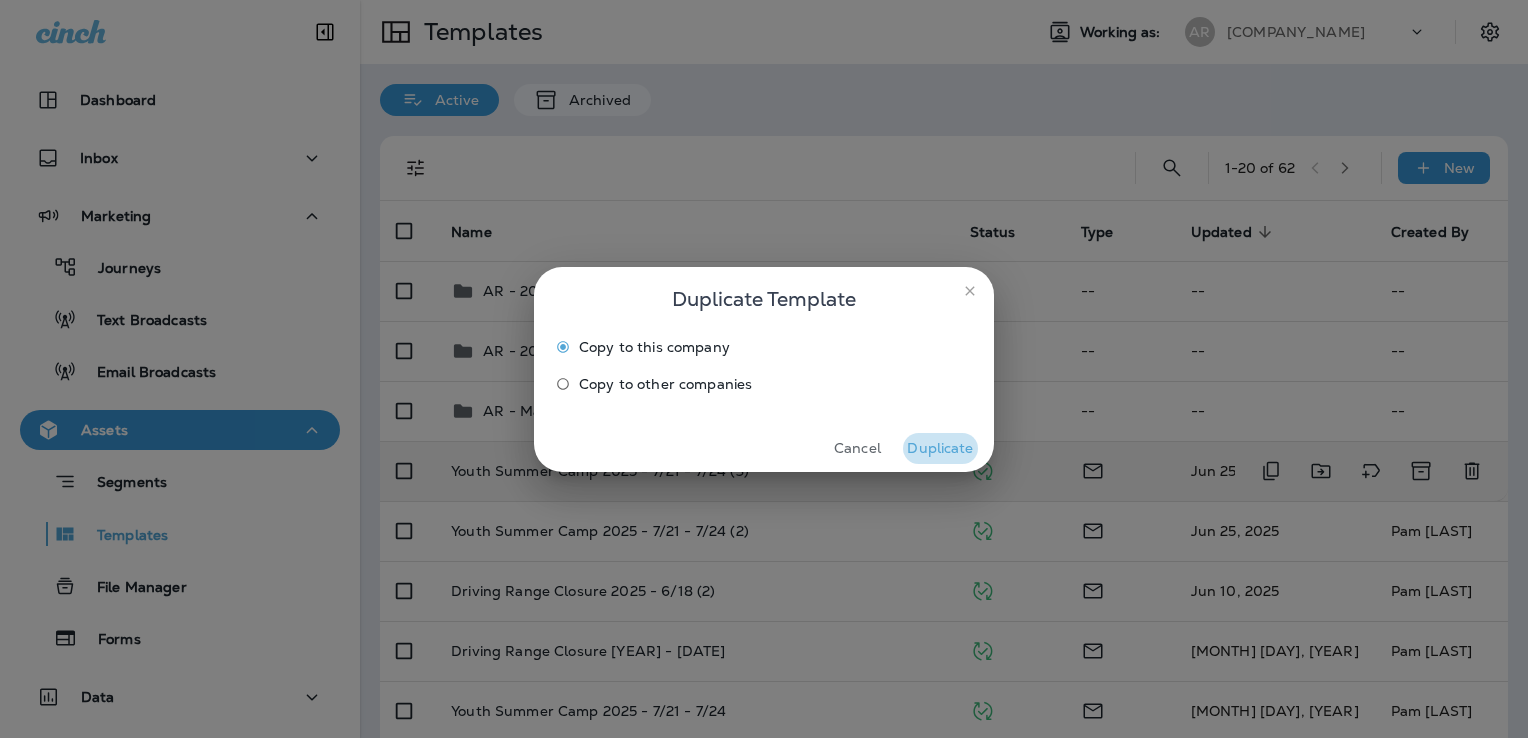 click on "Duplicate" at bounding box center [940, 448] 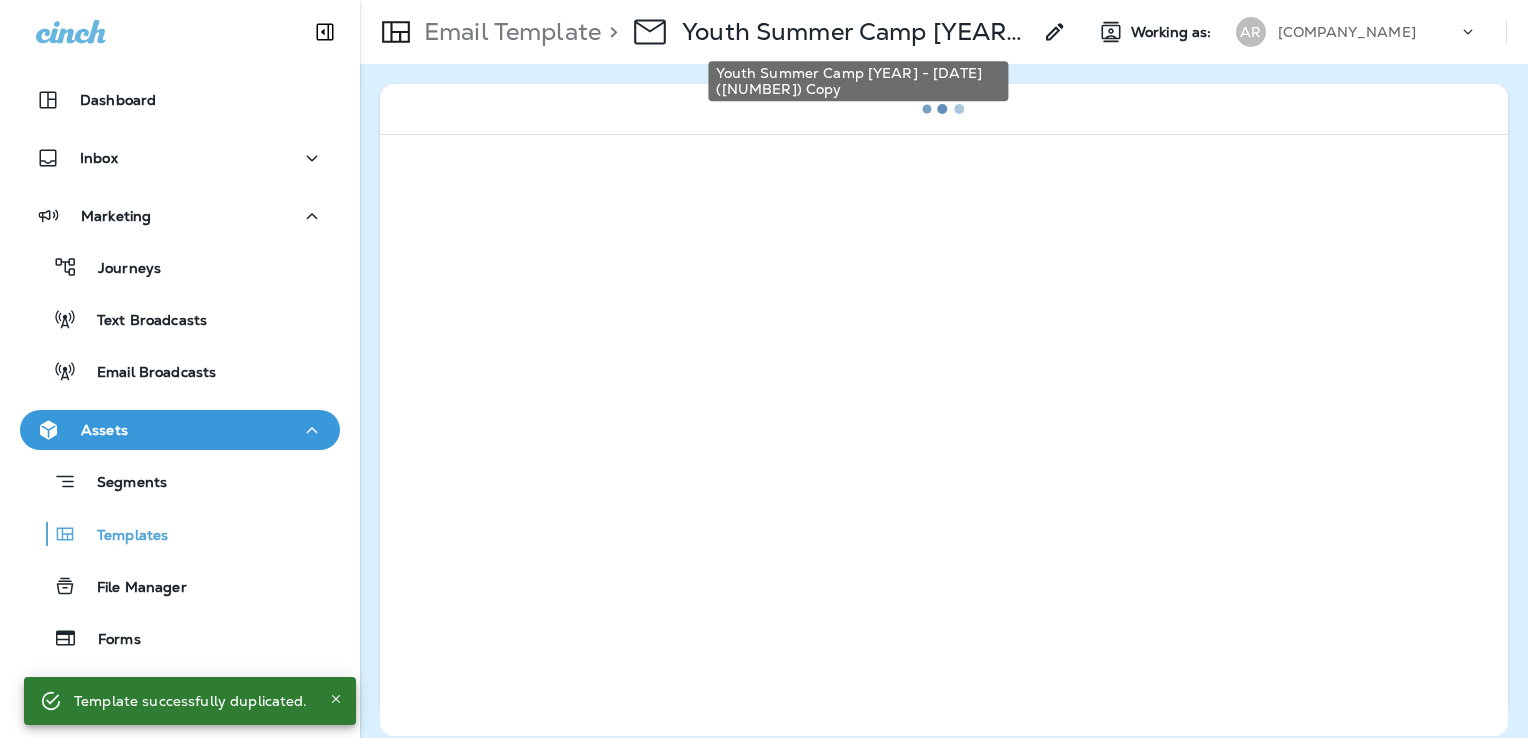 click on "Youth Summer Camp [YEAR] - [DATE] ([NUMBER]) Copy" at bounding box center (856, 32) 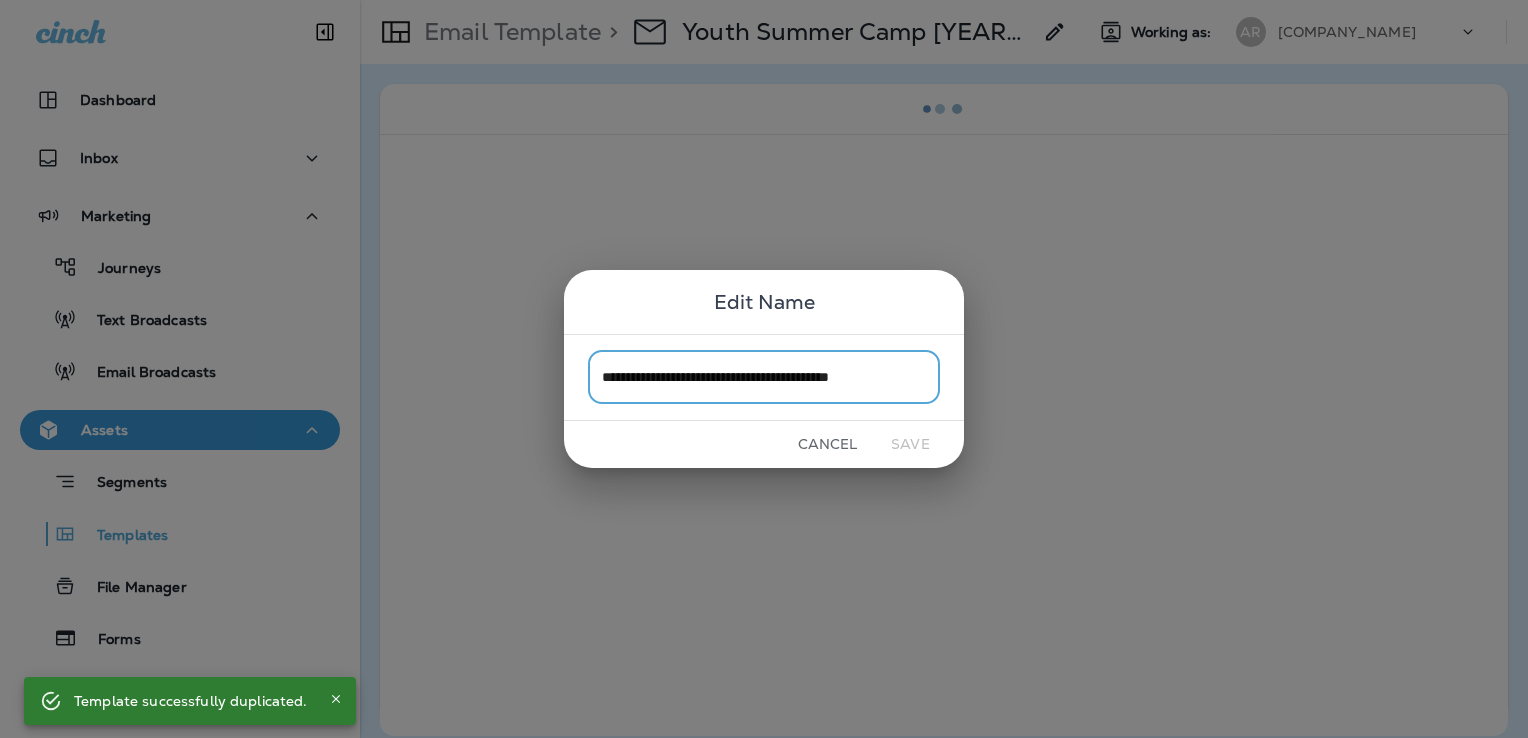 scroll, scrollTop: 0, scrollLeft: 7, axis: horizontal 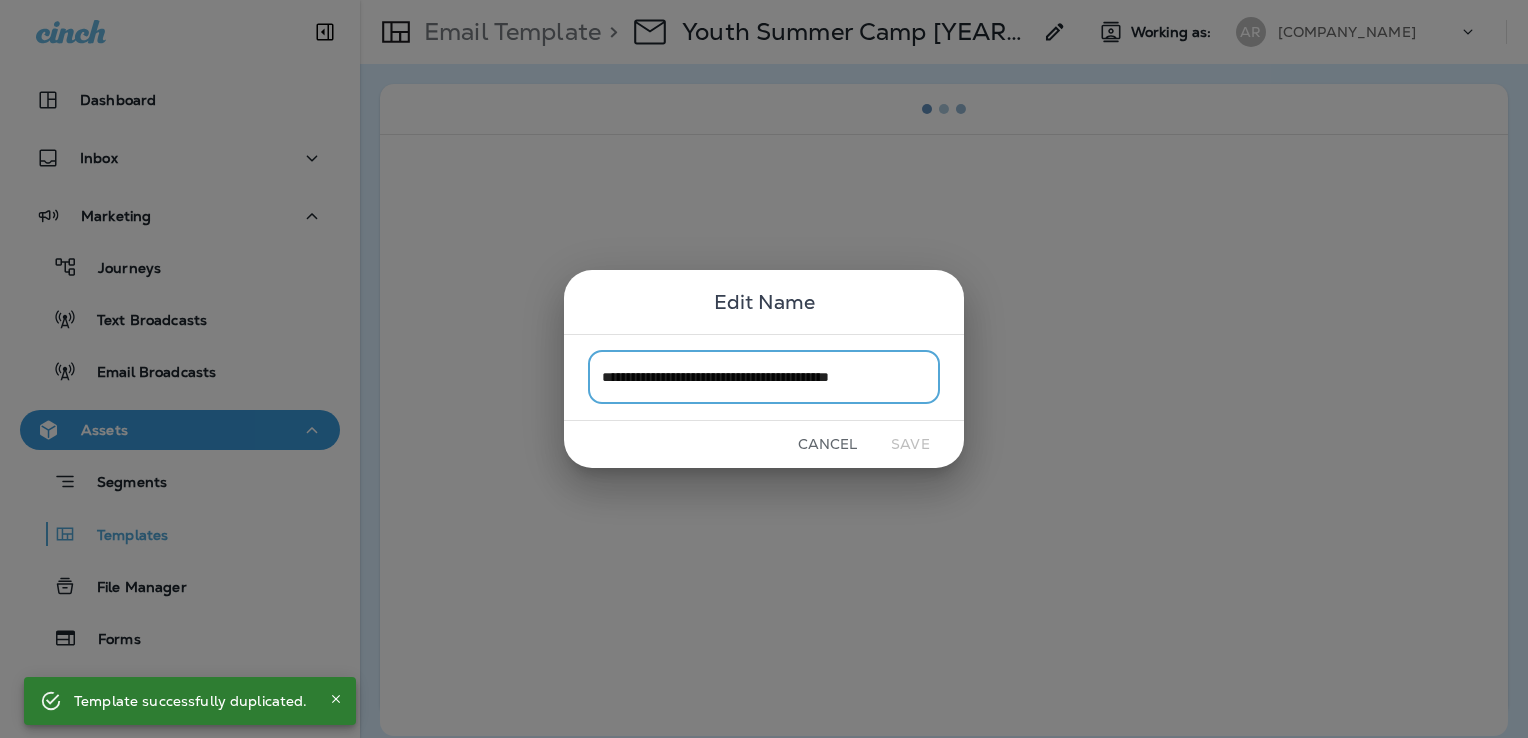 click on "**********" at bounding box center (764, 377) 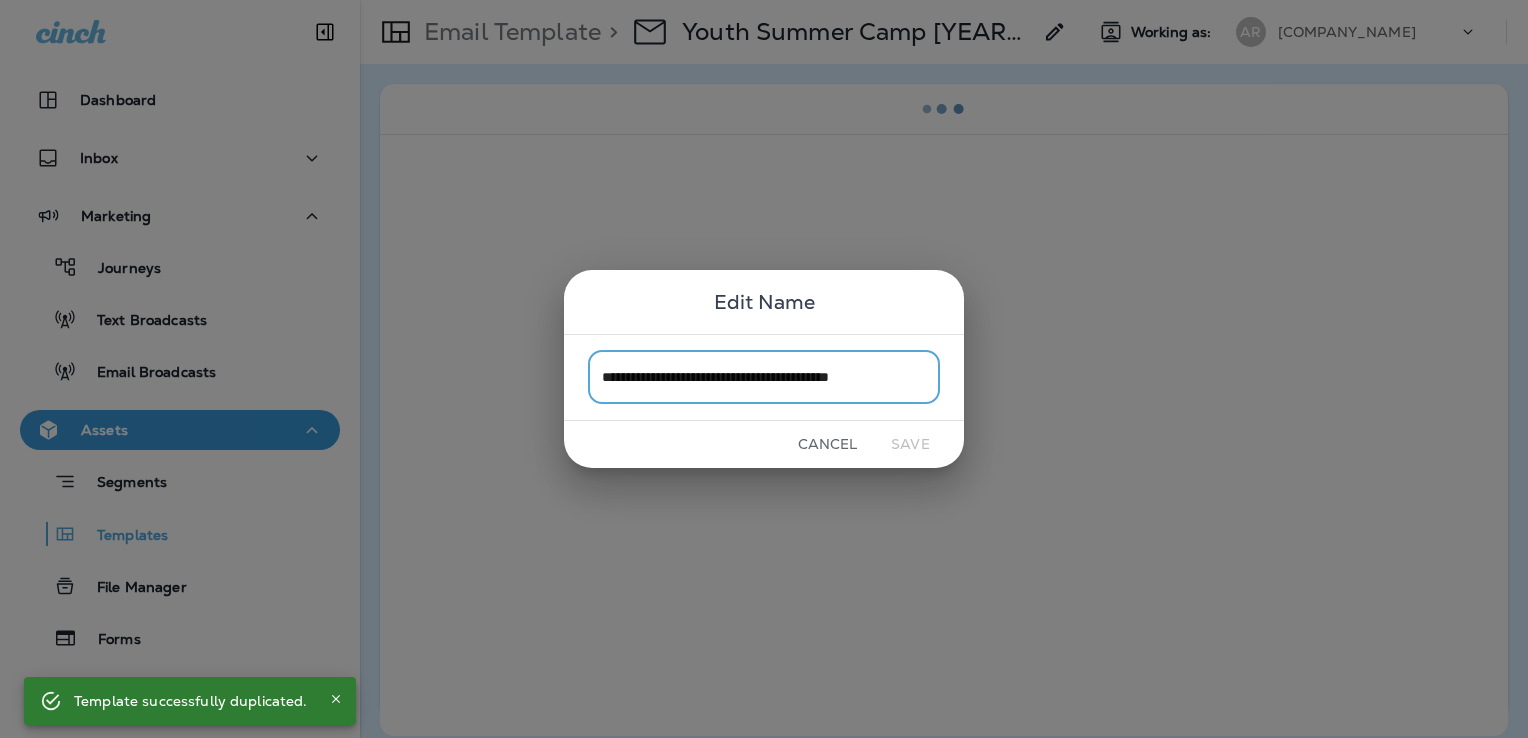 click on "**********" at bounding box center [764, 377] 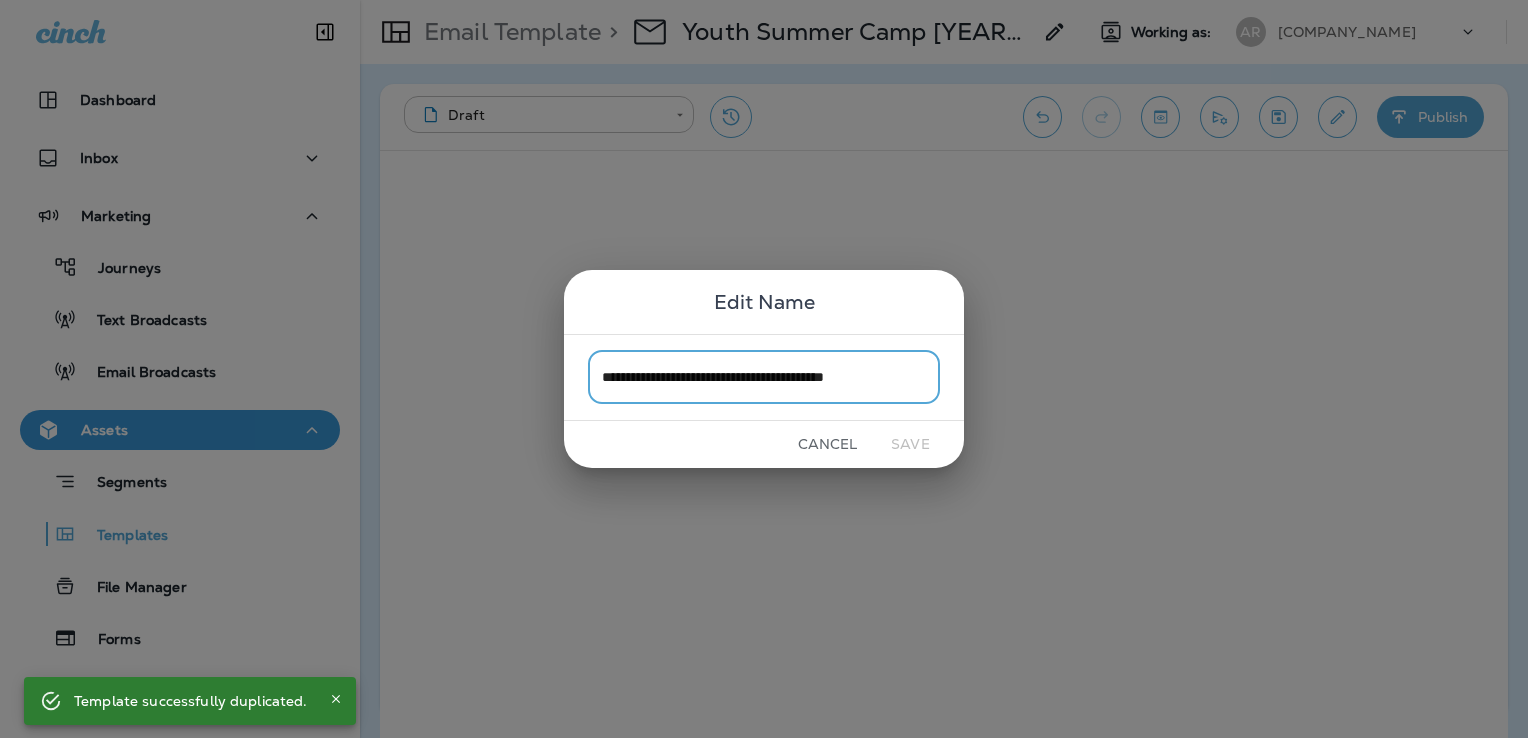scroll, scrollTop: 0, scrollLeft: 0, axis: both 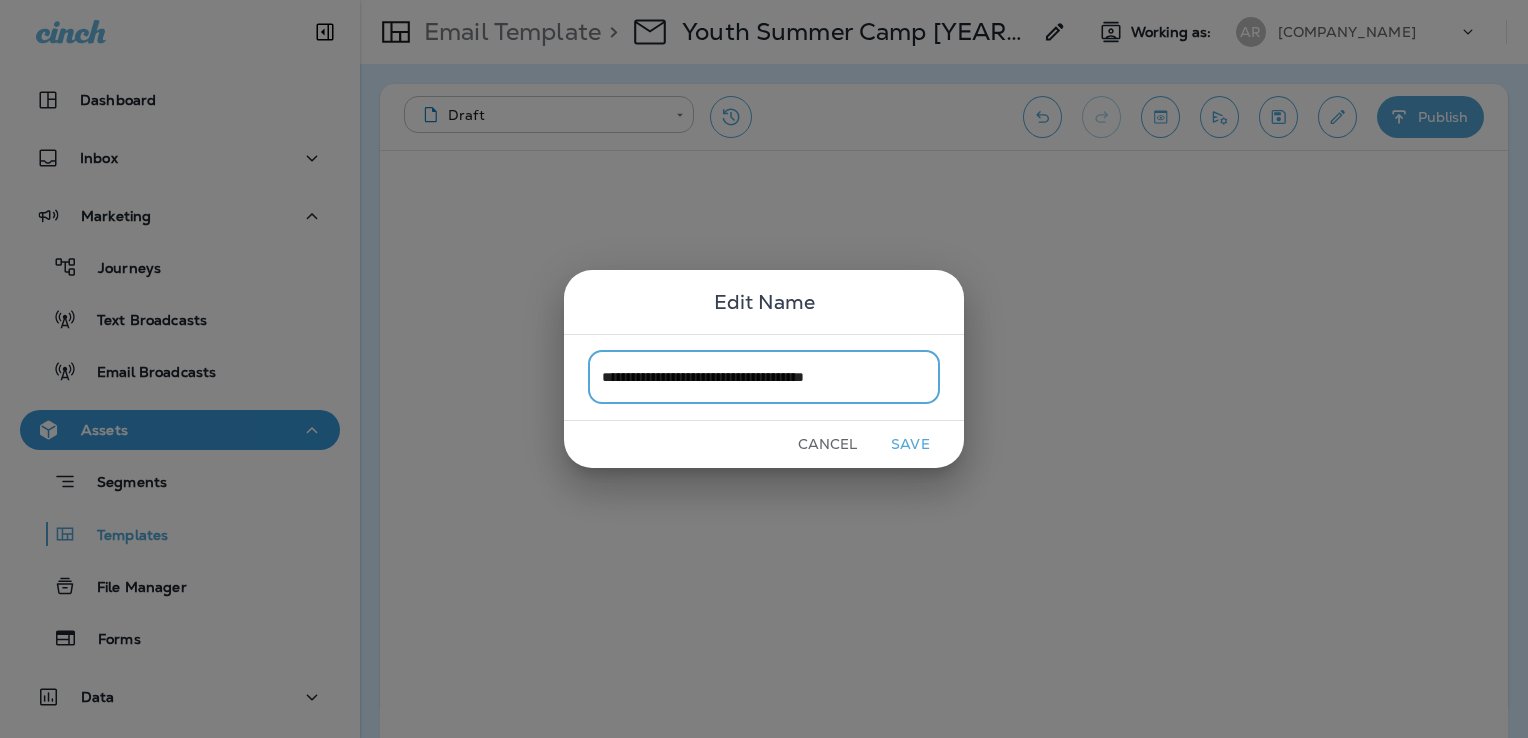 type on "**********" 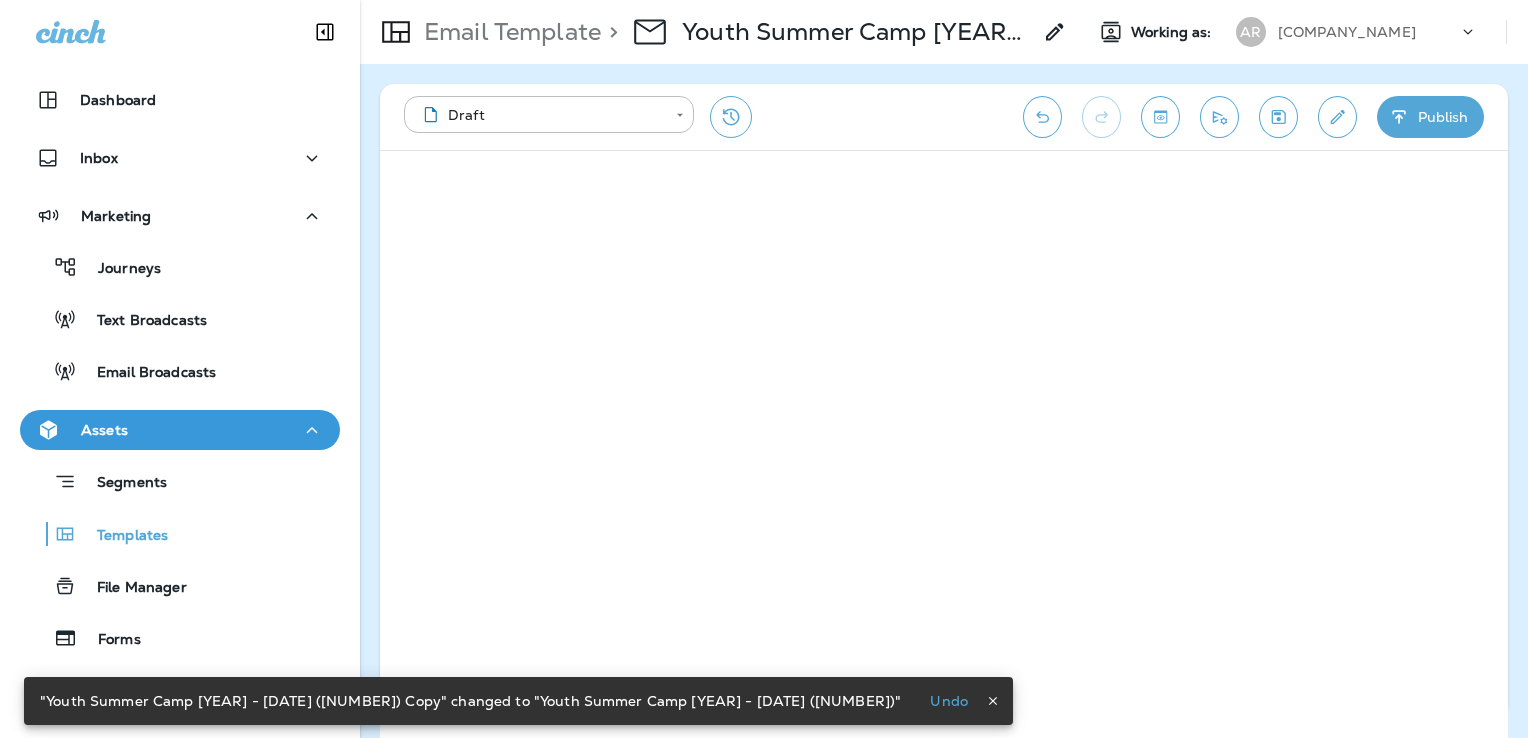 click at bounding box center [1337, 117] 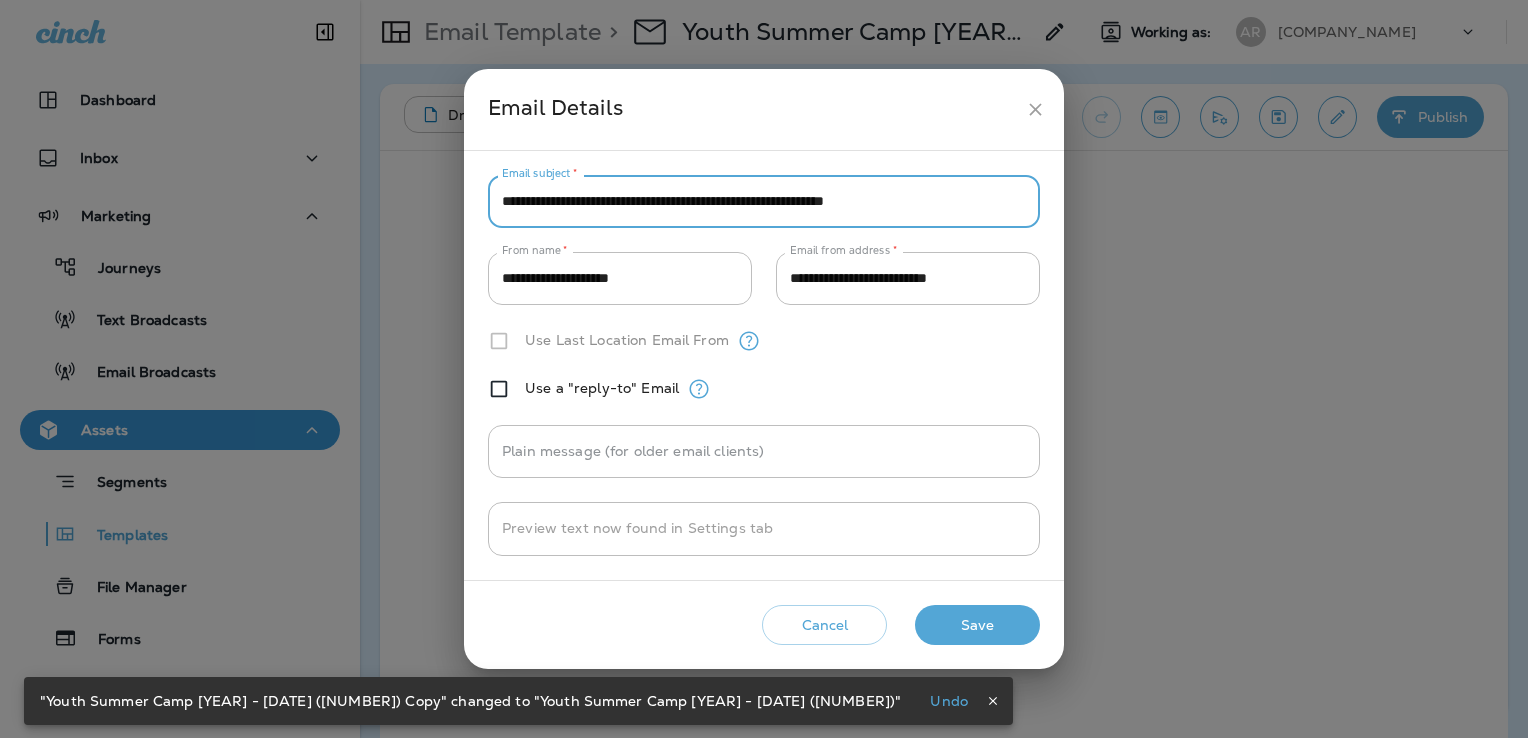 click on "**********" at bounding box center [764, 201] 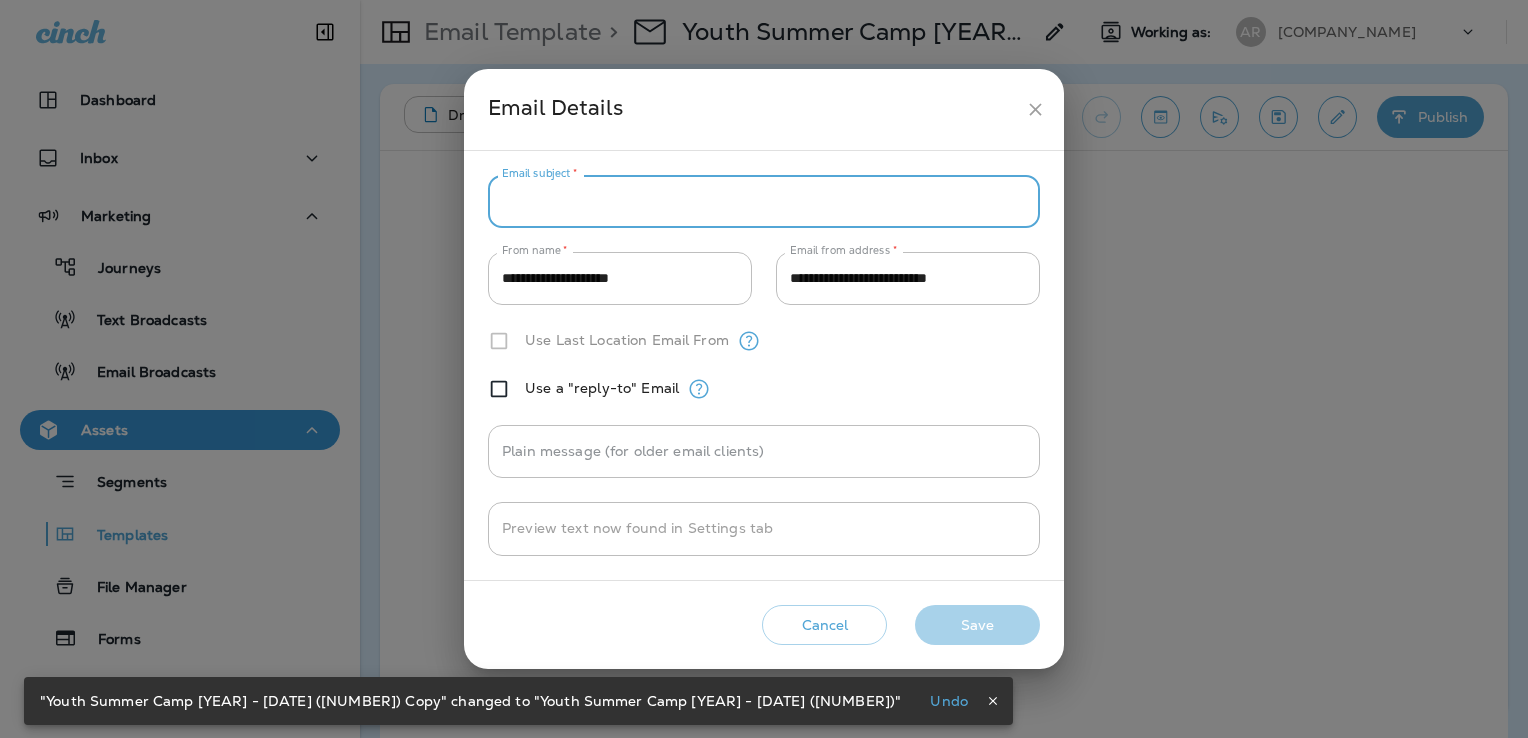 paste on "**********" 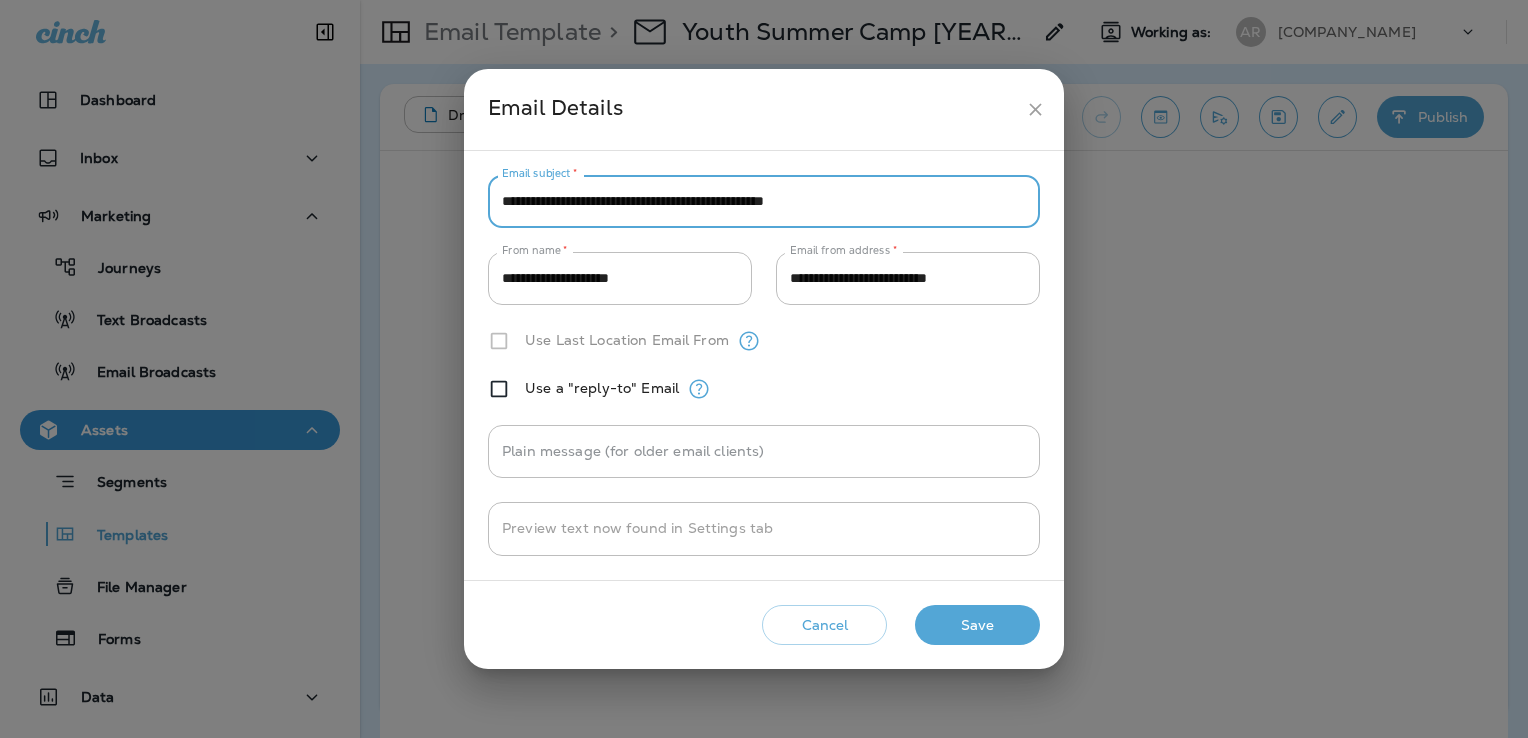 click on "**********" at bounding box center (764, 201) 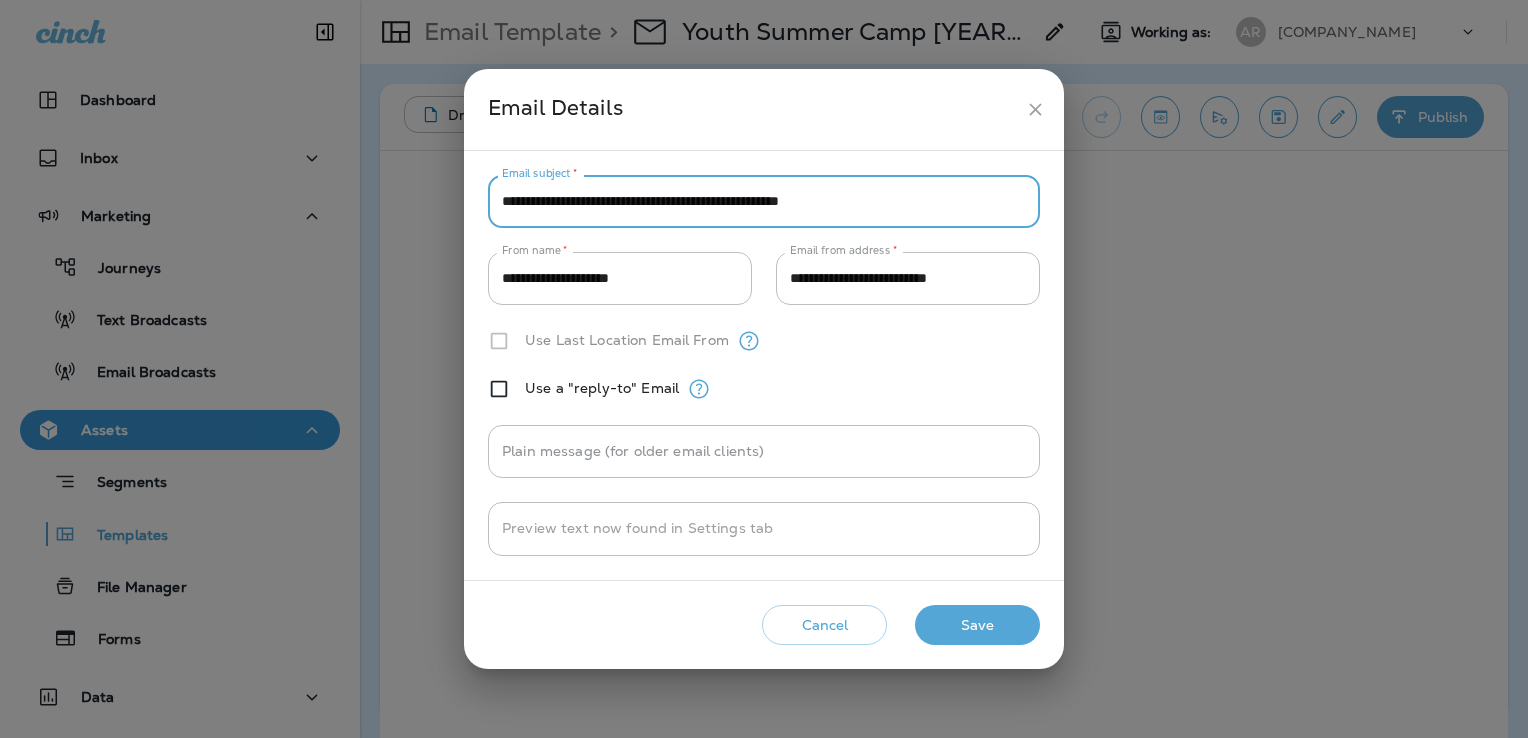 click on "**********" at bounding box center [764, 201] 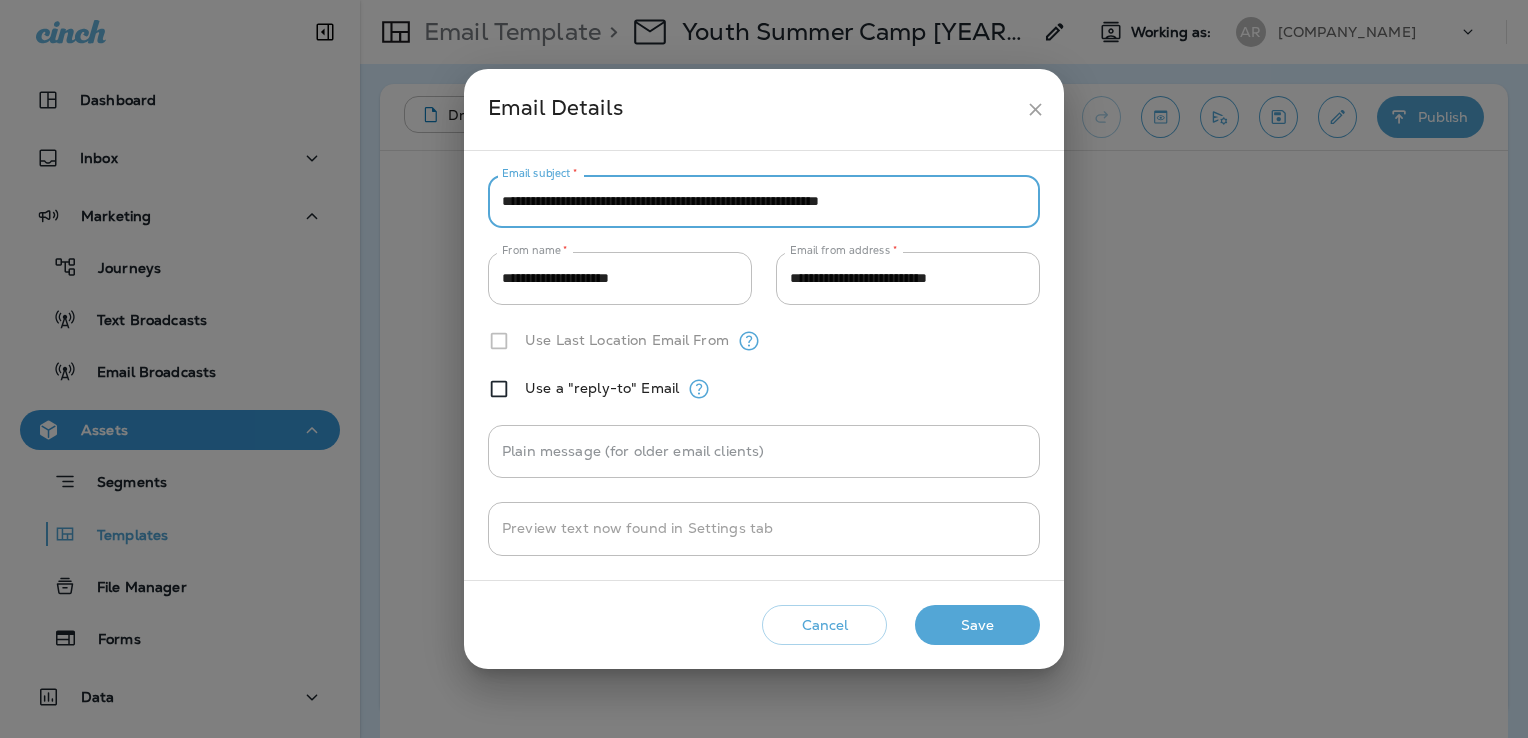click on "**********" at bounding box center [764, 201] 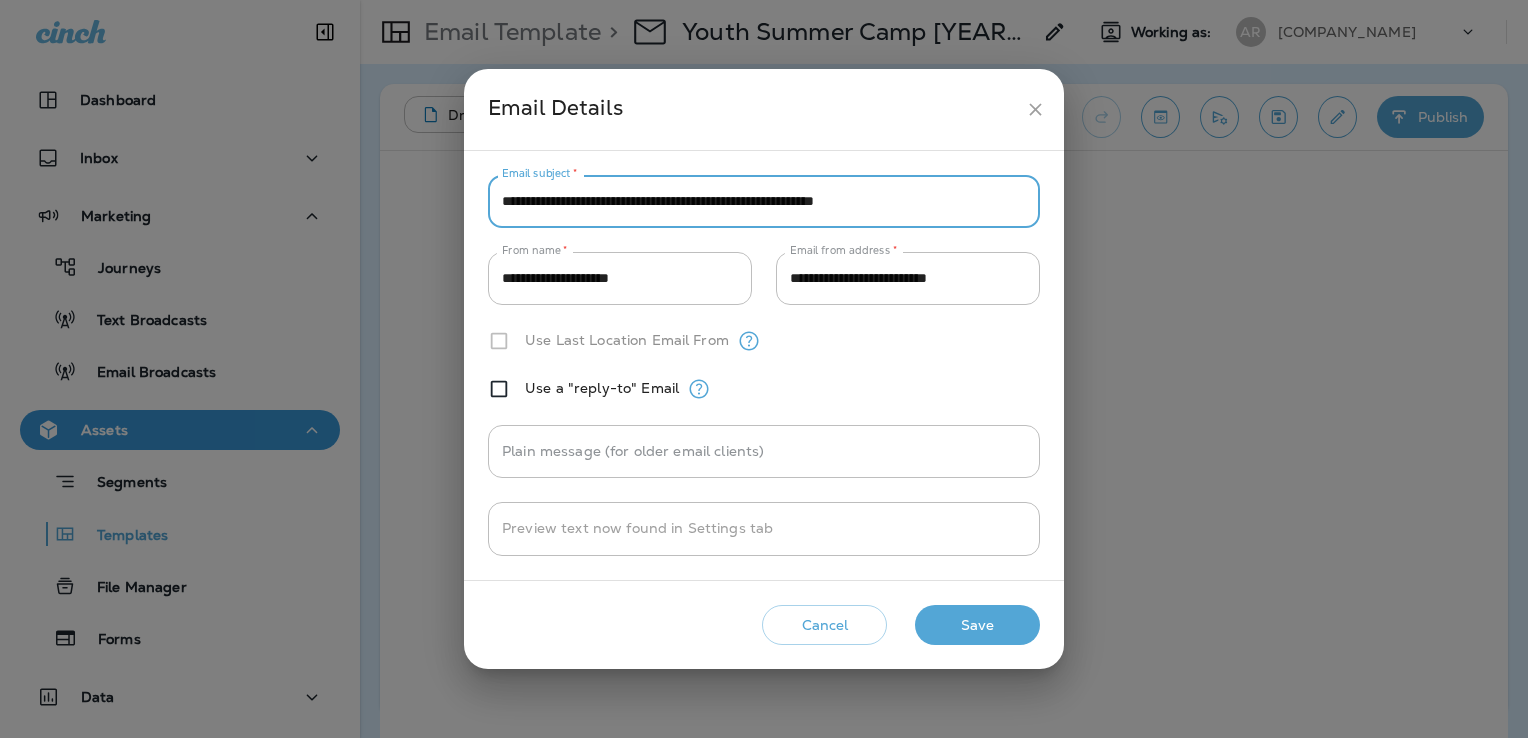 type on "**********" 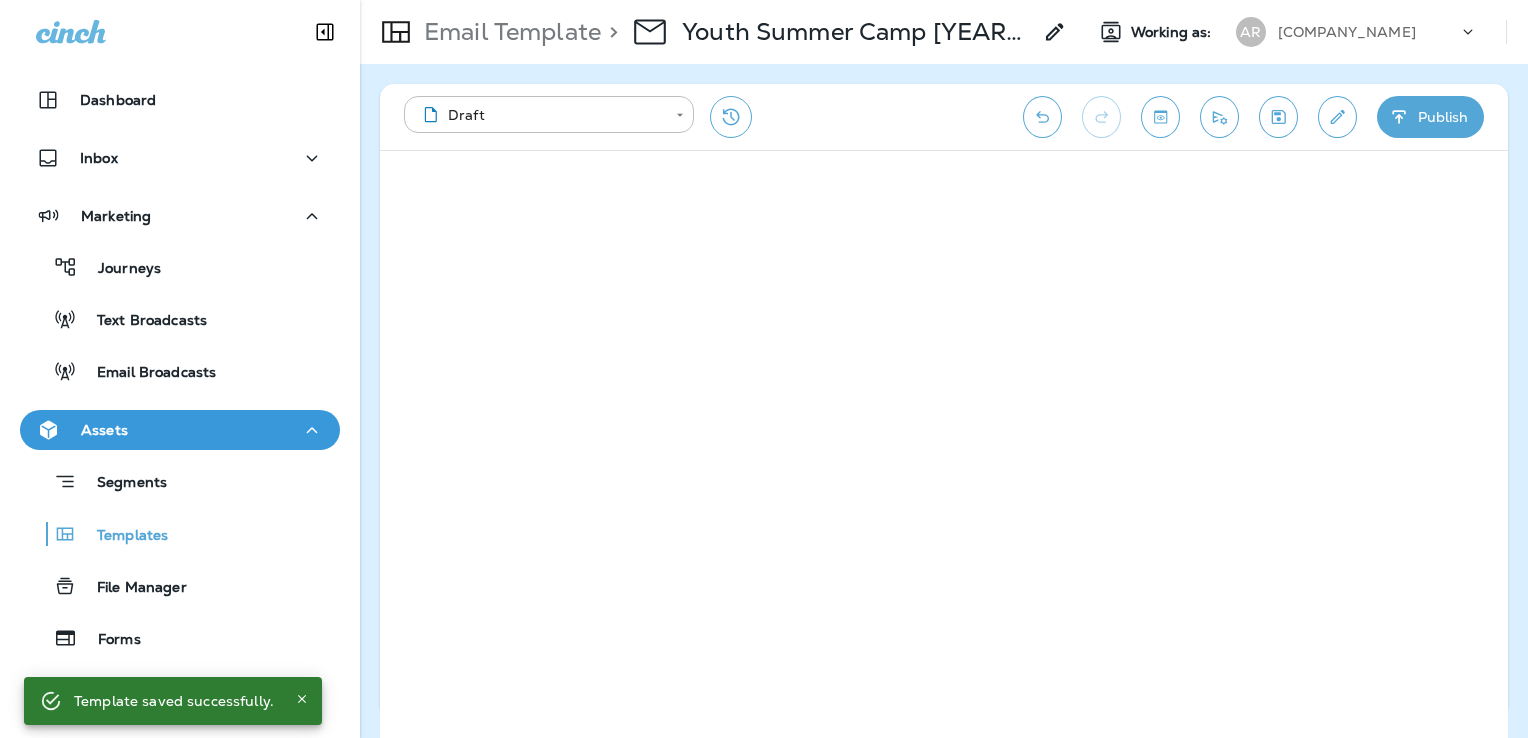 click at bounding box center (1337, 117) 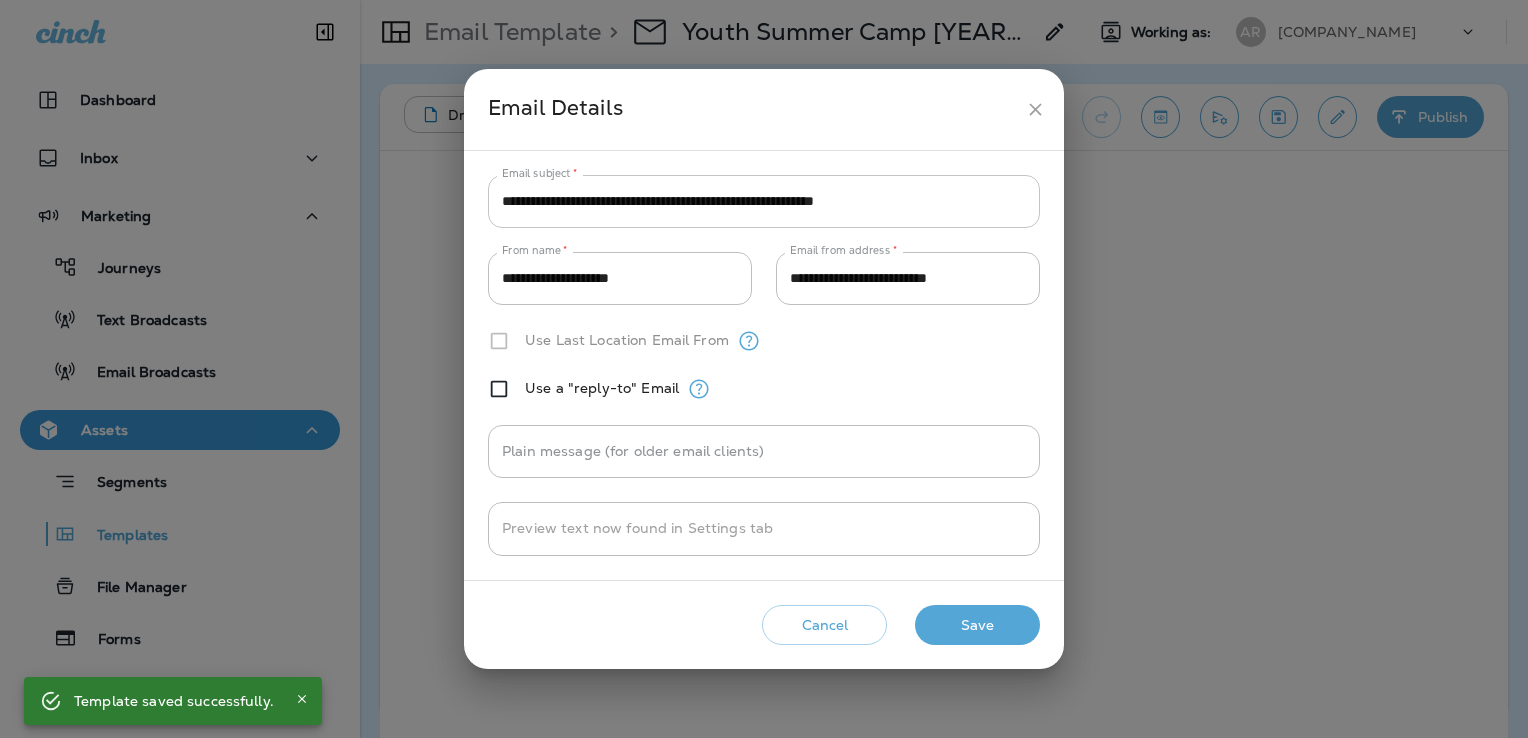 click on "**********" at bounding box center (764, 201) 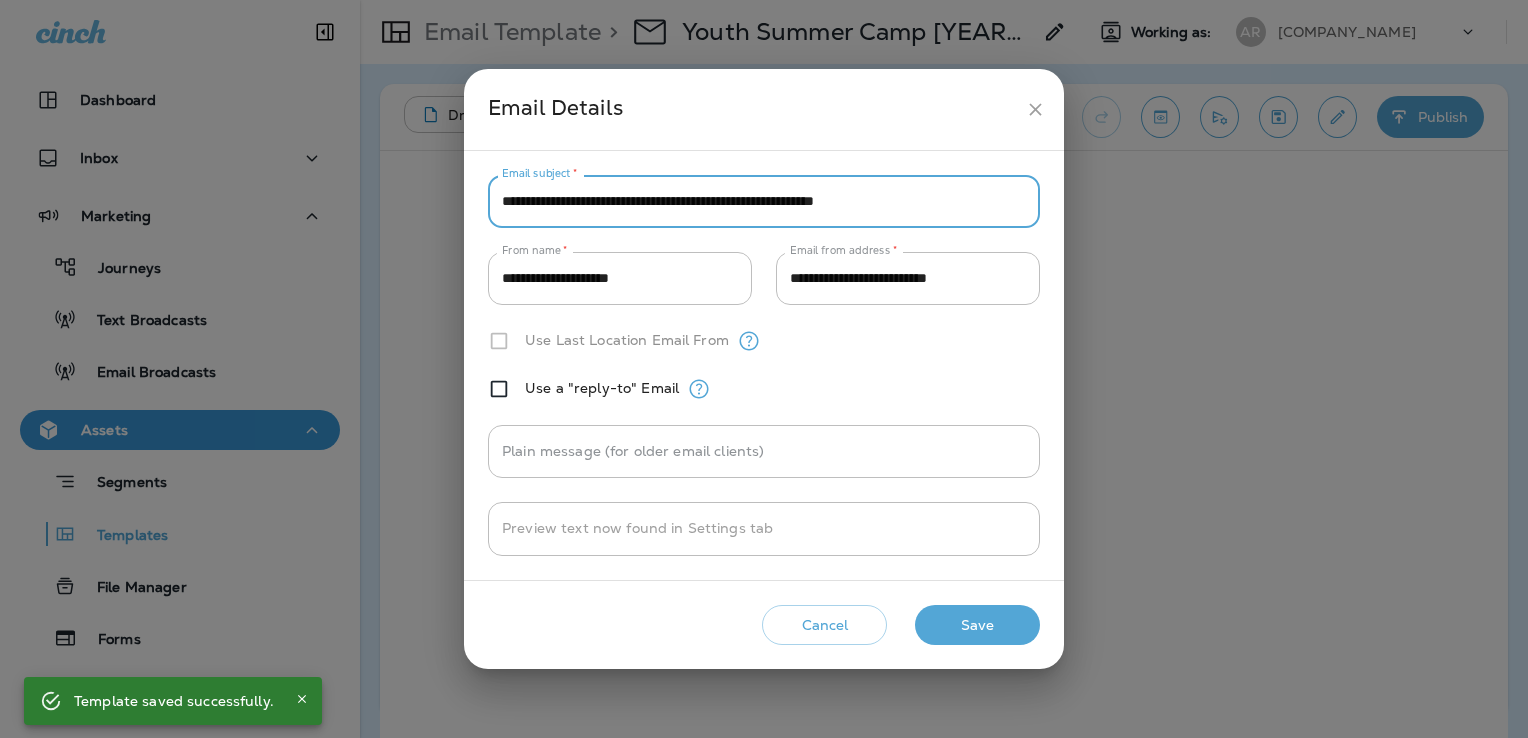 paste on "**" 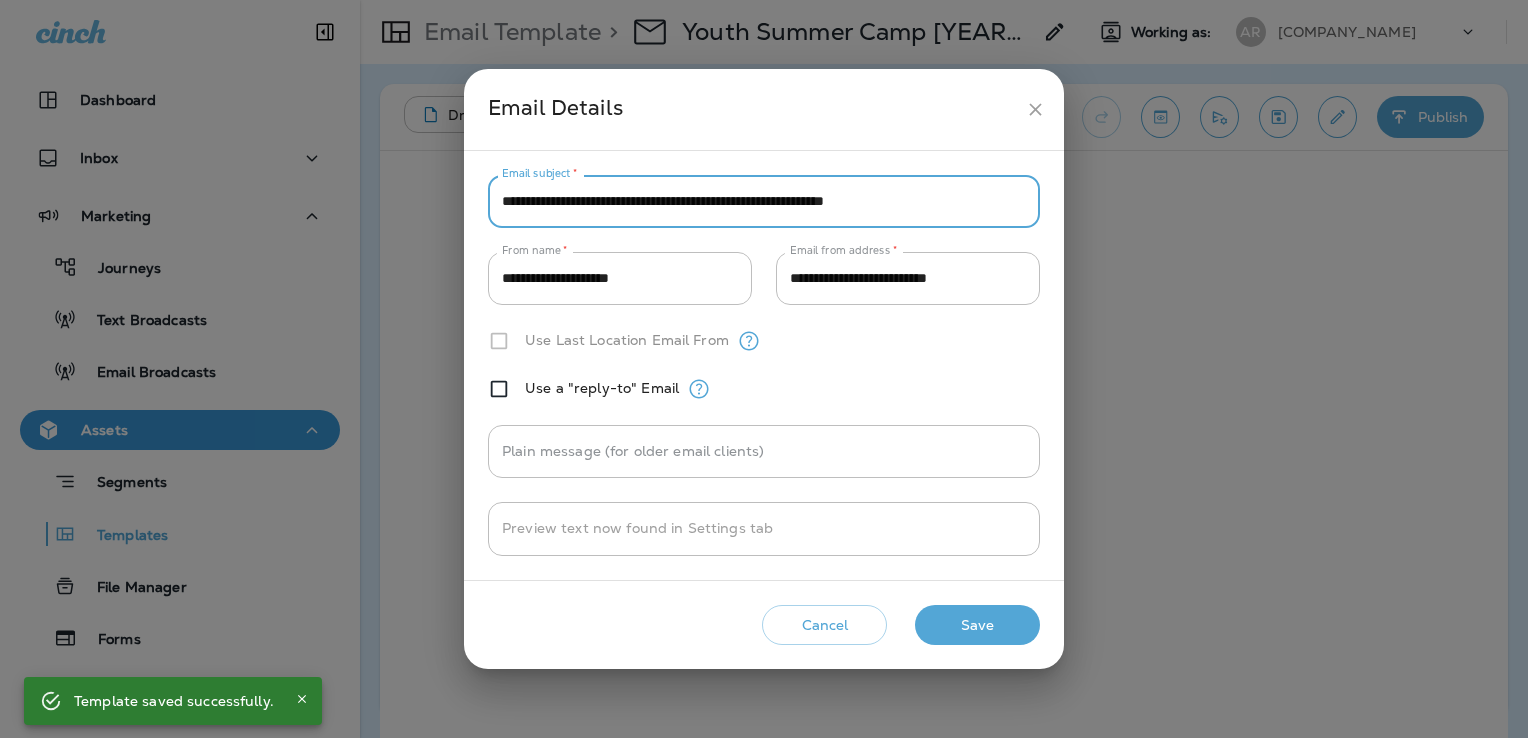 type on "**********" 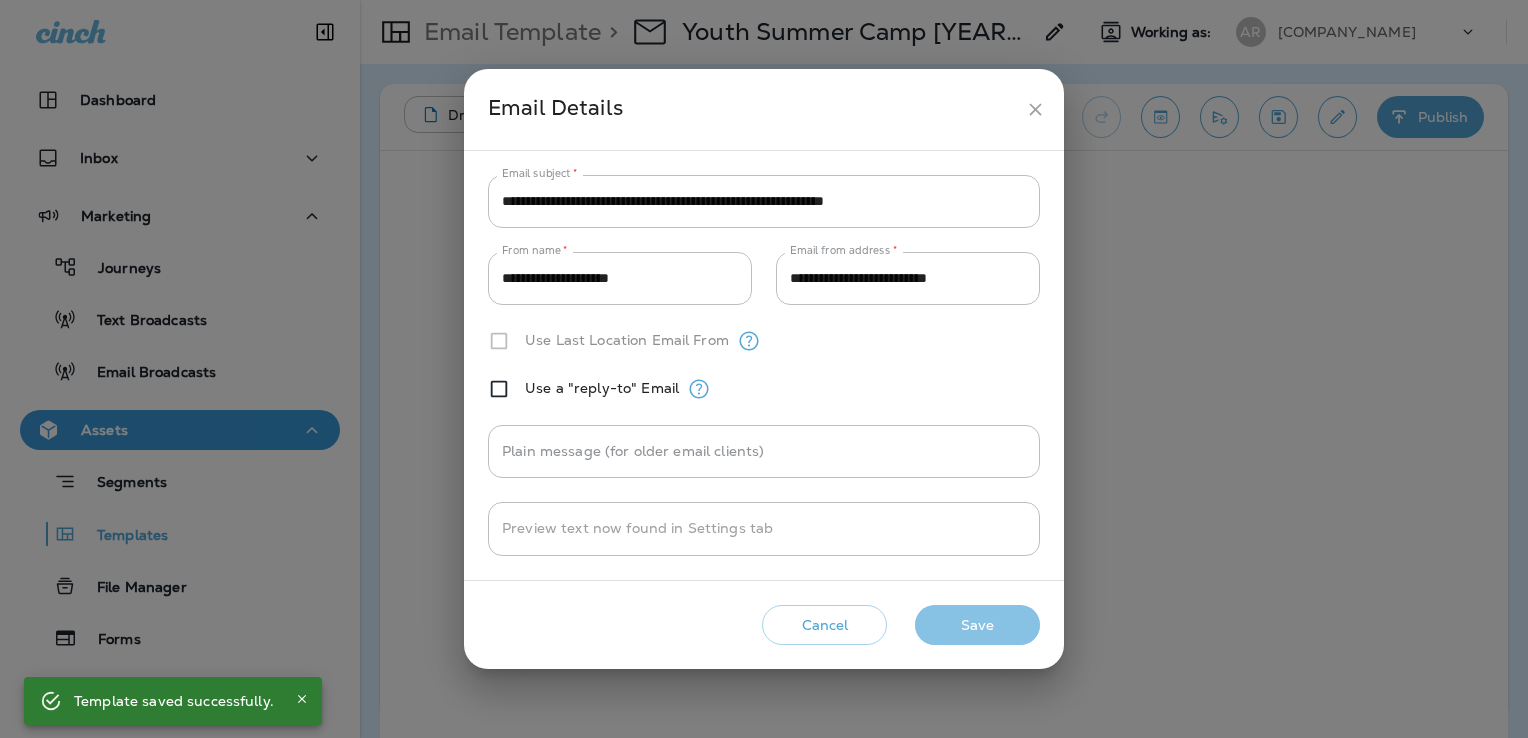 click on "Save" at bounding box center (977, 625) 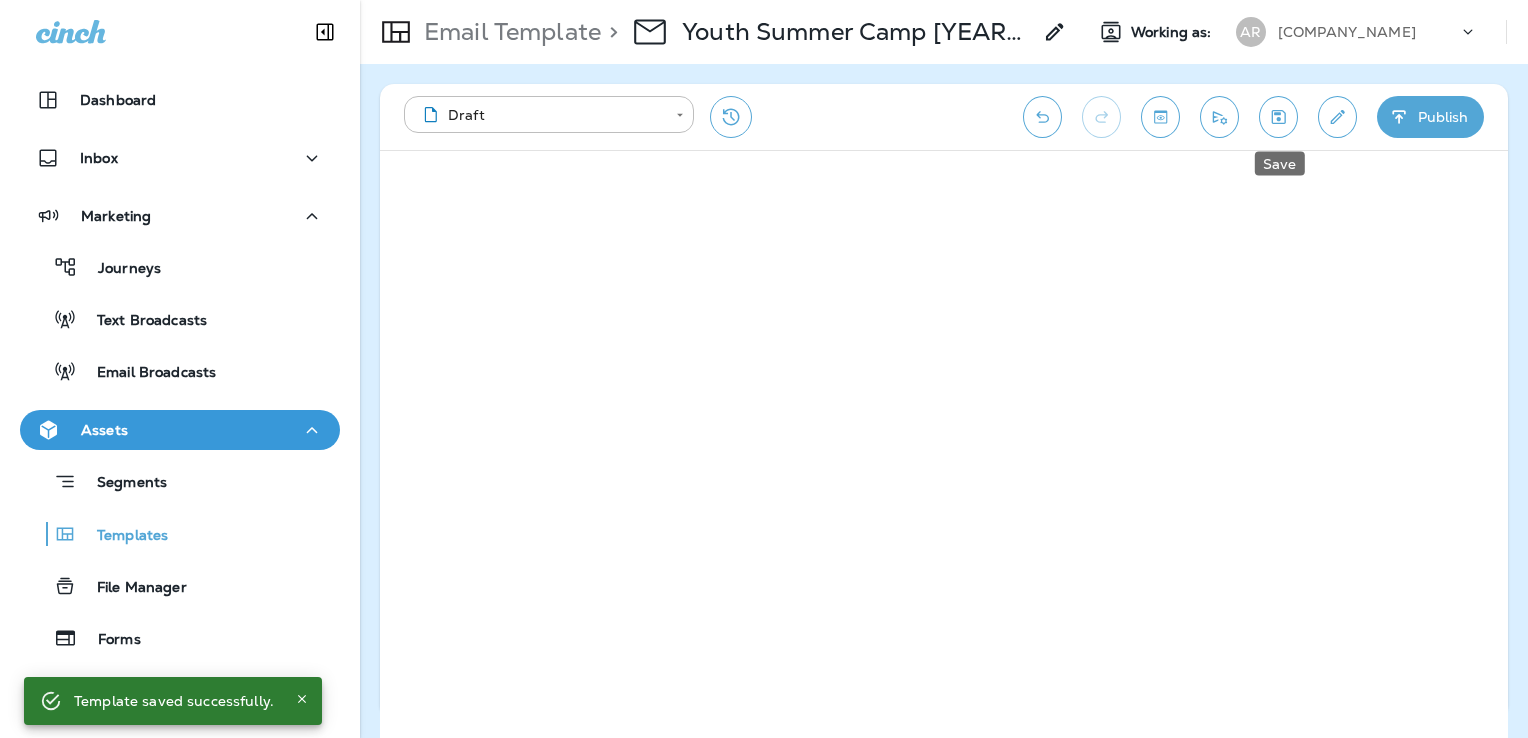 click at bounding box center [1278, 117] 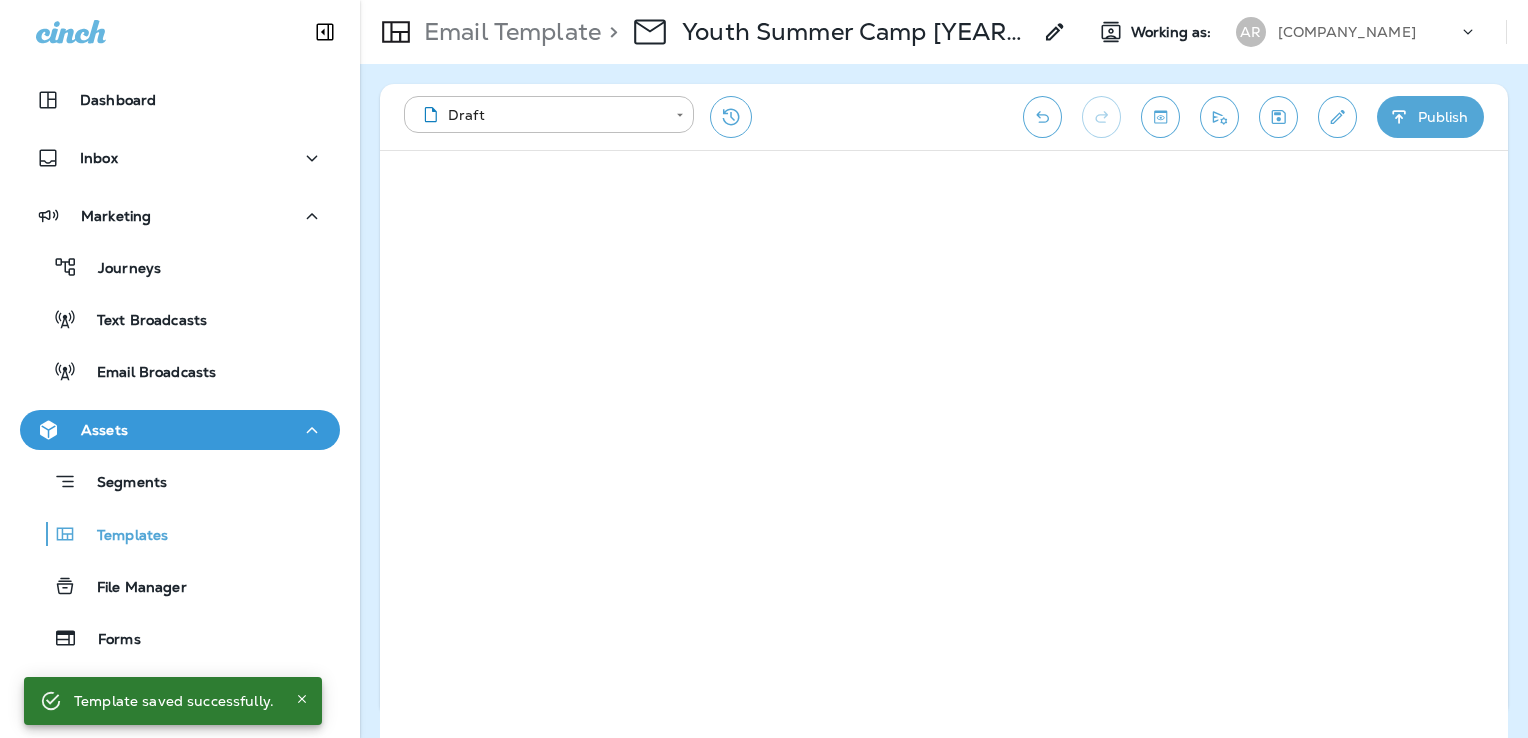click on "Publish" at bounding box center (1430, 117) 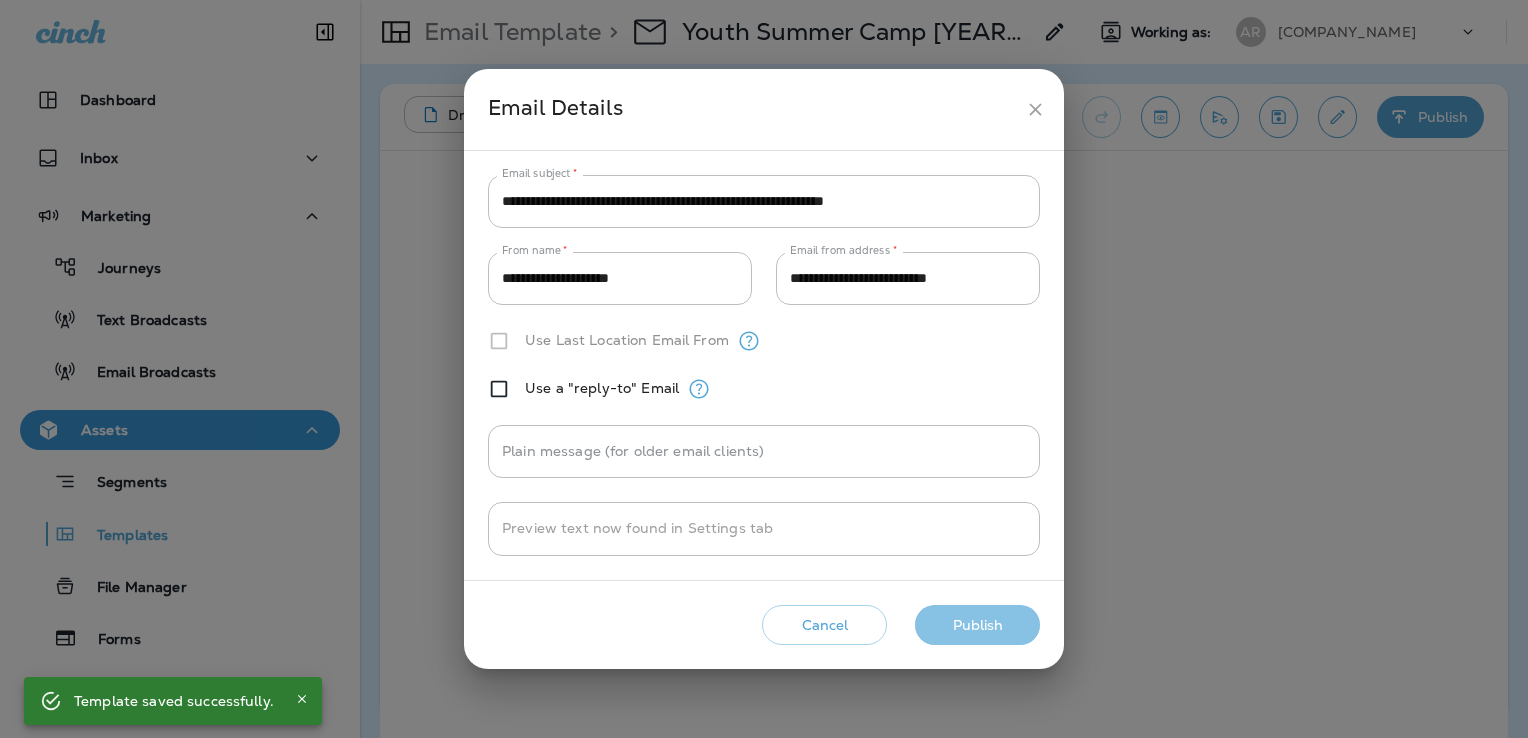 click on "Publish" at bounding box center (977, 625) 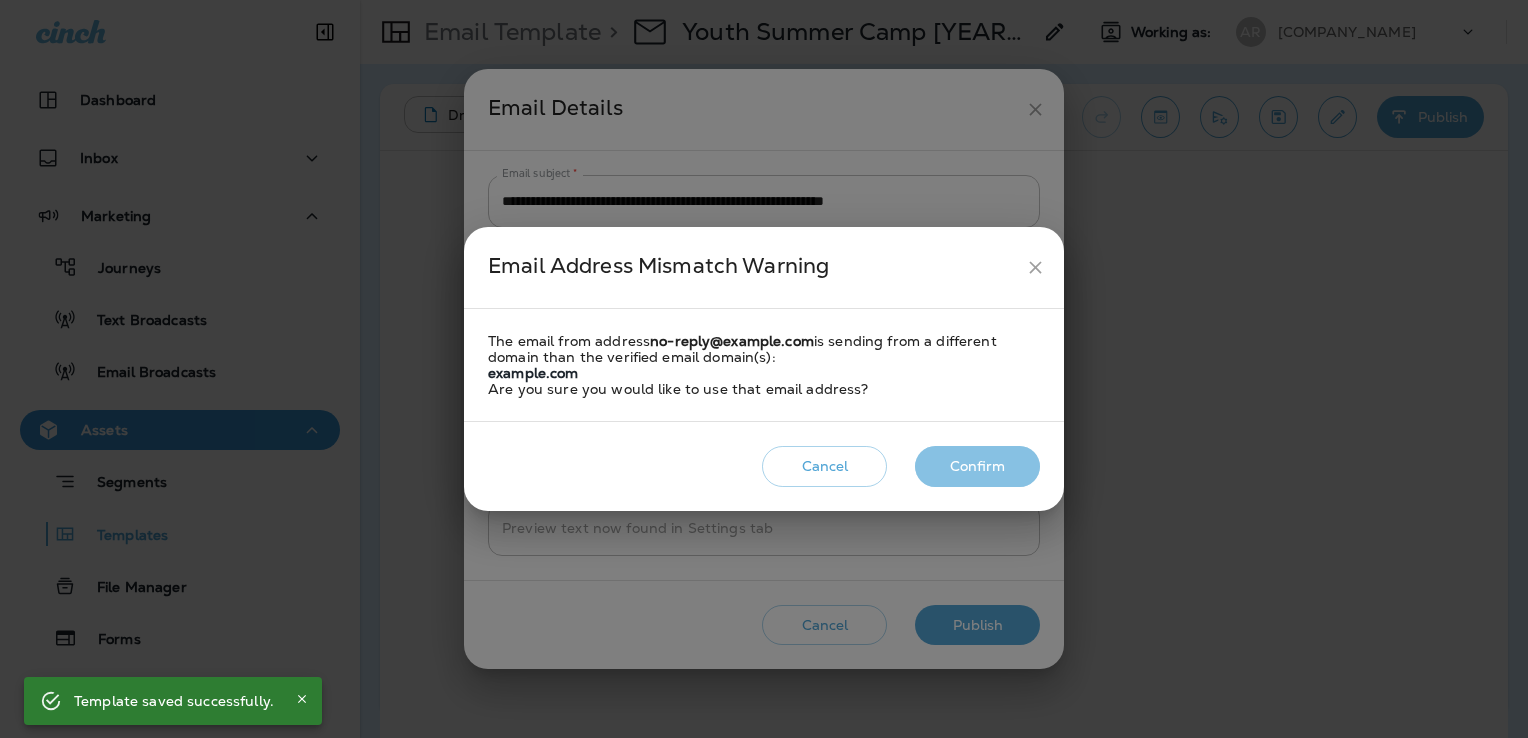 click on "Confirm" at bounding box center [977, 625] 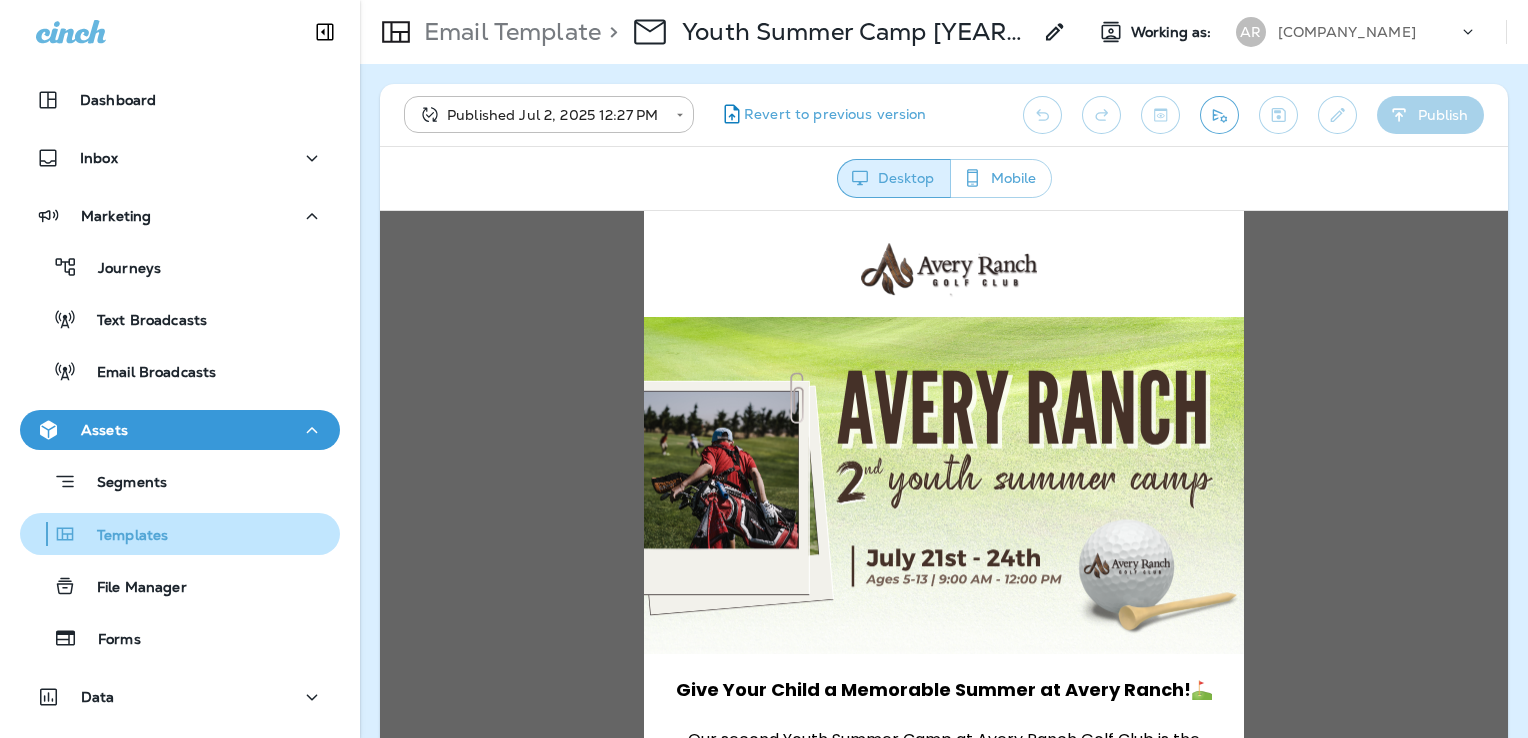 scroll, scrollTop: 0, scrollLeft: 0, axis: both 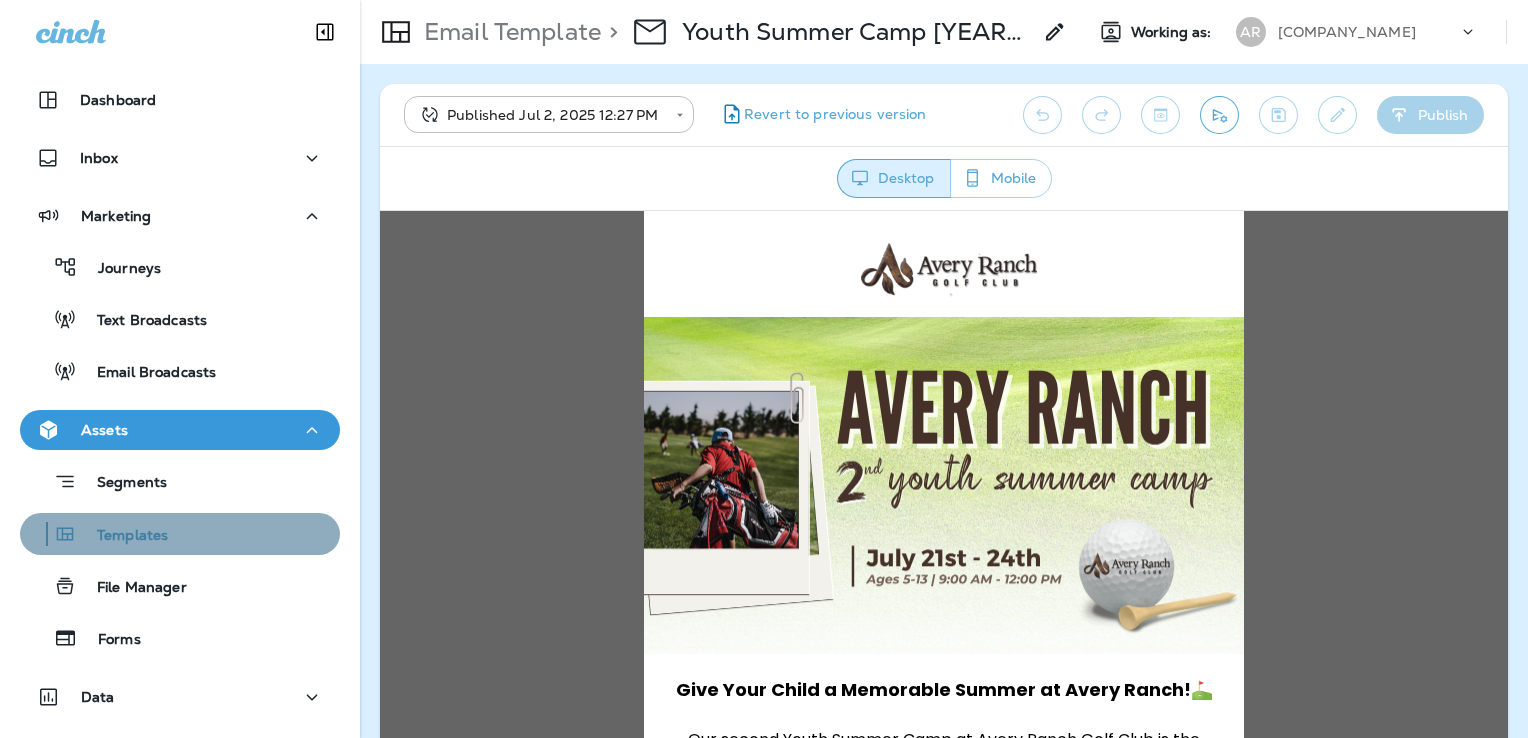 click on "Templates" at bounding box center [180, 267] 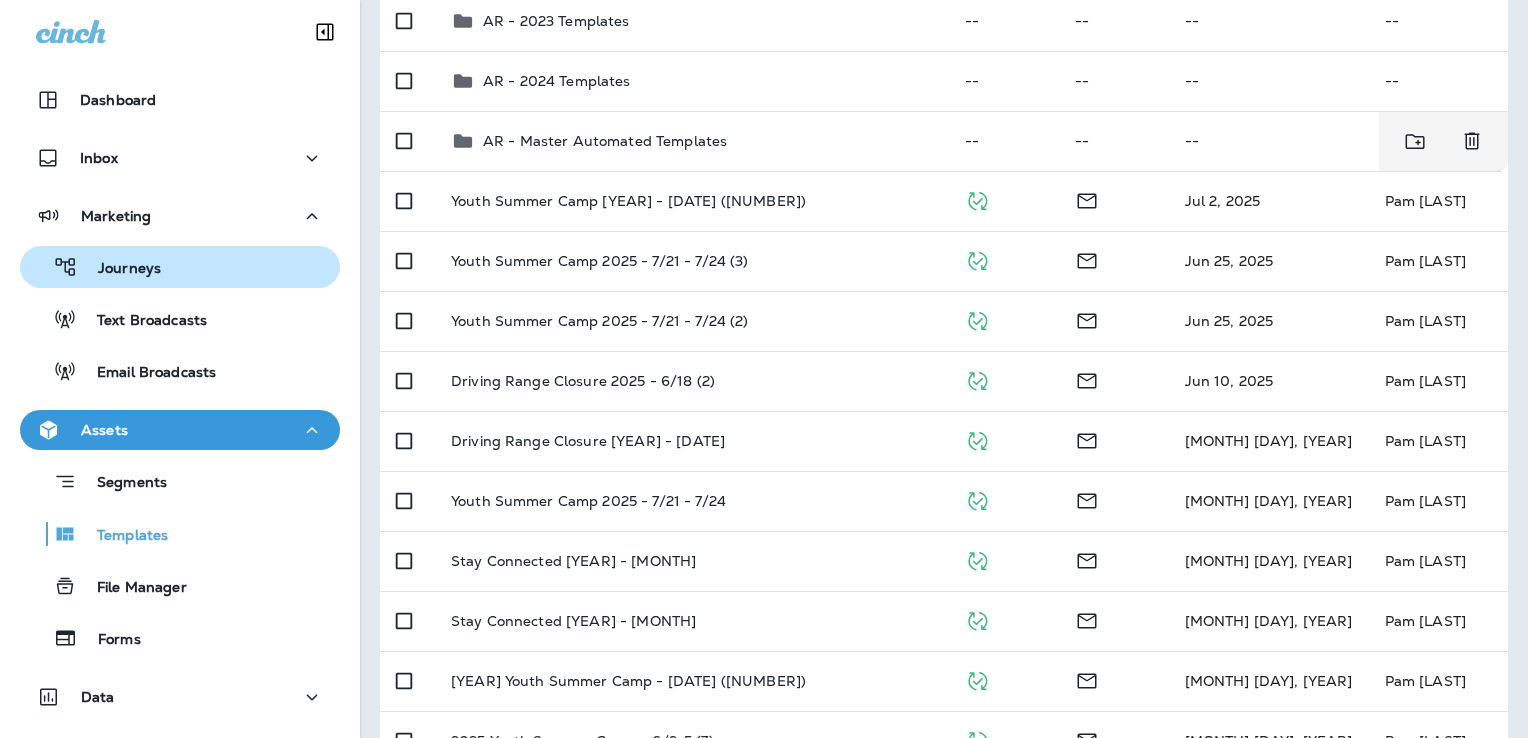 scroll, scrollTop: 300, scrollLeft: 0, axis: vertical 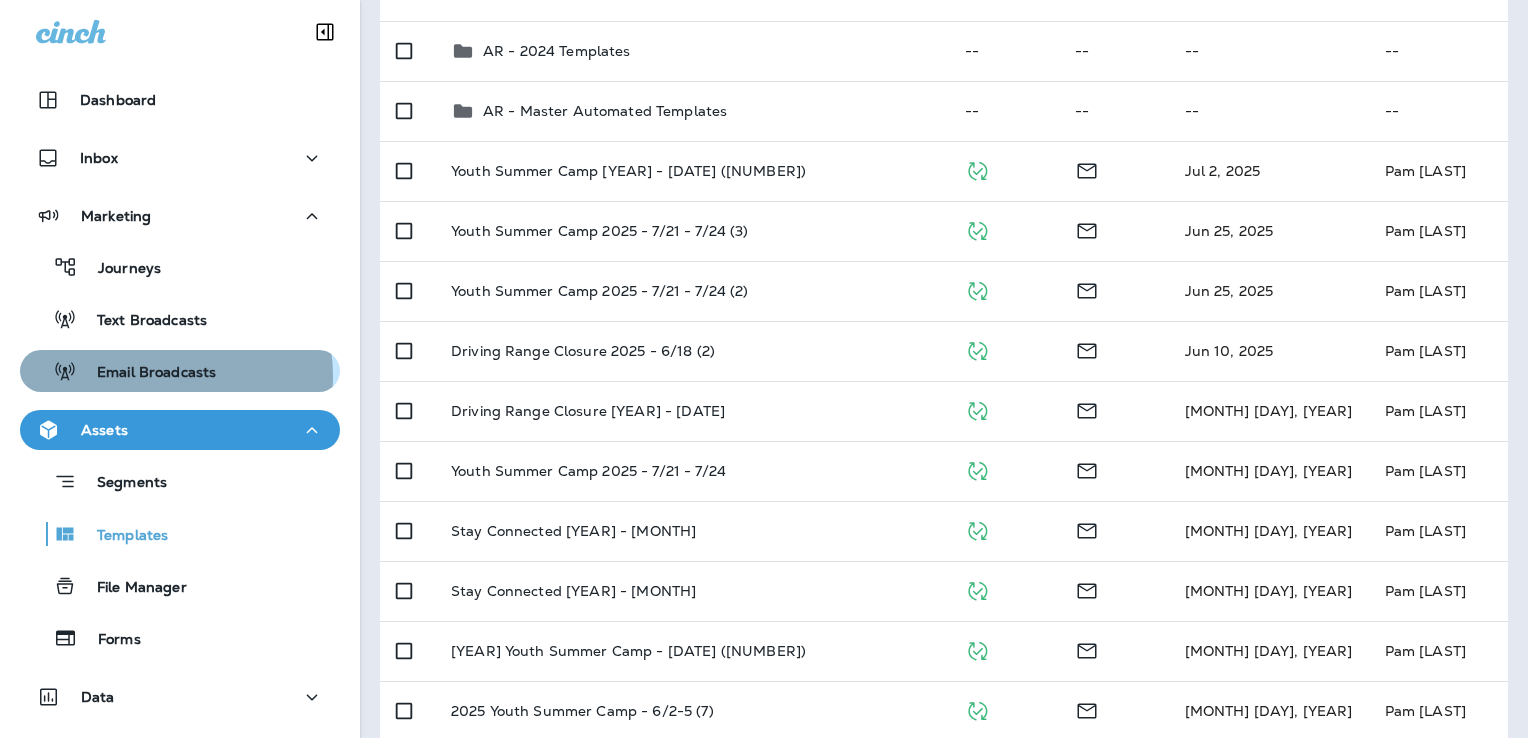 click on "Email Broadcasts" at bounding box center (119, 269) 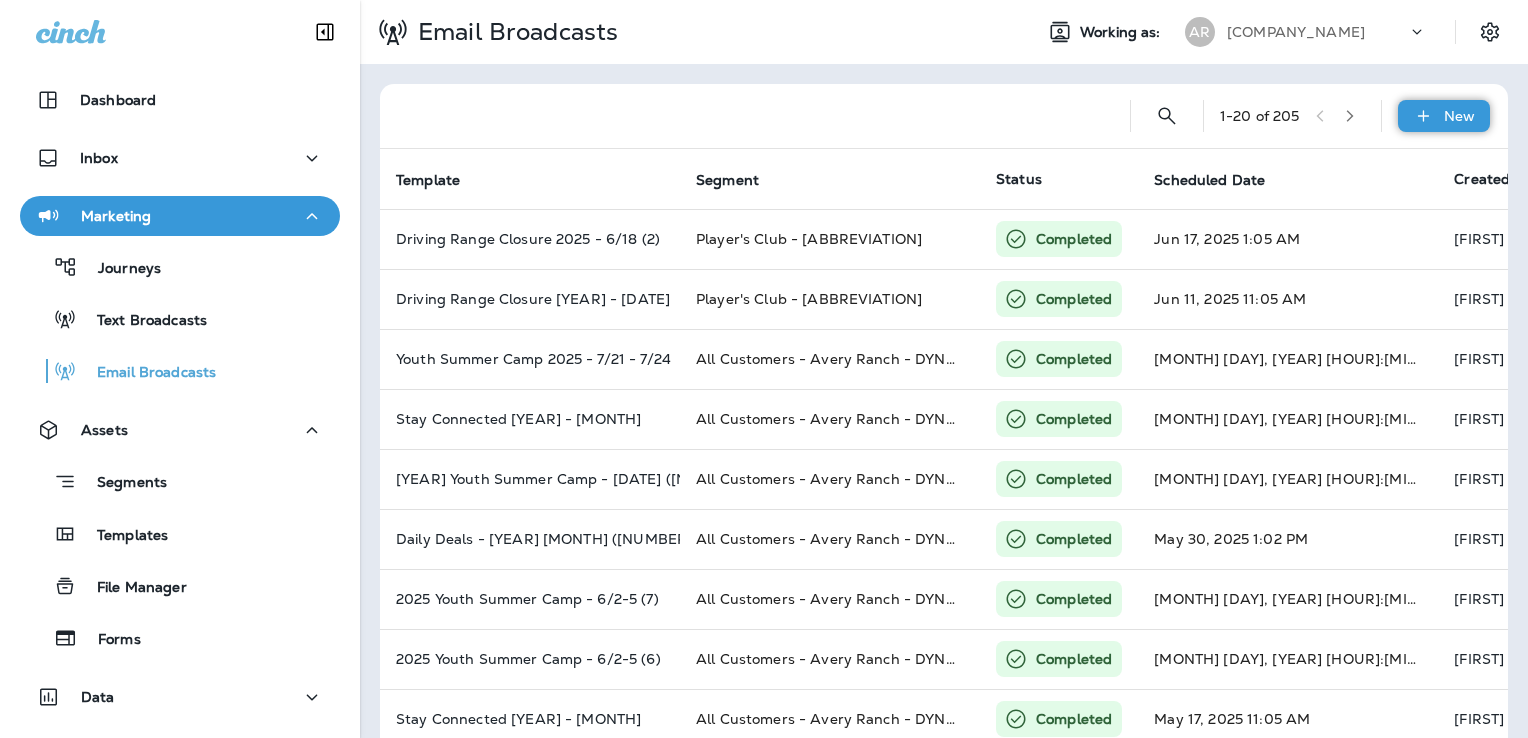 click at bounding box center [1423, 116] 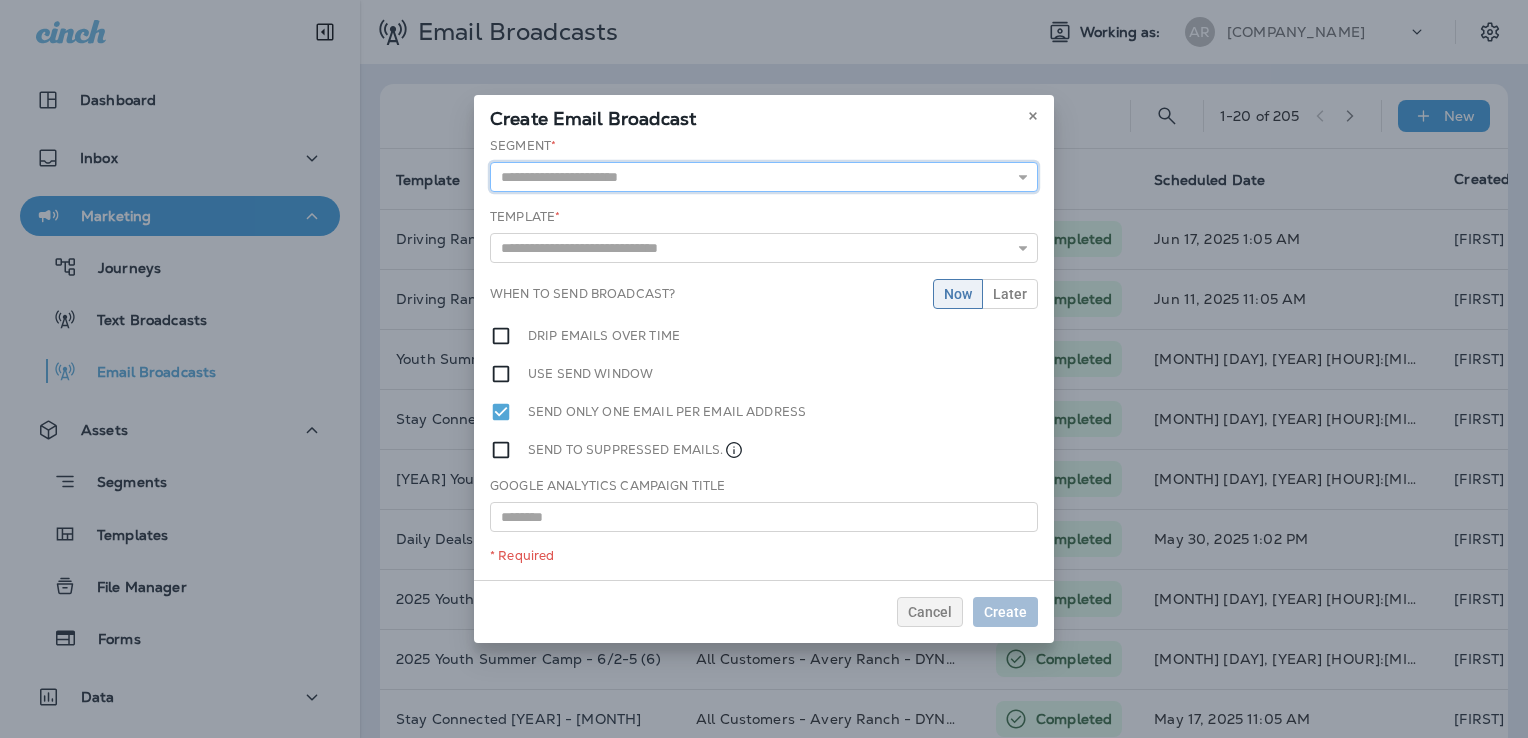 click at bounding box center [764, 177] 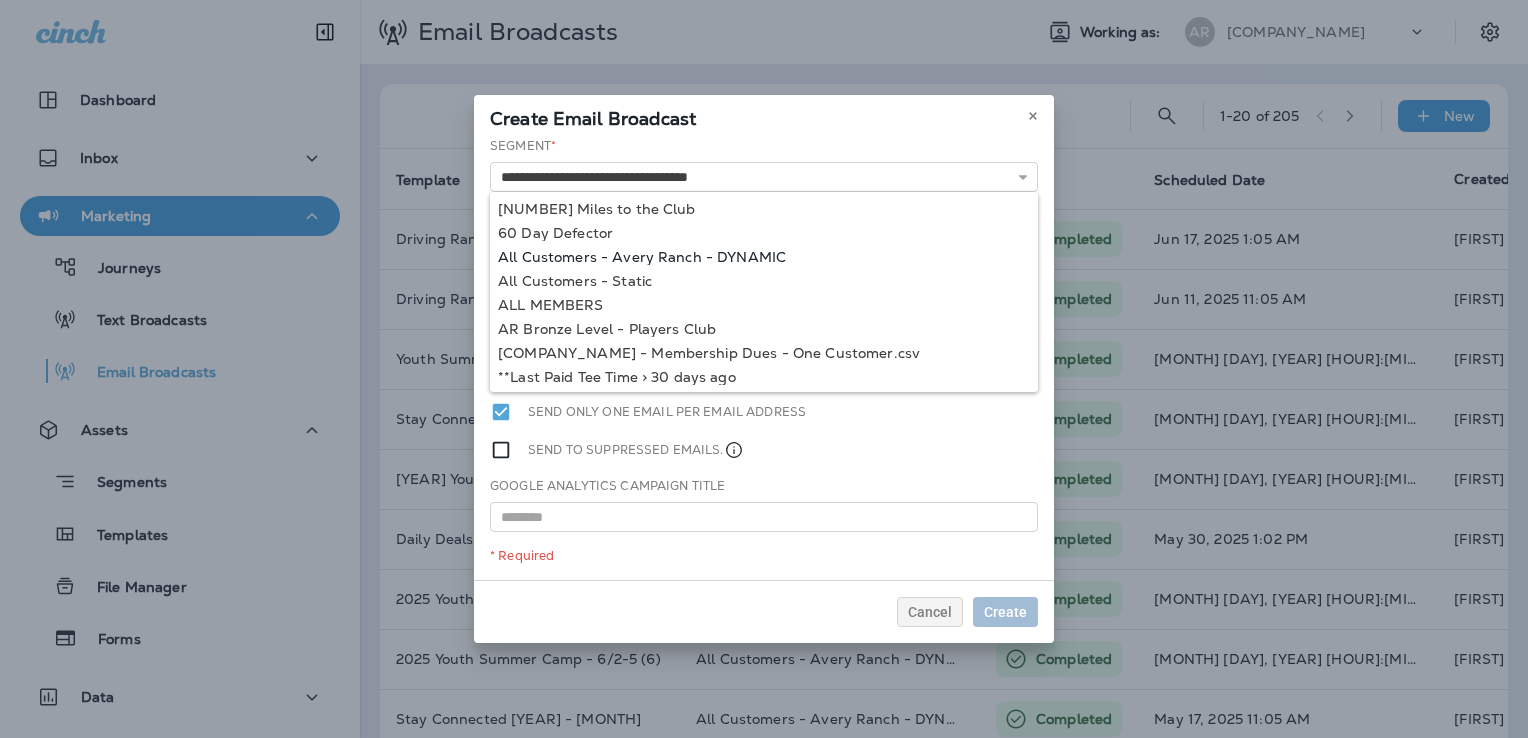 click on "**********" at bounding box center [764, 358] 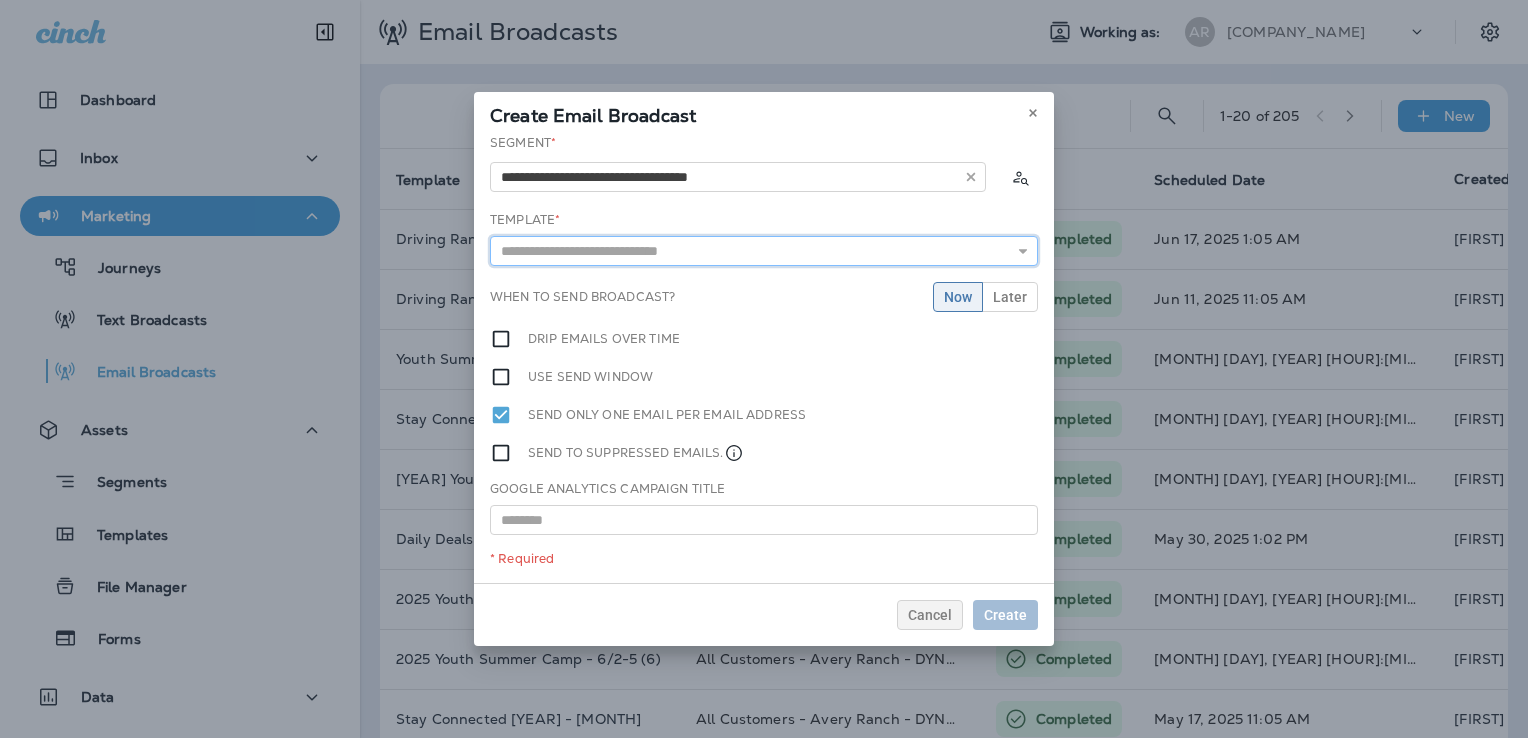 click at bounding box center (764, 251) 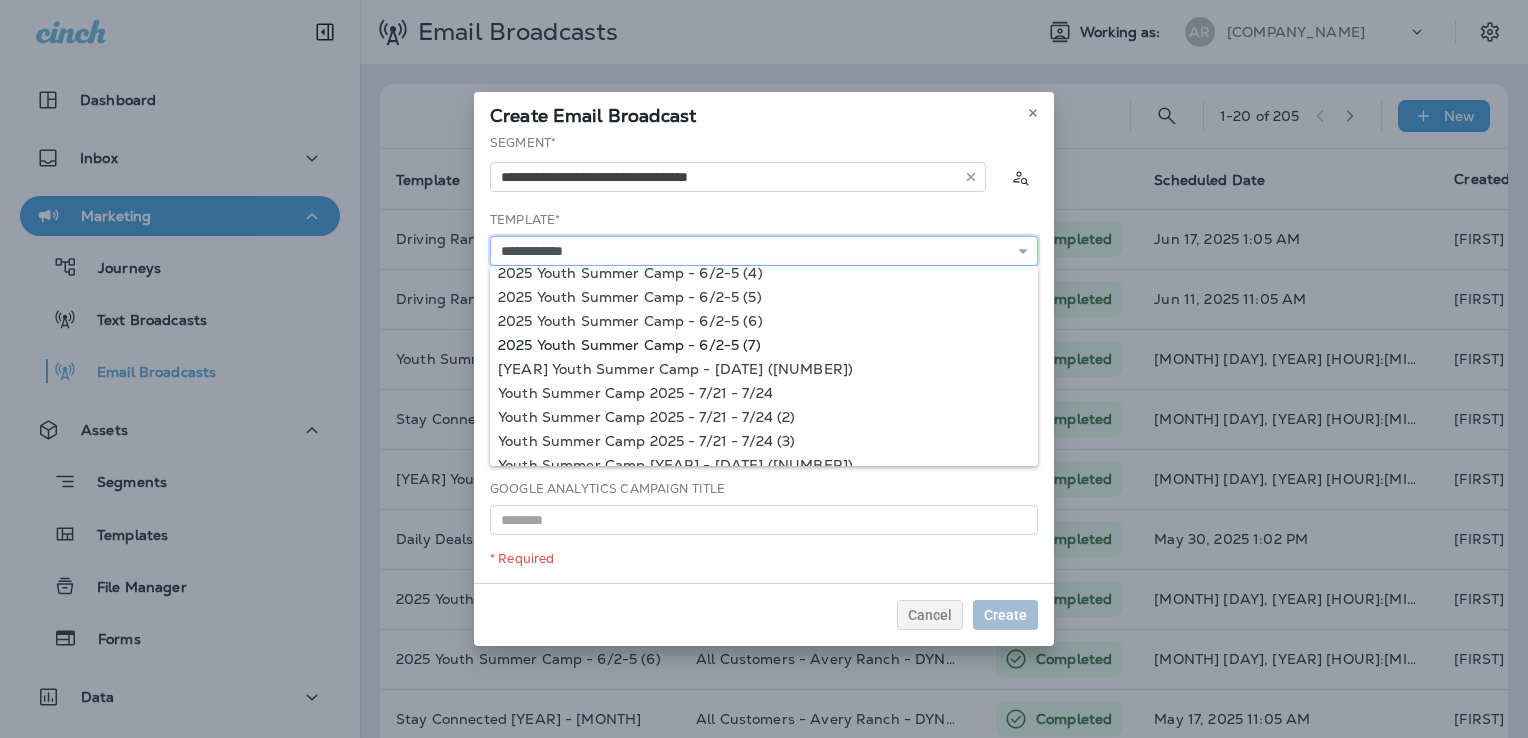 scroll, scrollTop: 97, scrollLeft: 0, axis: vertical 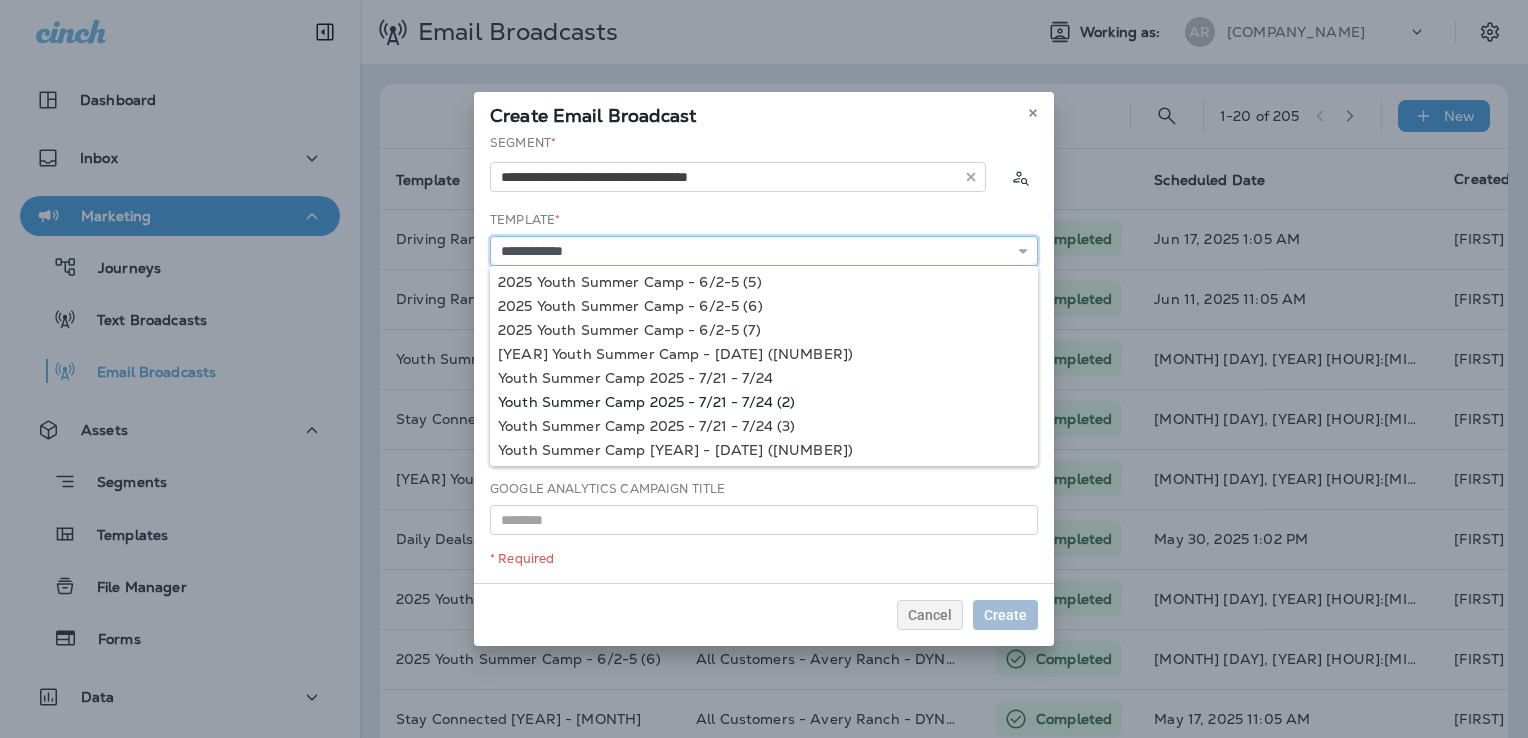 type on "**********" 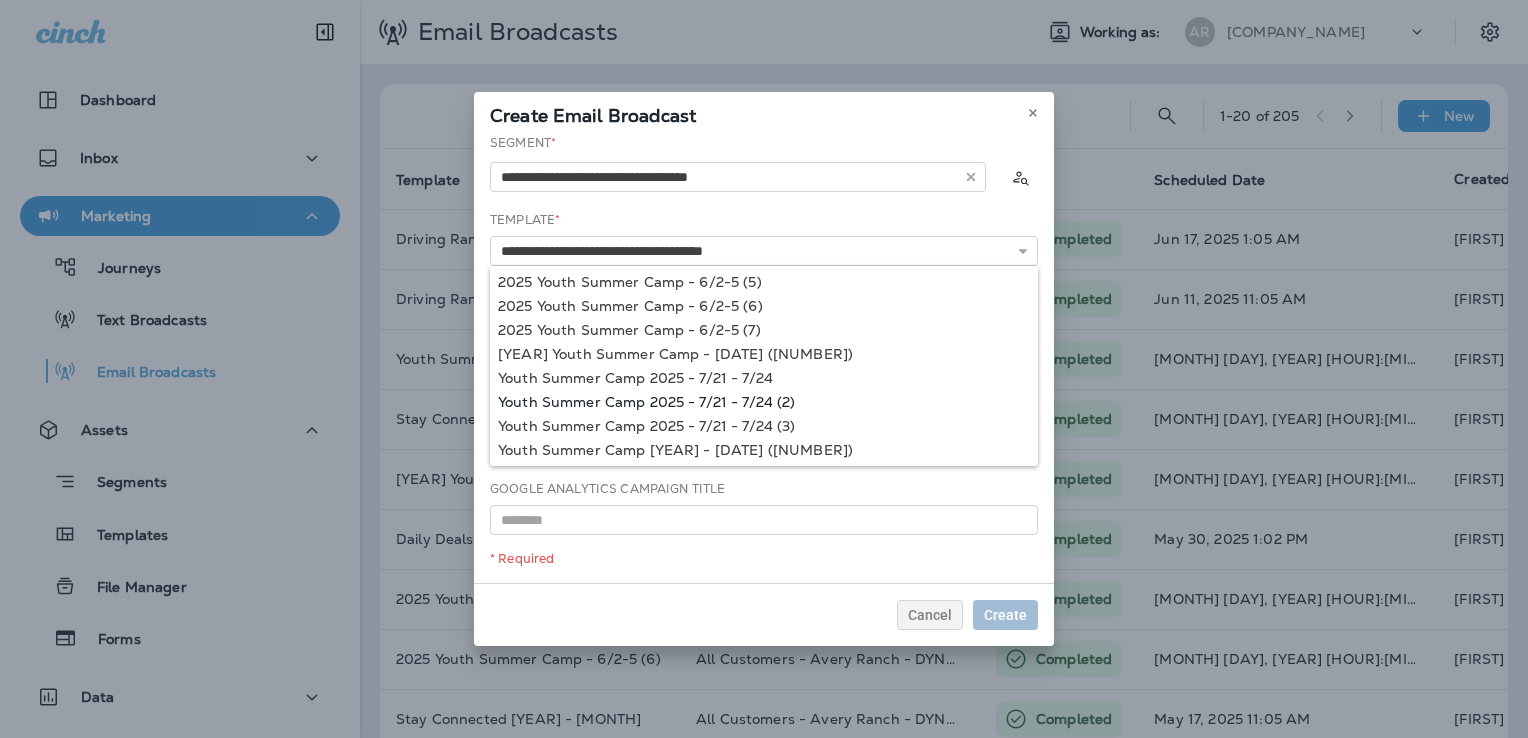 click on "**********" at bounding box center [764, 358] 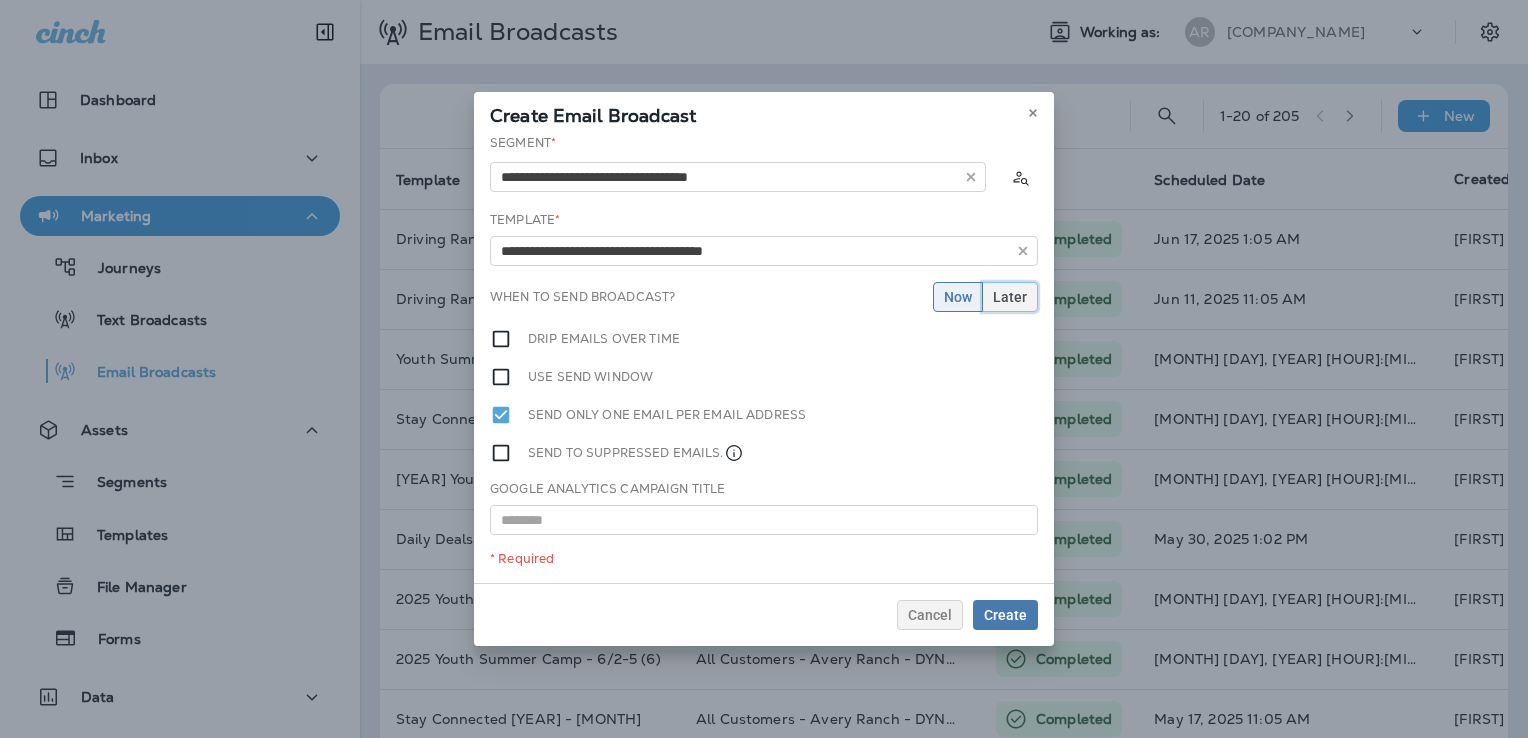 click on "Later" at bounding box center [958, 297] 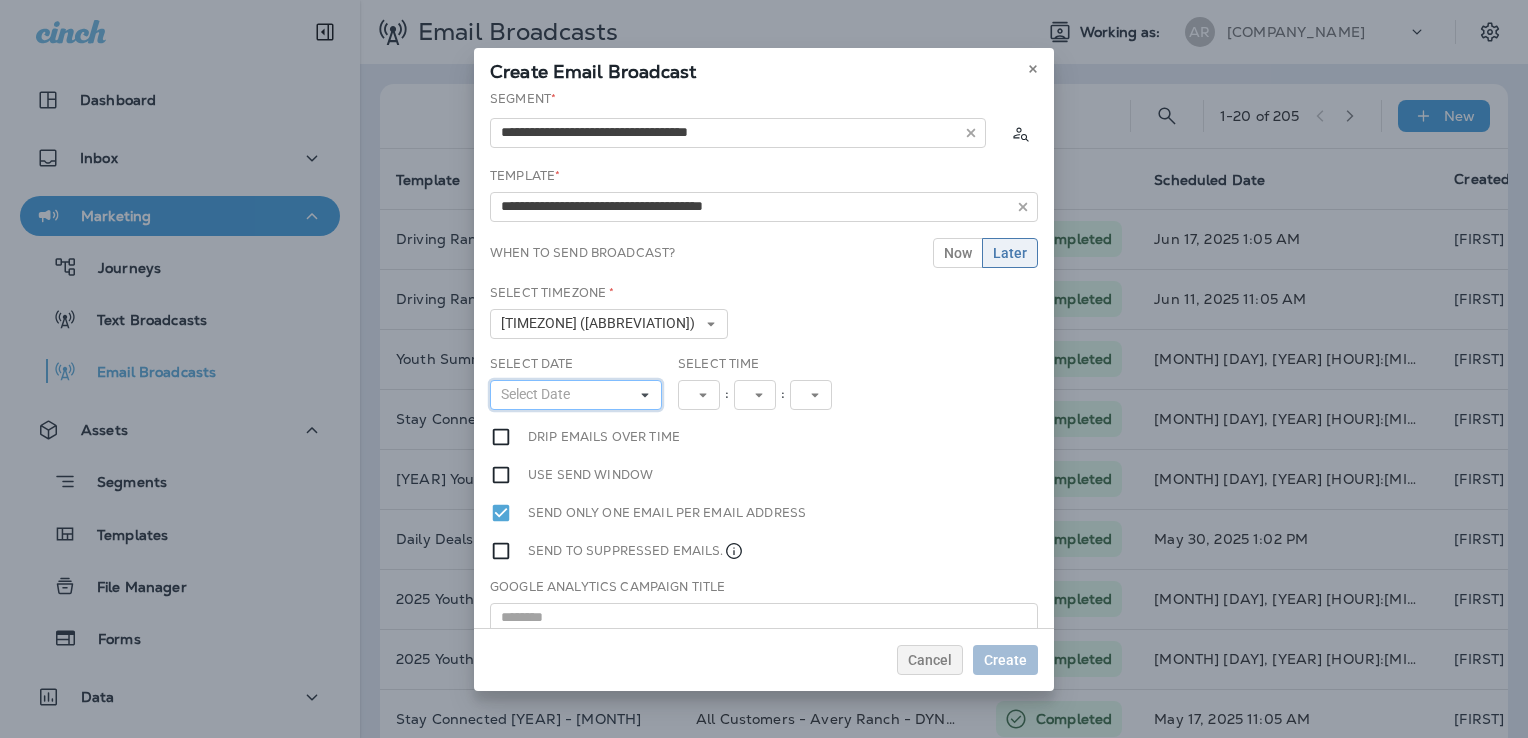 click on "Select Date" at bounding box center (576, 395) 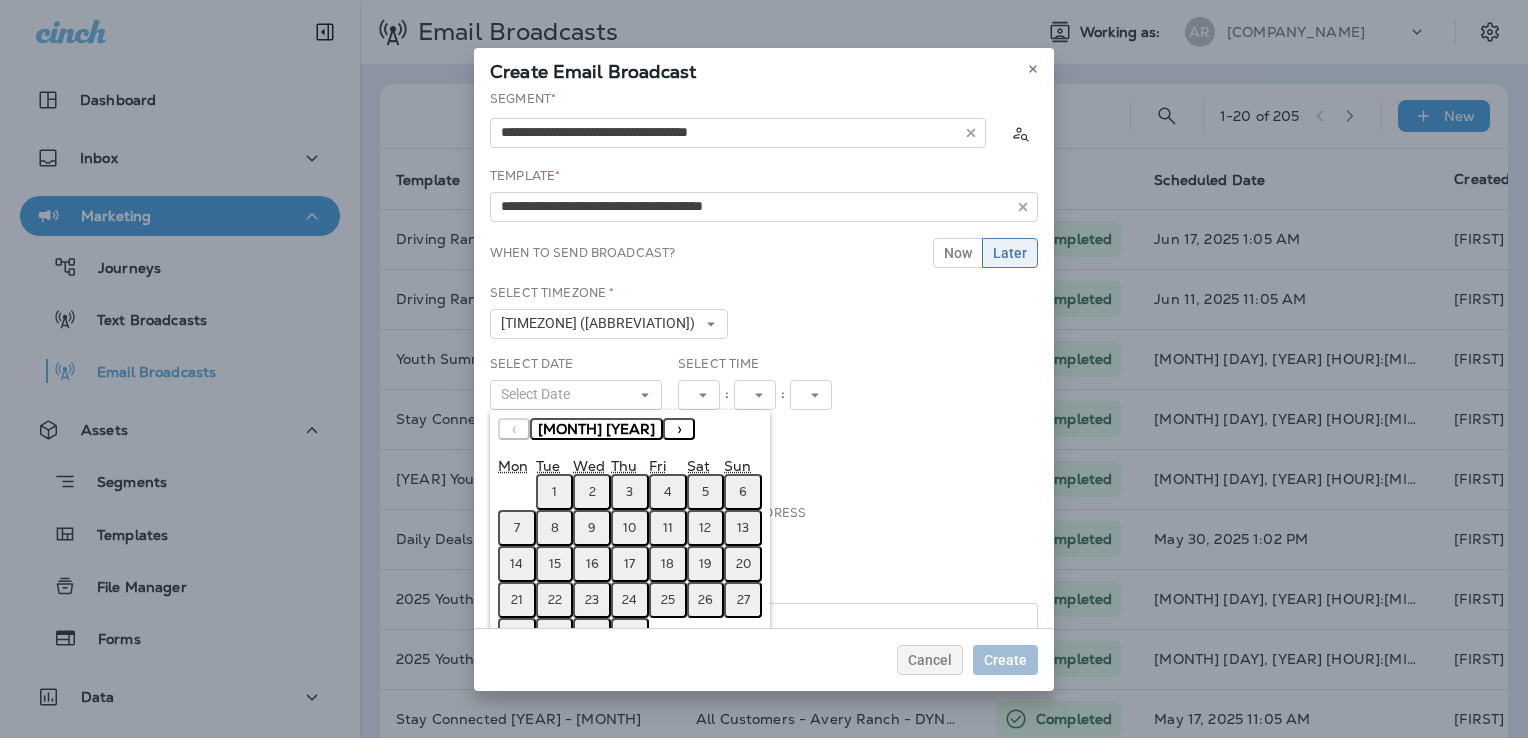 click on "2" at bounding box center [592, 492] 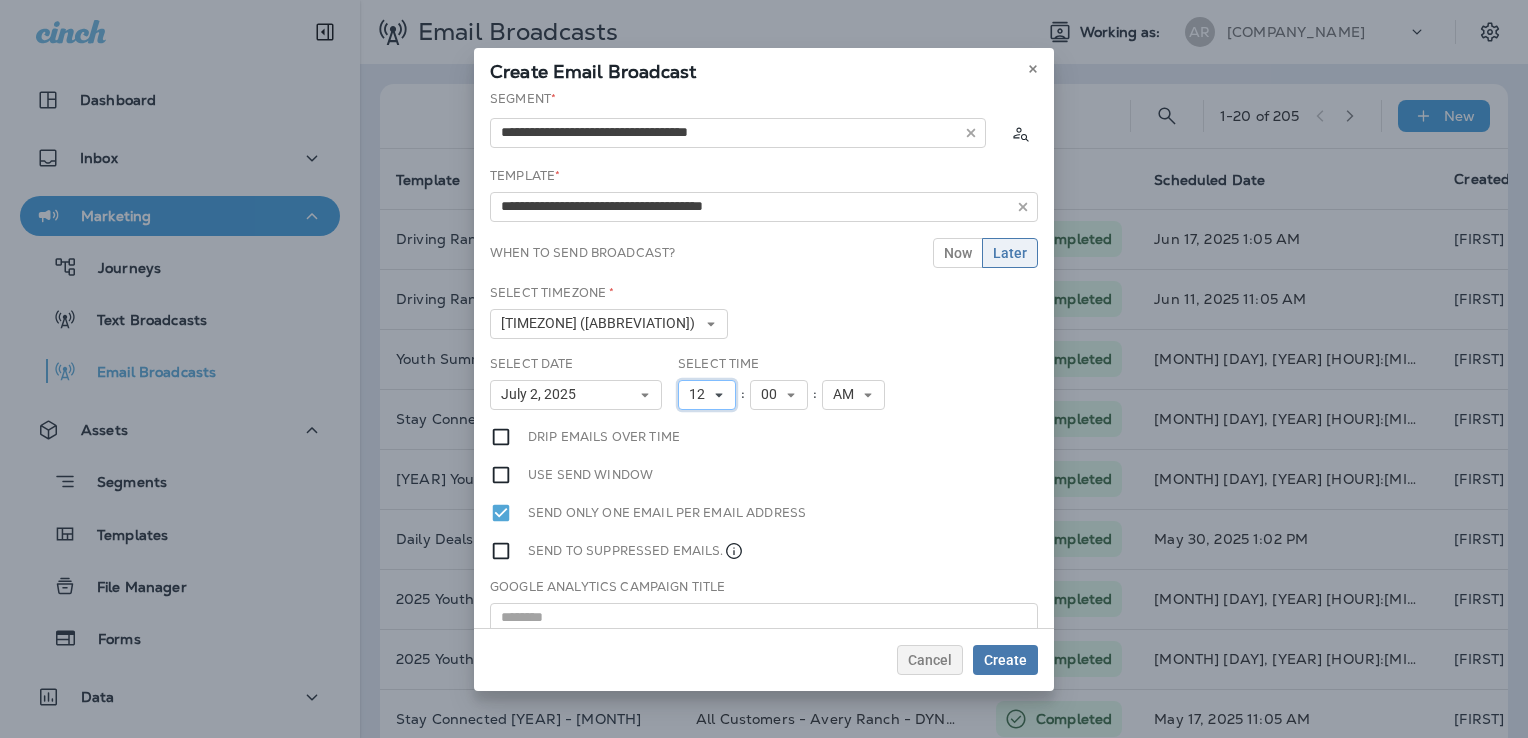 click on "12" at bounding box center (707, 395) 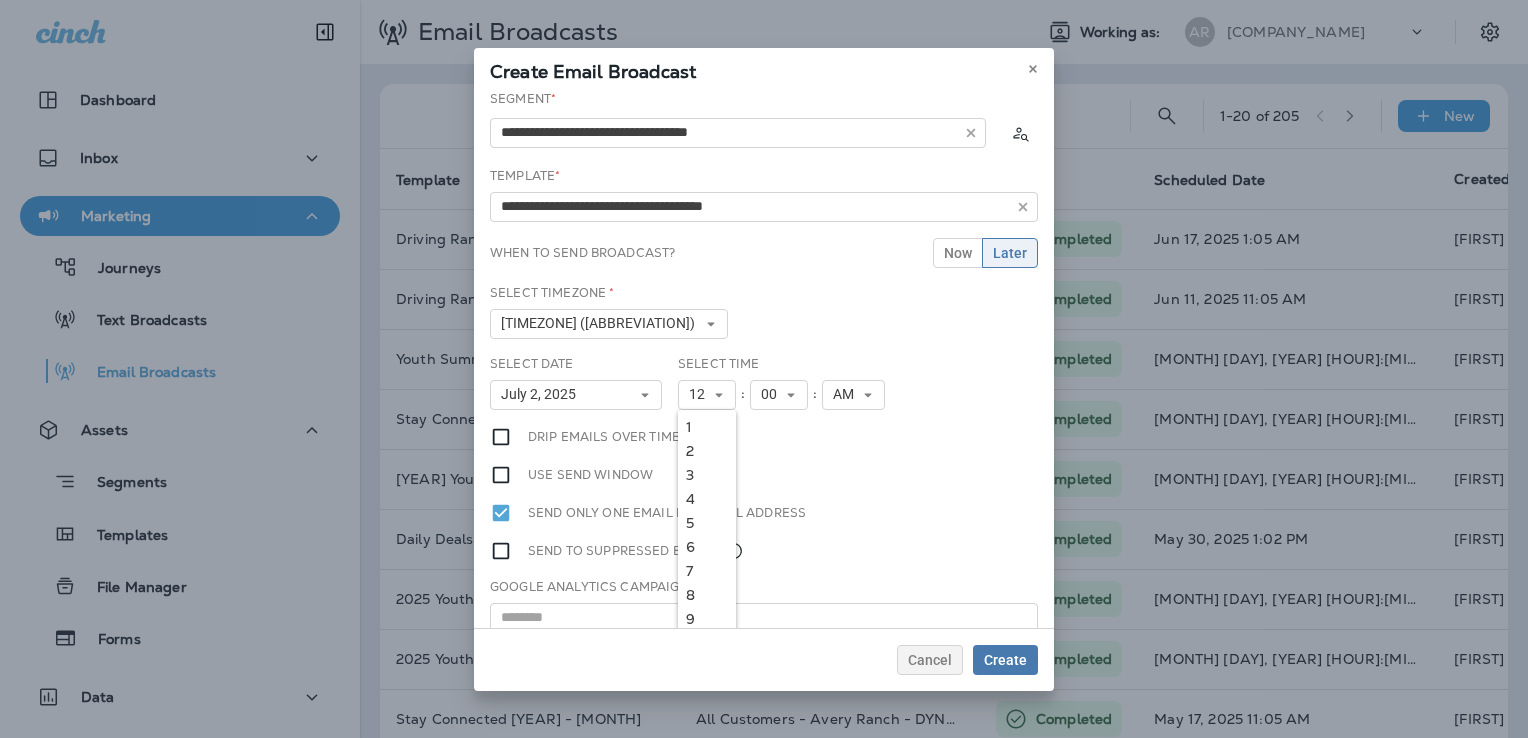 click on "2" at bounding box center (707, 427) 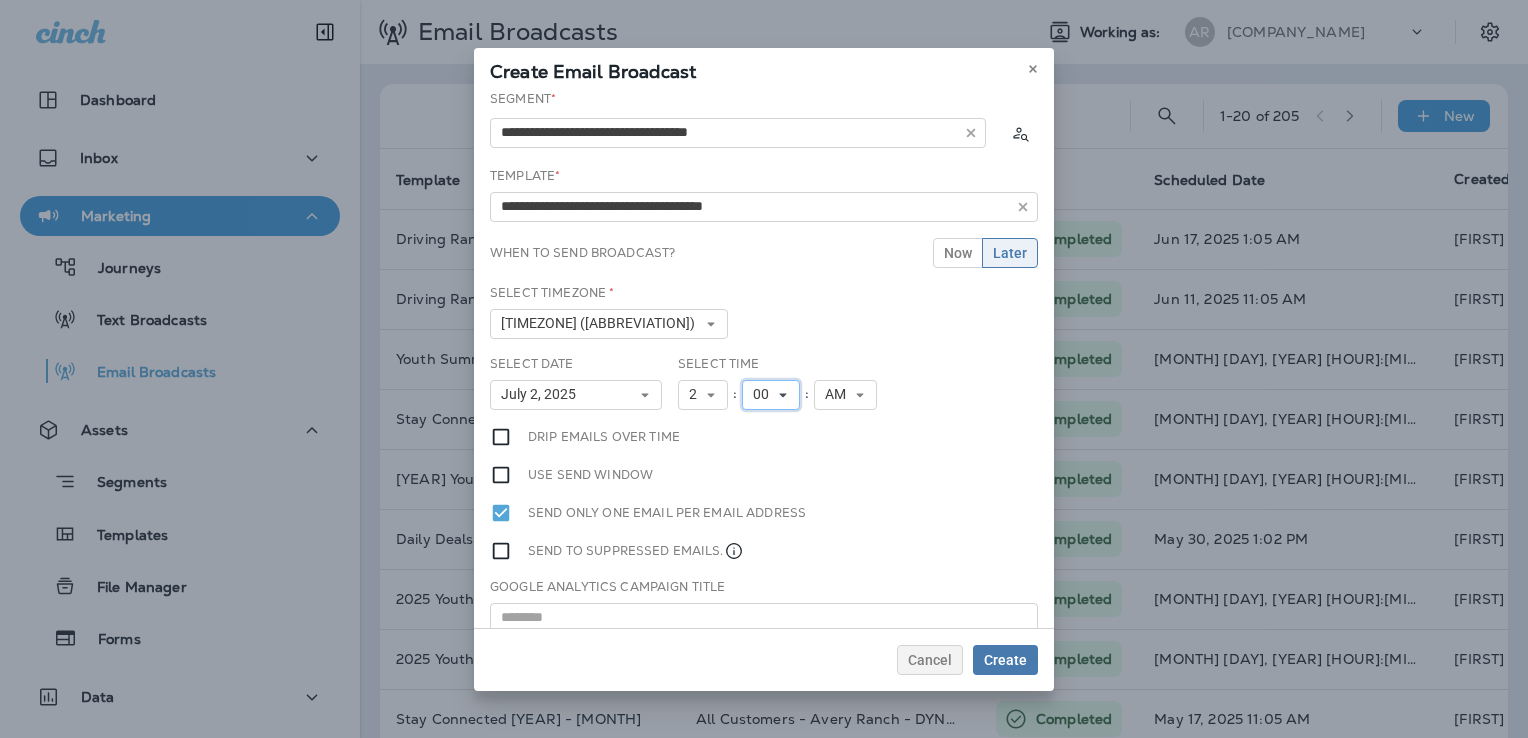 click on "00" at bounding box center (703, 395) 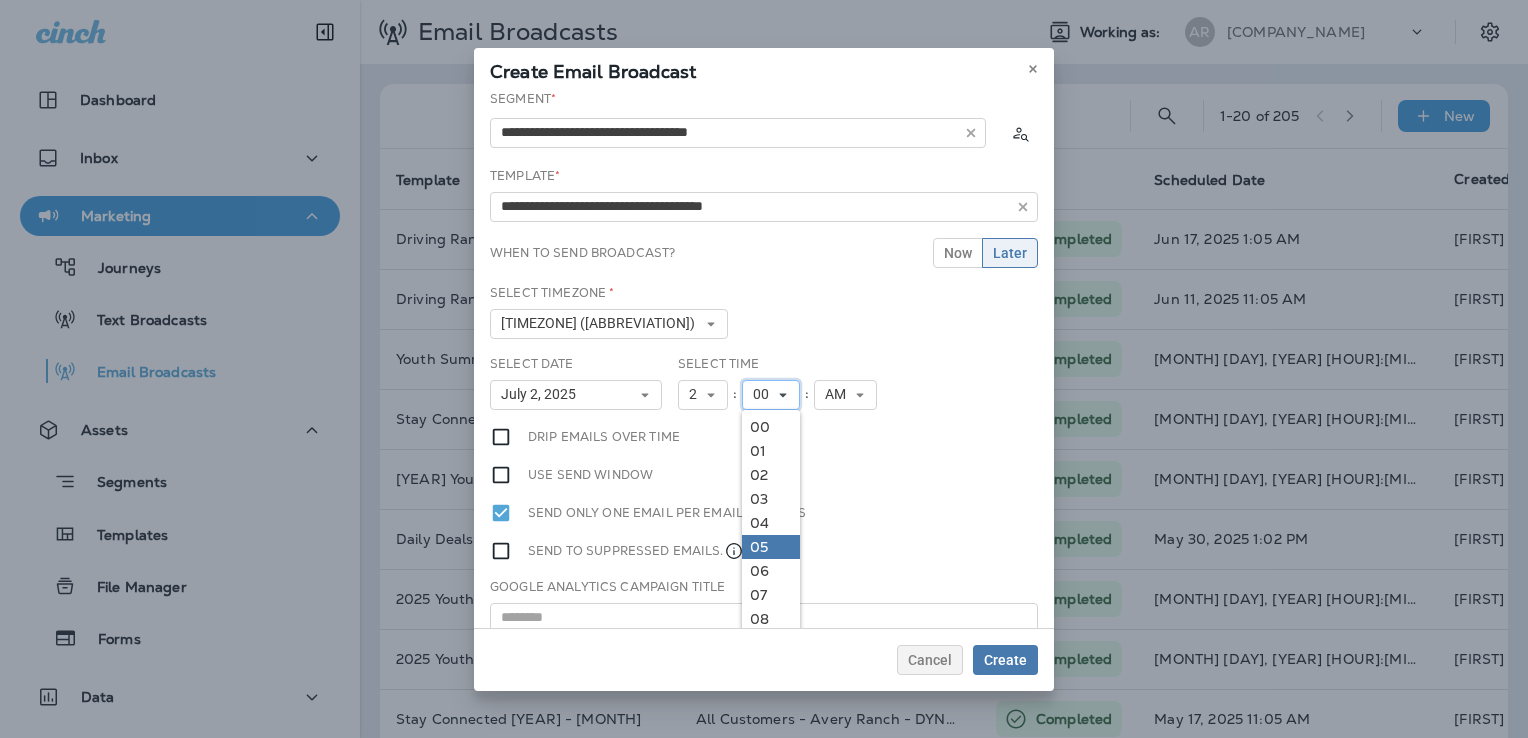 scroll, scrollTop: 200, scrollLeft: 0, axis: vertical 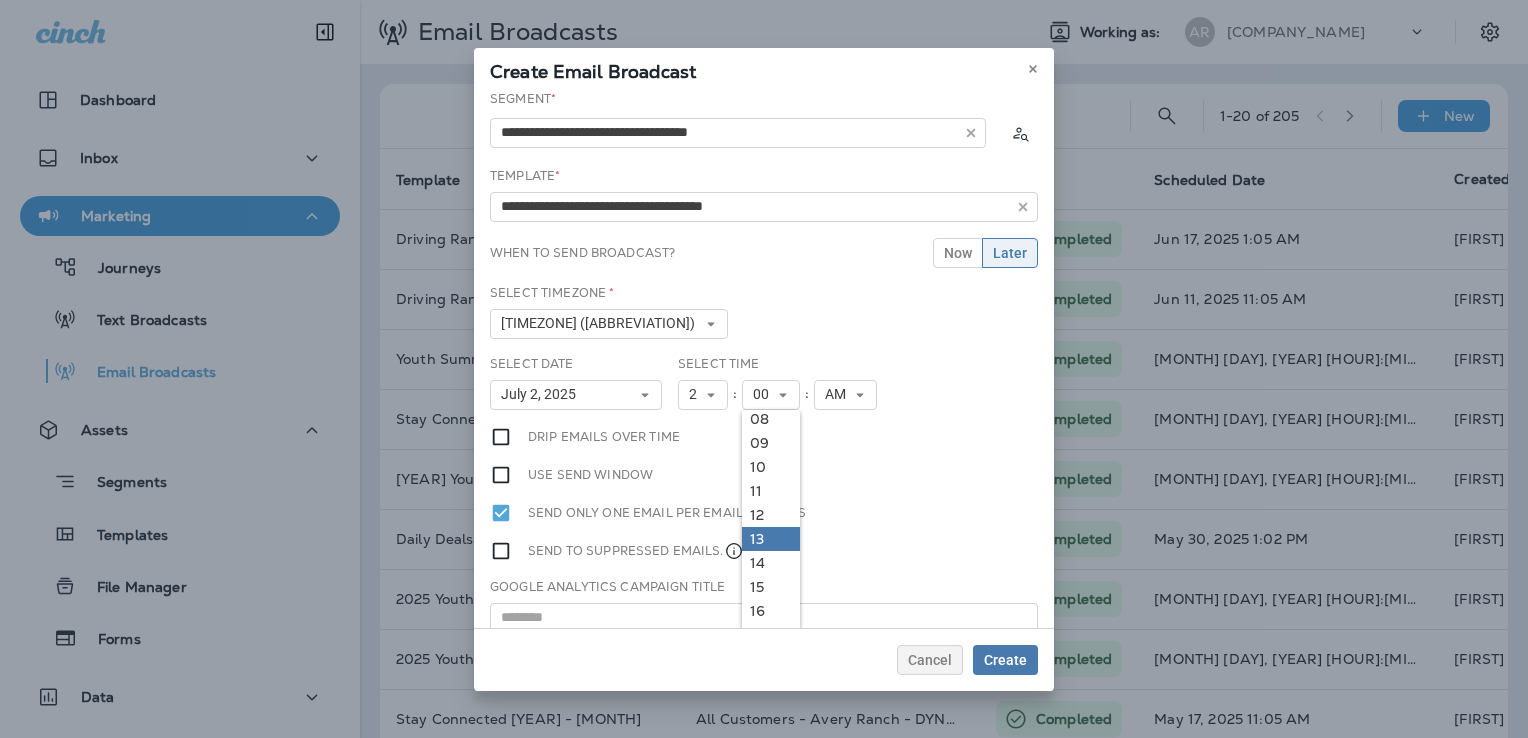click on "13" at bounding box center (0, 0) 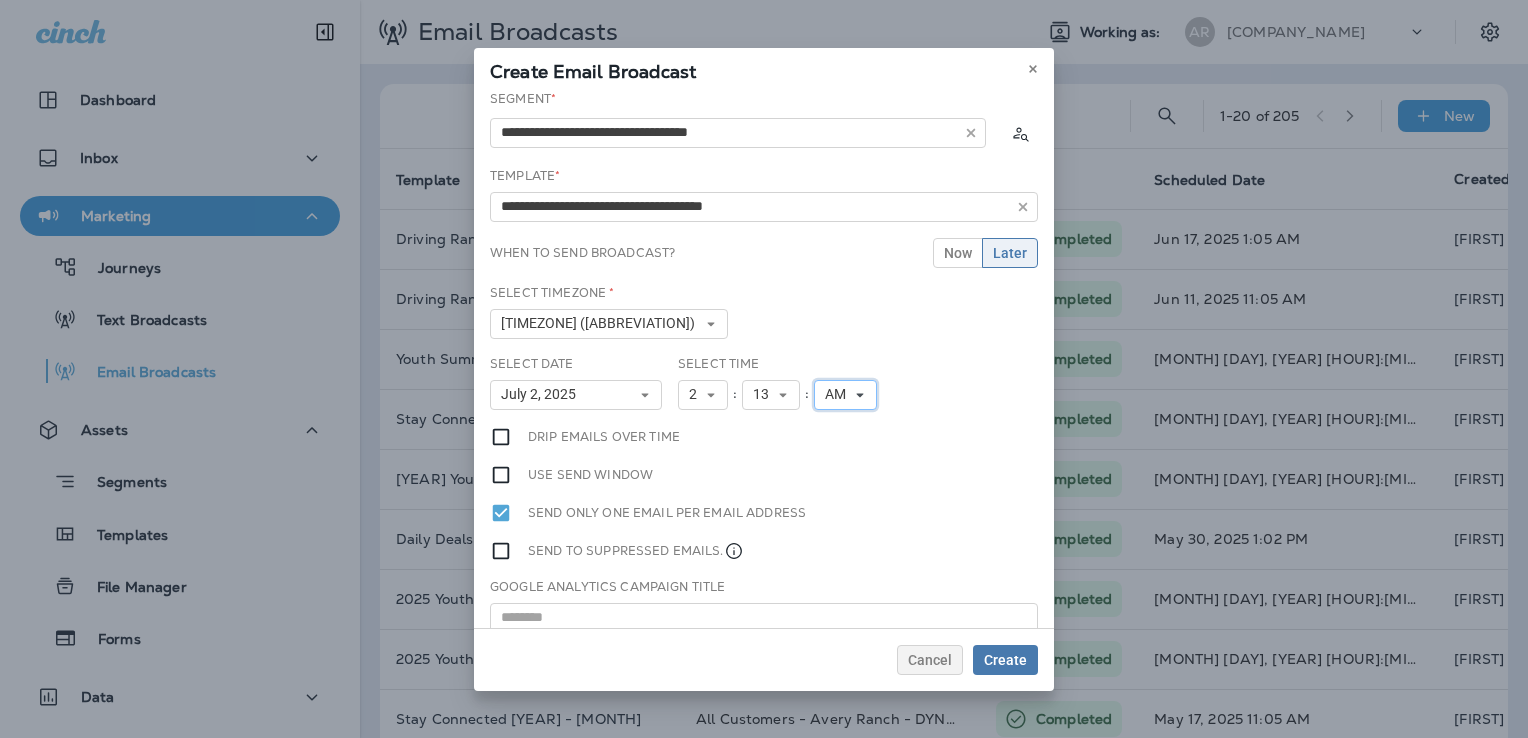 click on "AM" at bounding box center (703, 395) 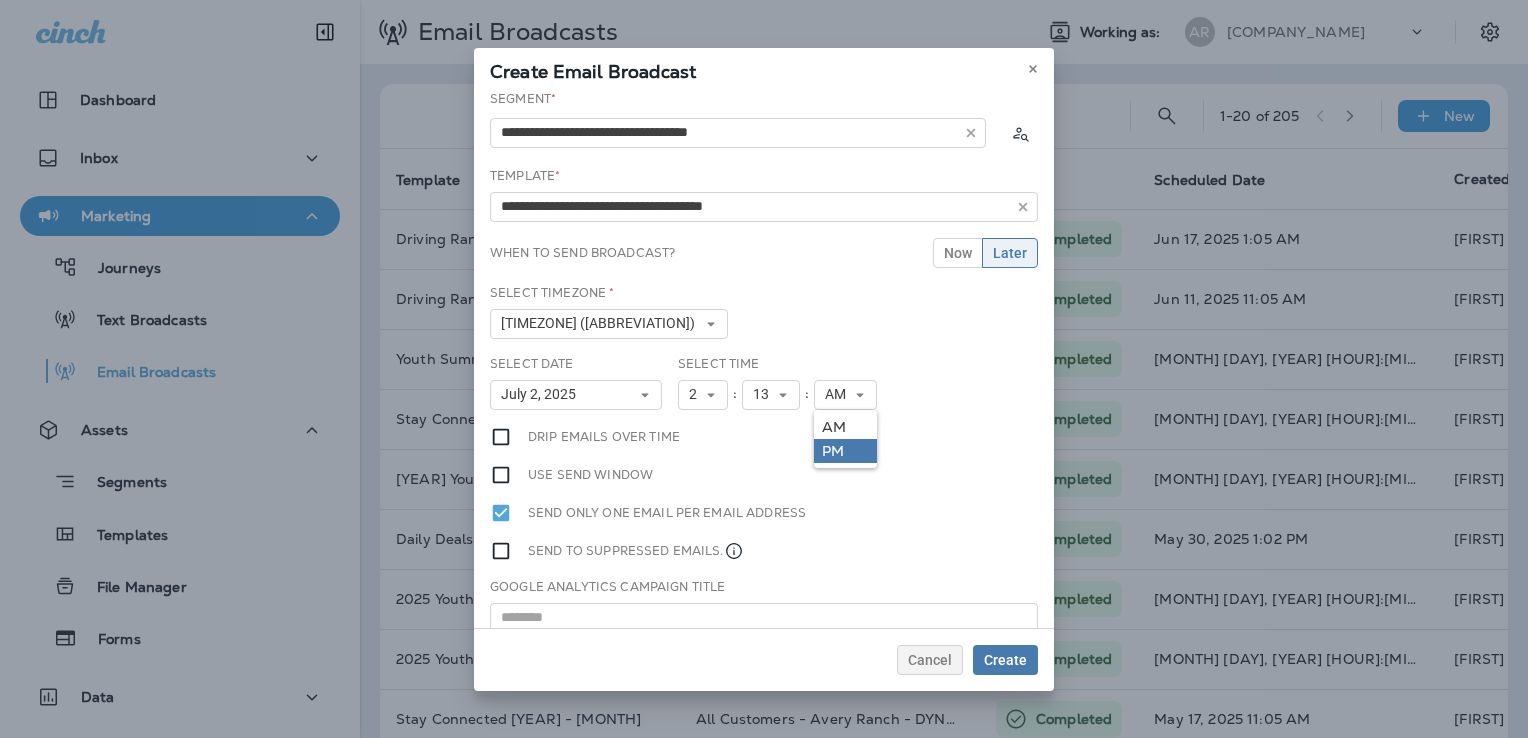 click on "PM" at bounding box center (0, 0) 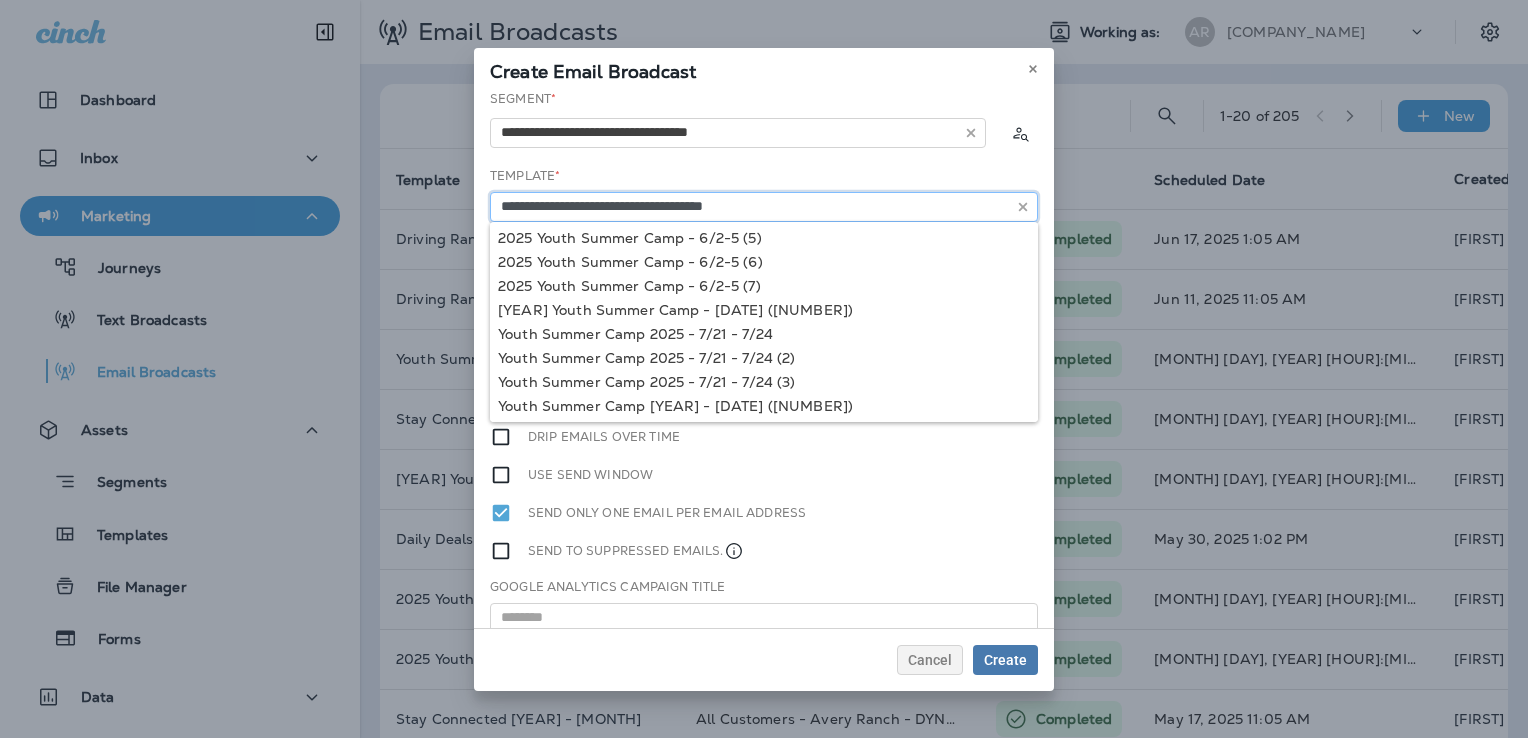 click on "**********" at bounding box center [738, 133] 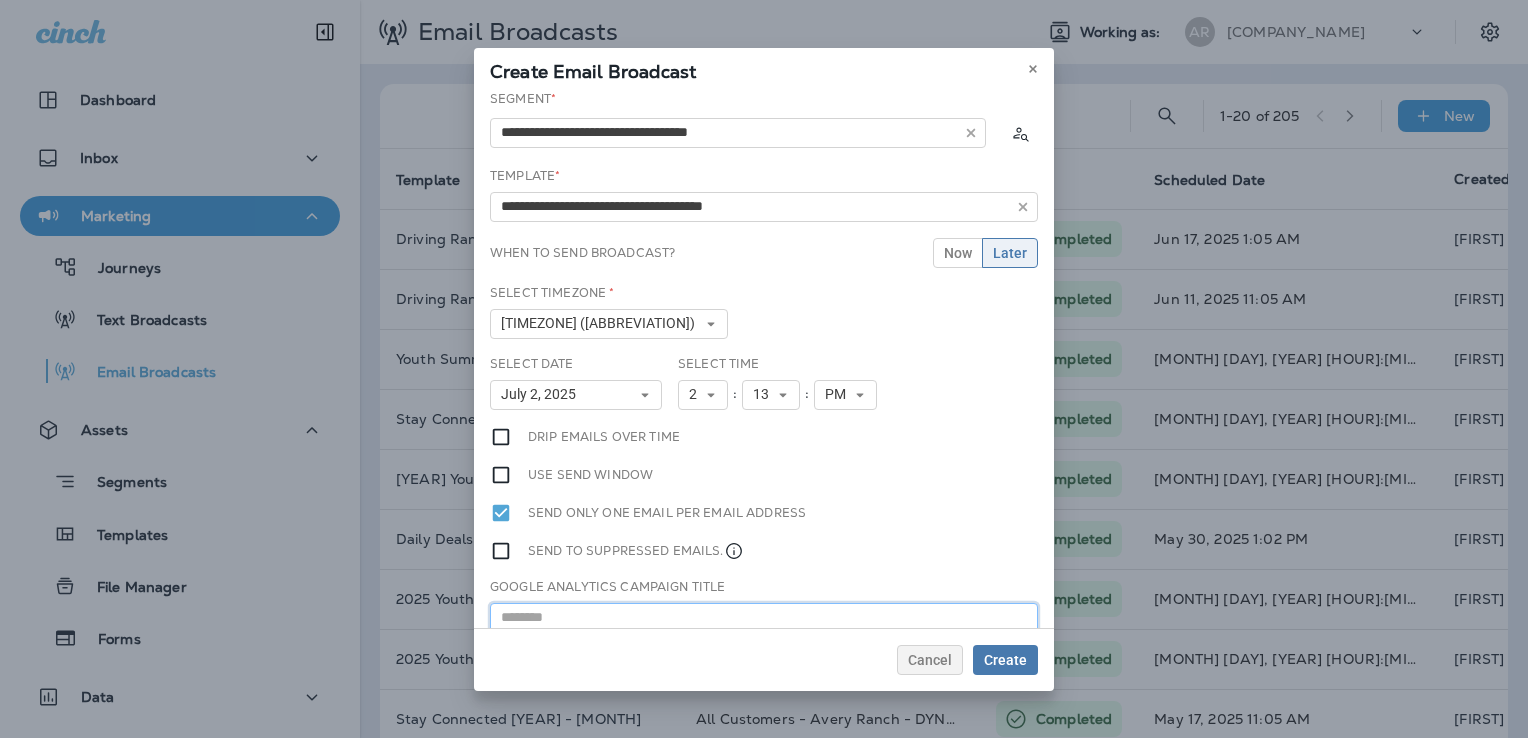 click at bounding box center (764, 618) 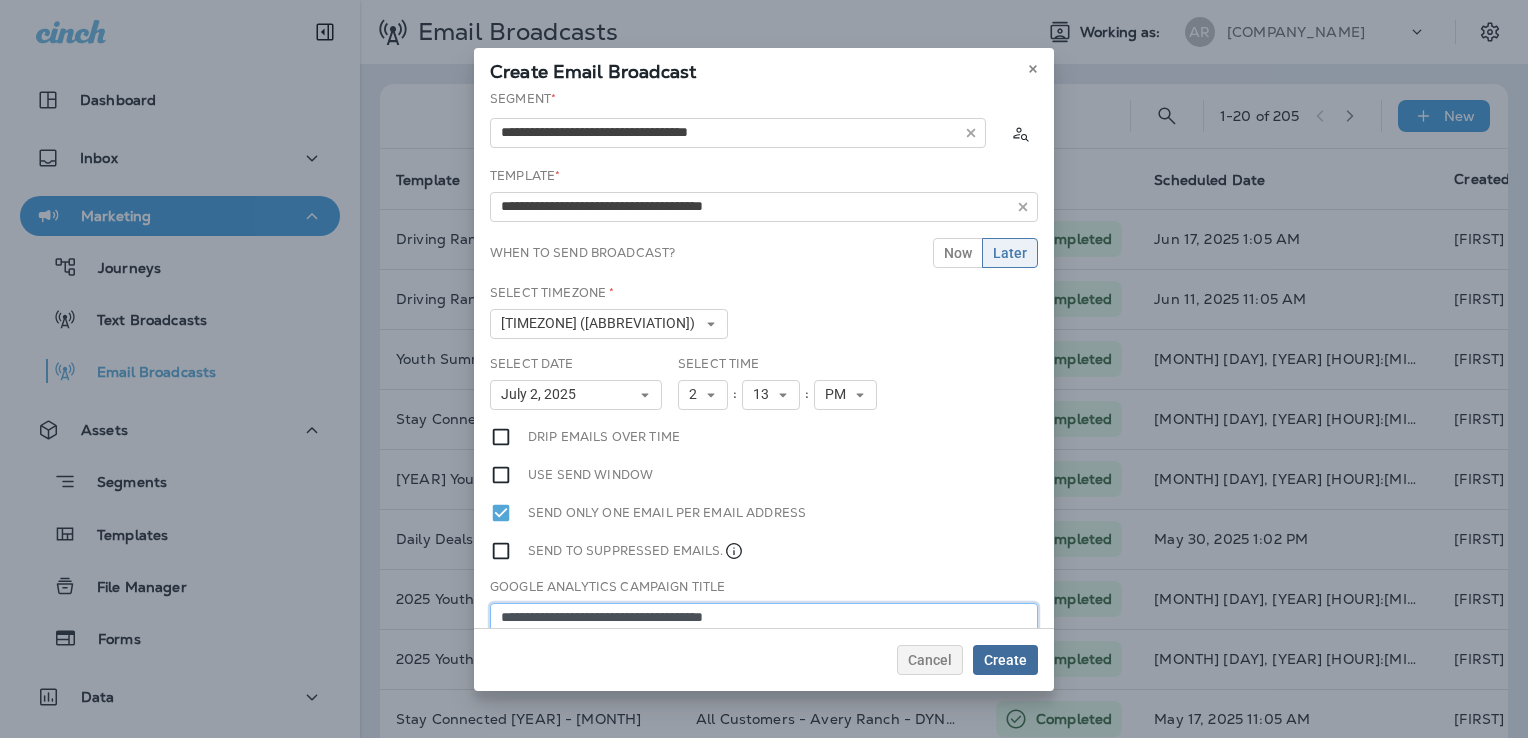 type on "**********" 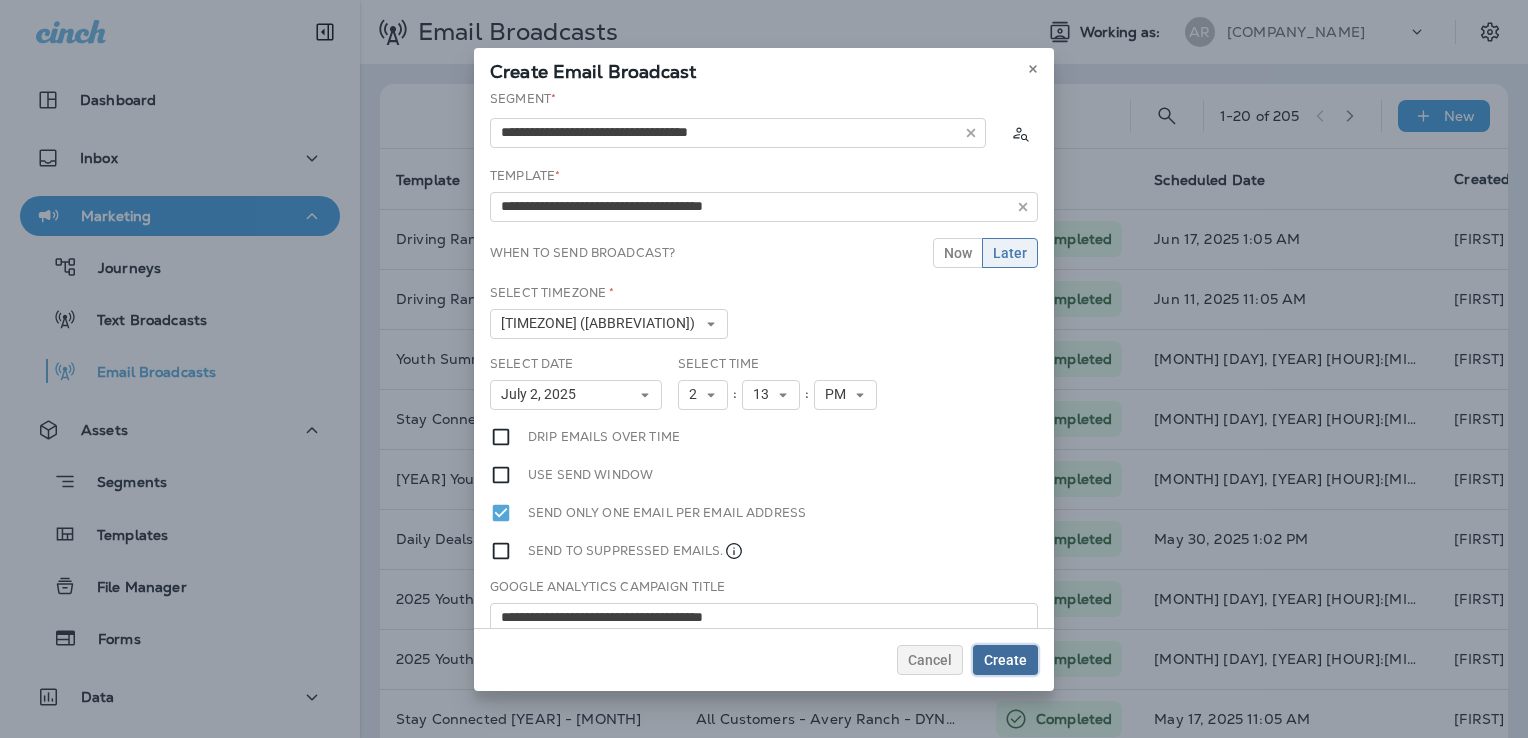 click on "Create" at bounding box center (1005, 660) 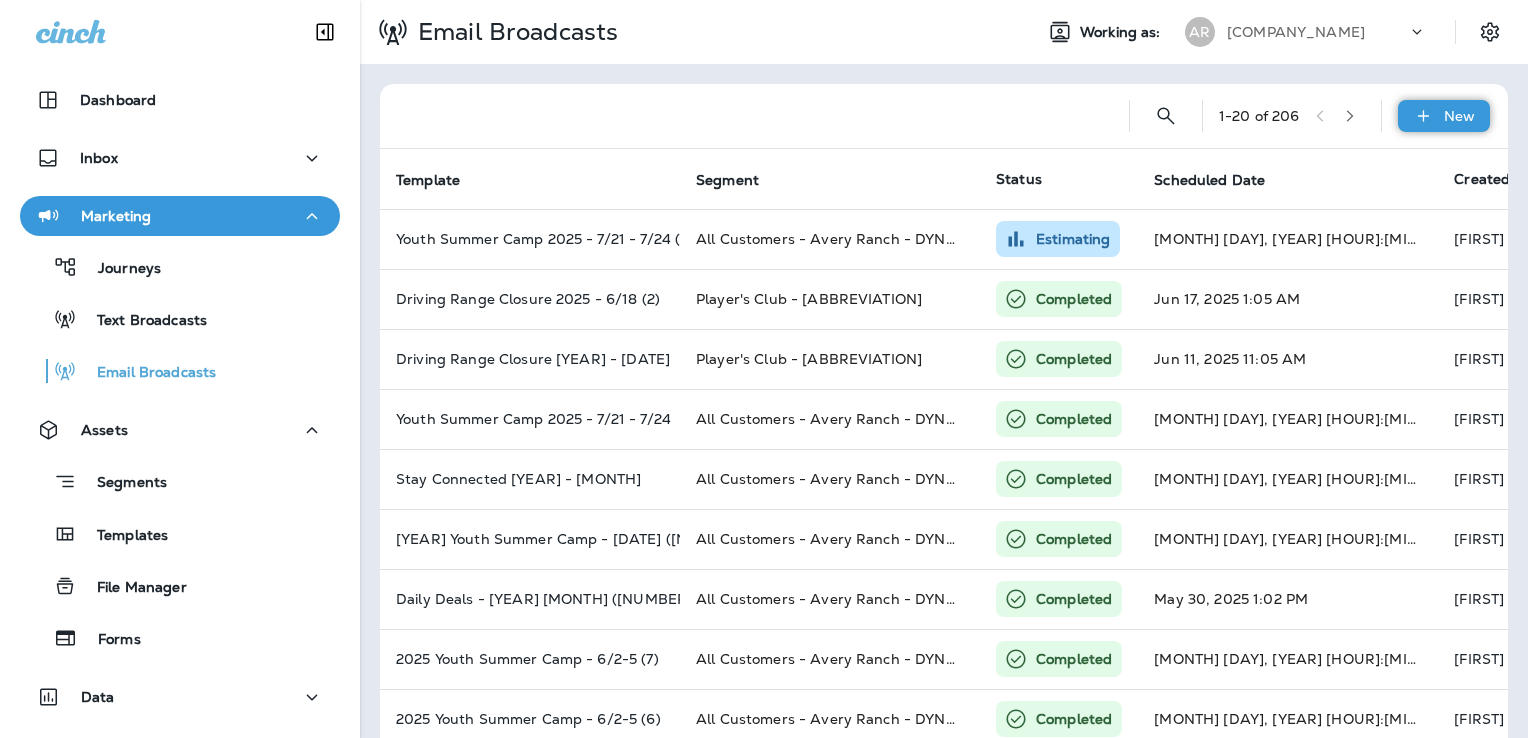 click at bounding box center (1423, 116) 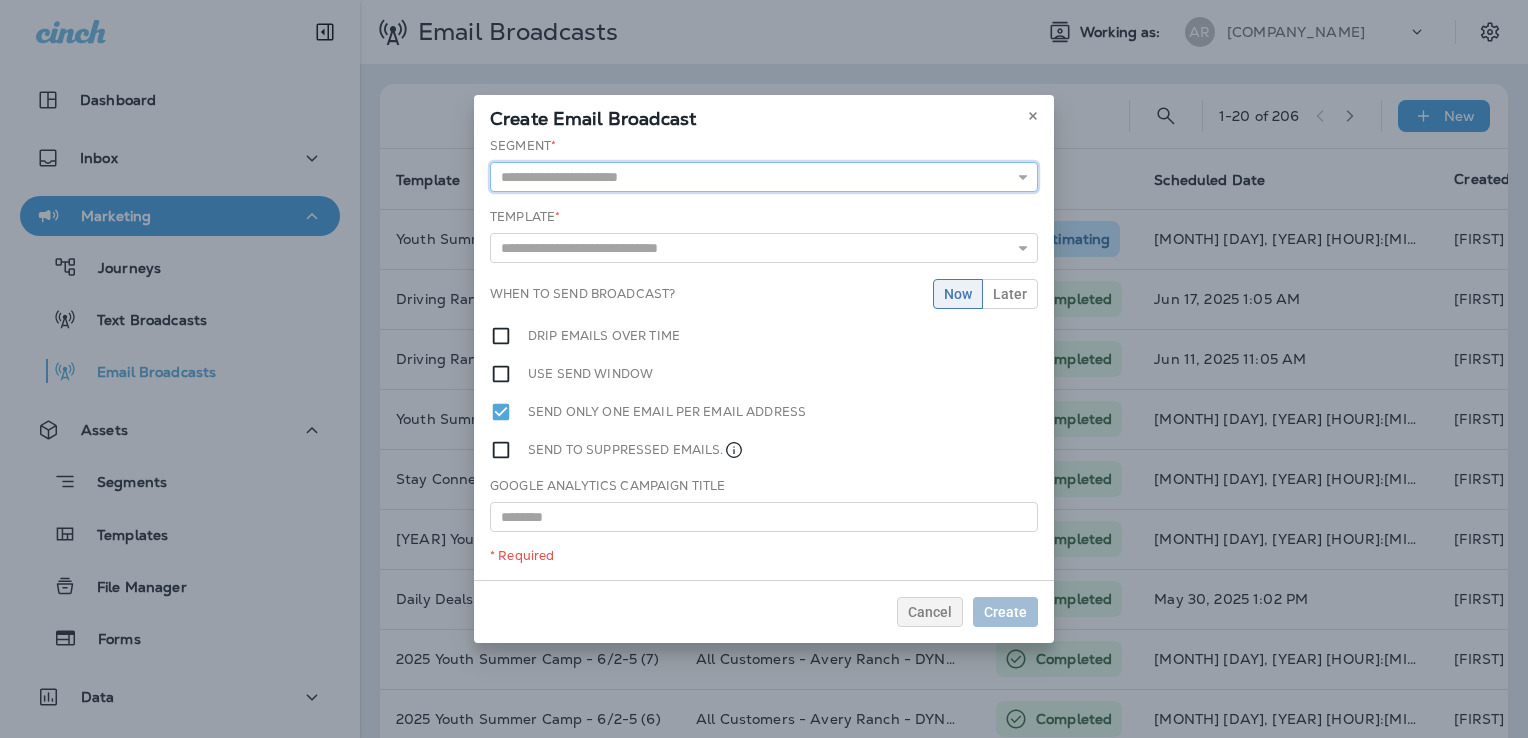 click at bounding box center (764, 177) 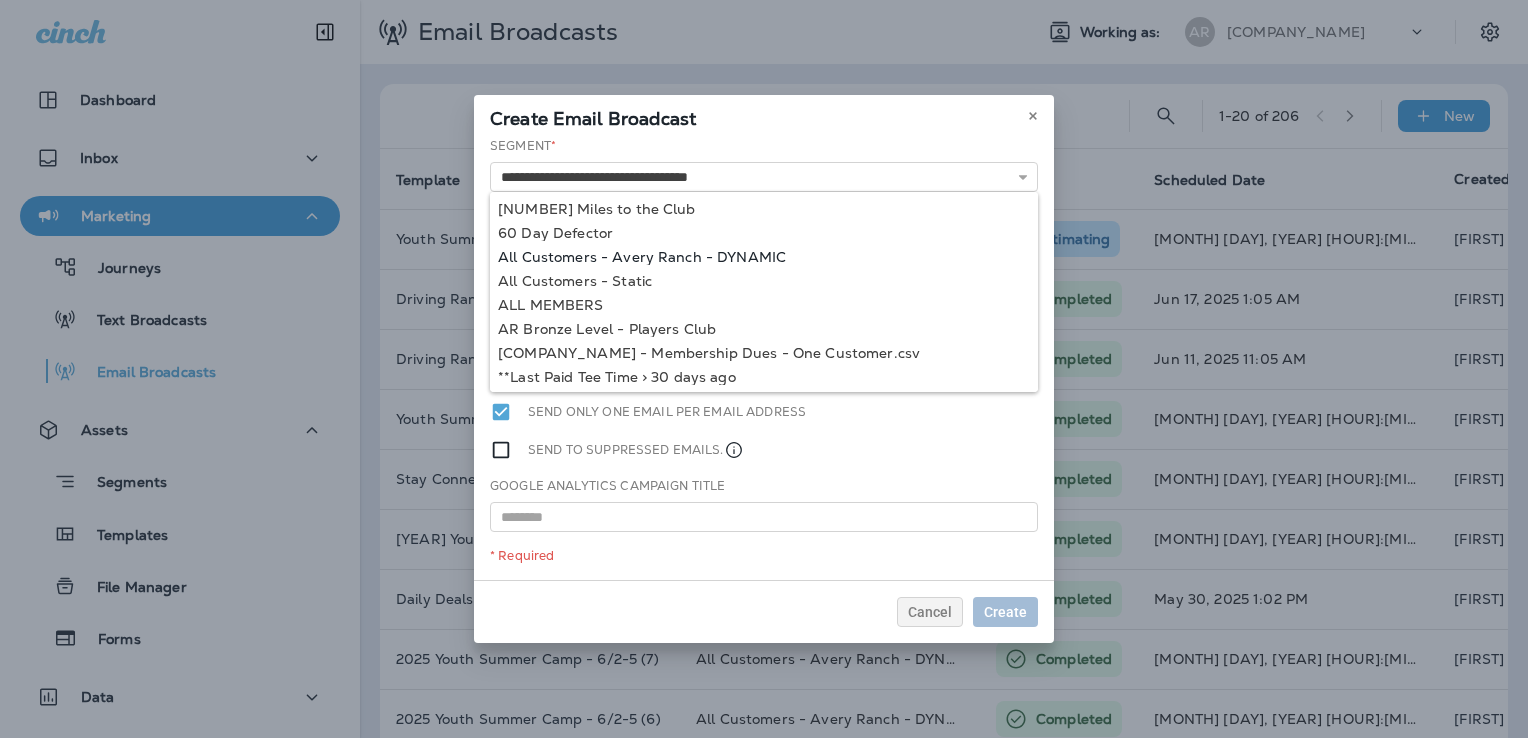 click on "**********" at bounding box center [764, 358] 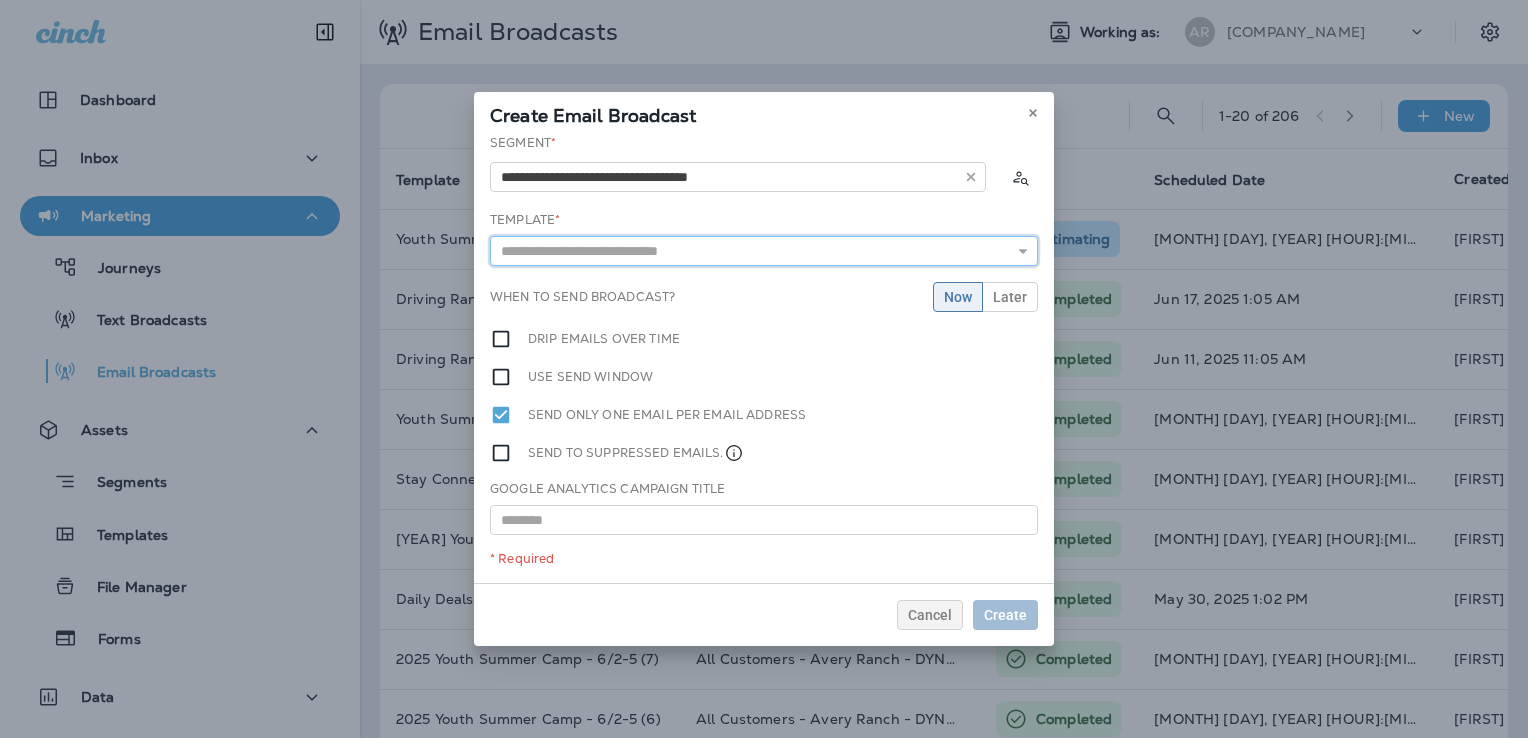 click at bounding box center [764, 251] 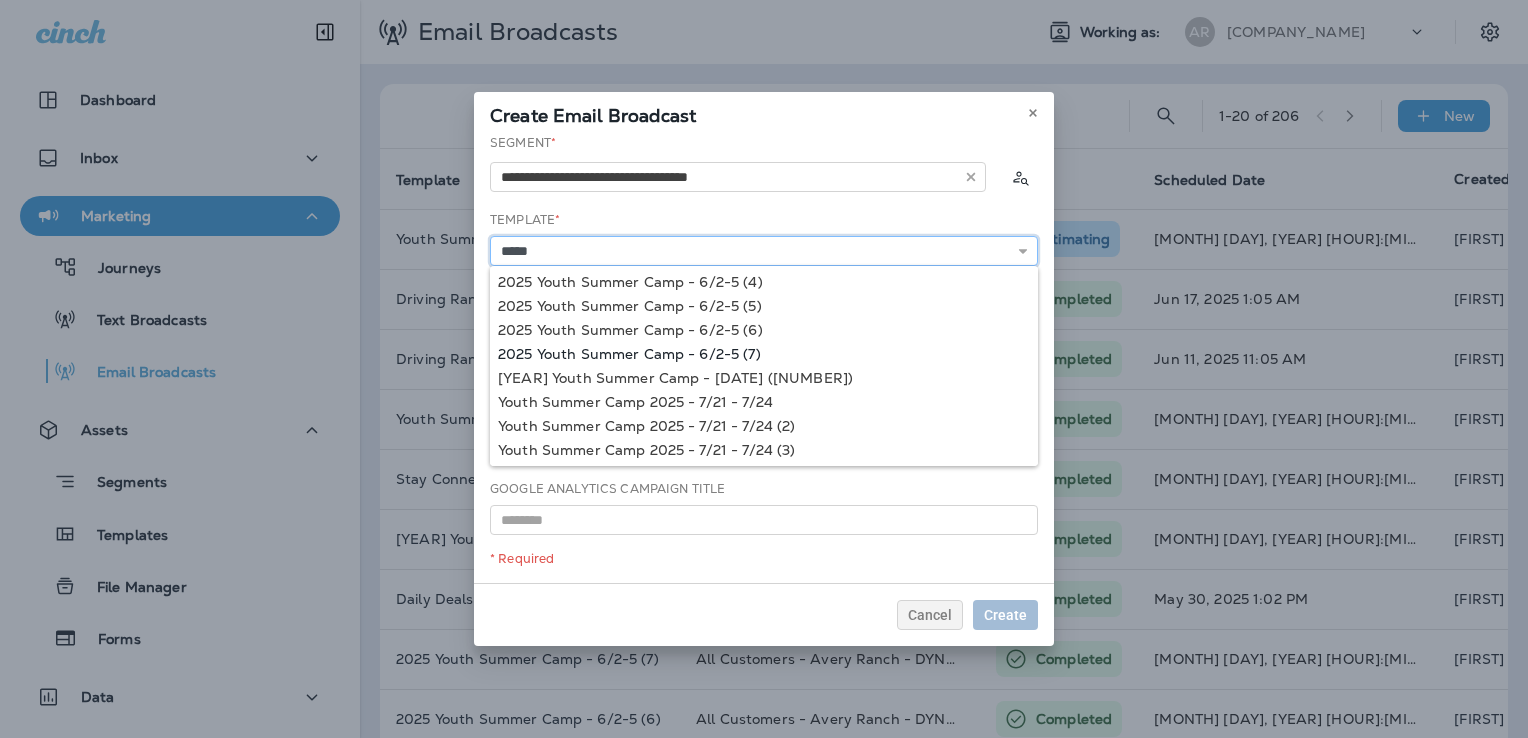 scroll, scrollTop: 97, scrollLeft: 0, axis: vertical 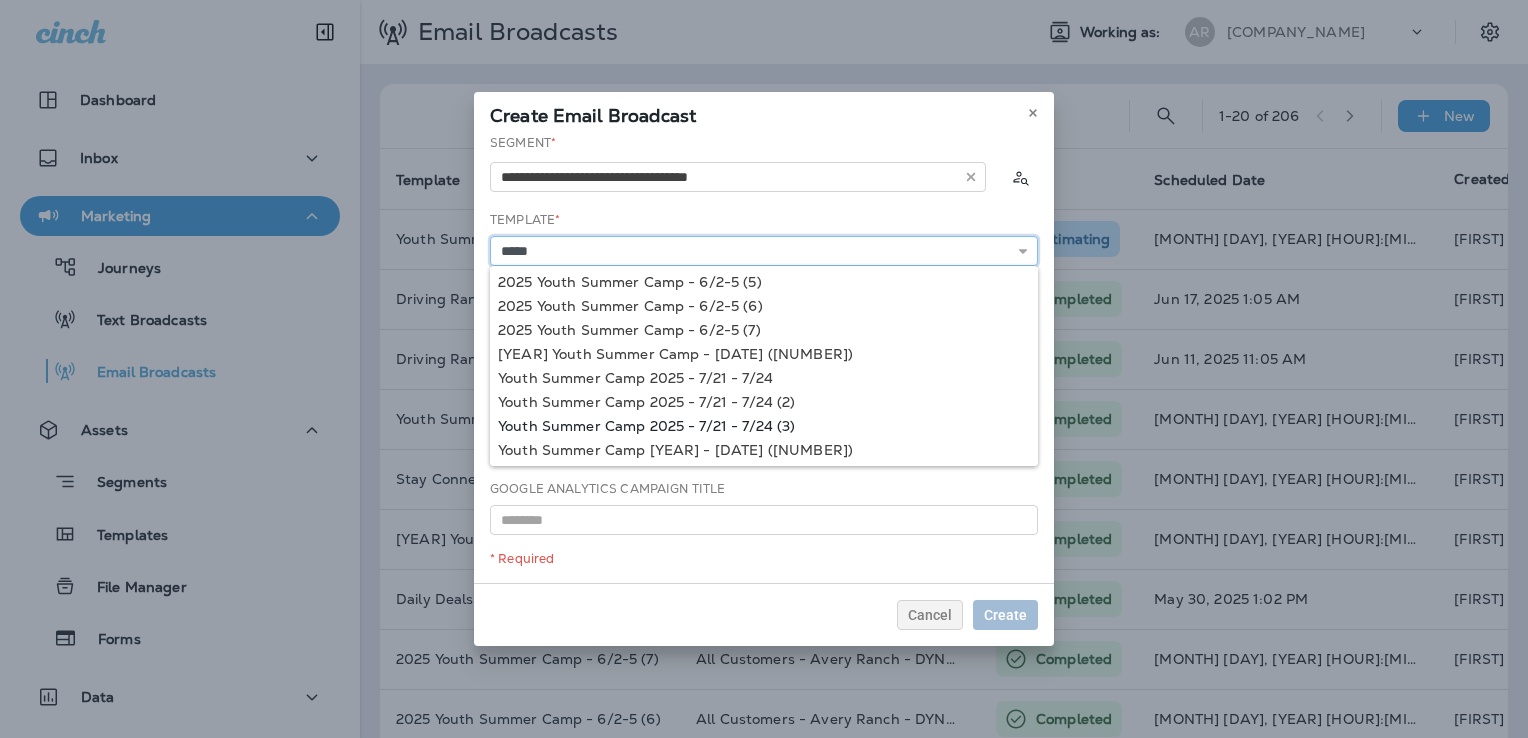 type on "**********" 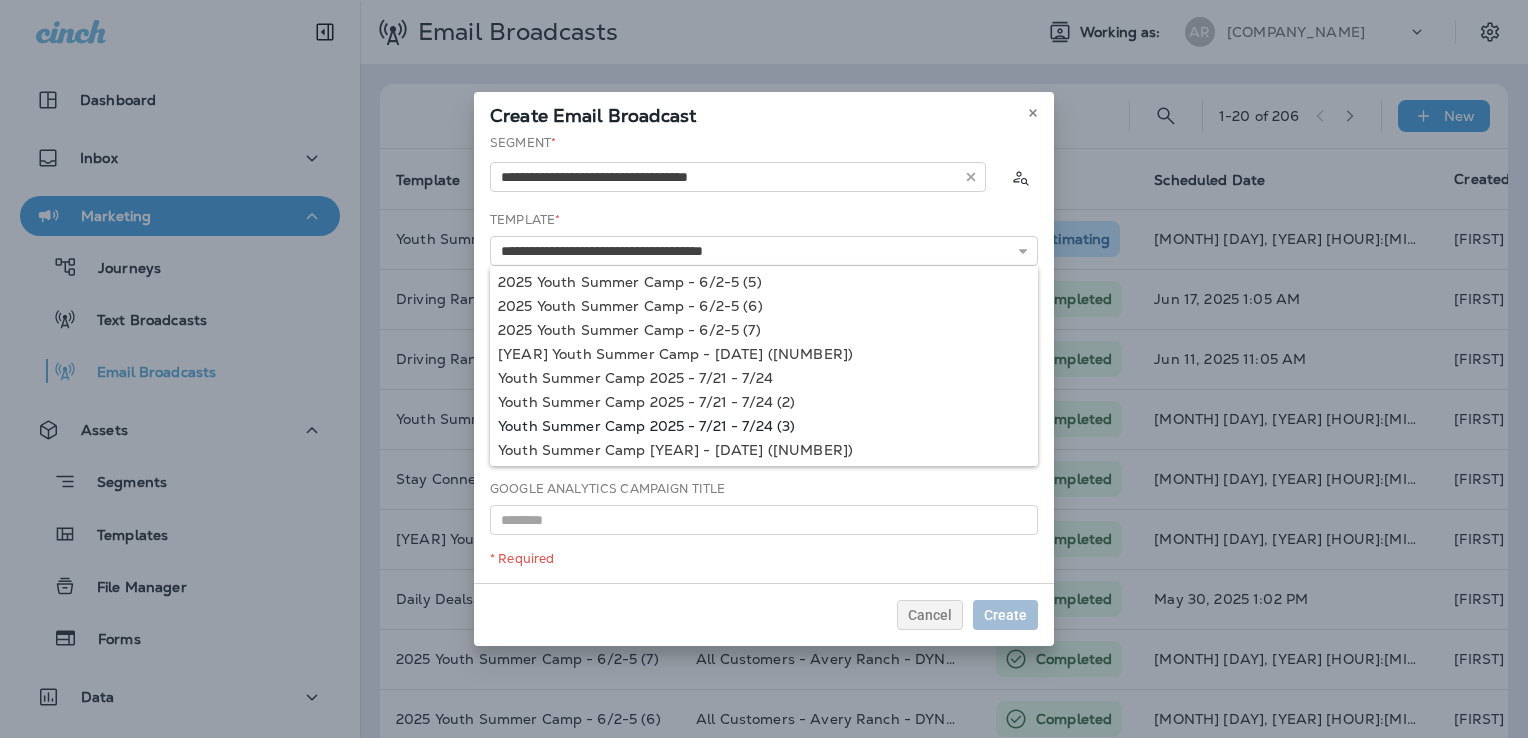 click on "**********" at bounding box center (764, 358) 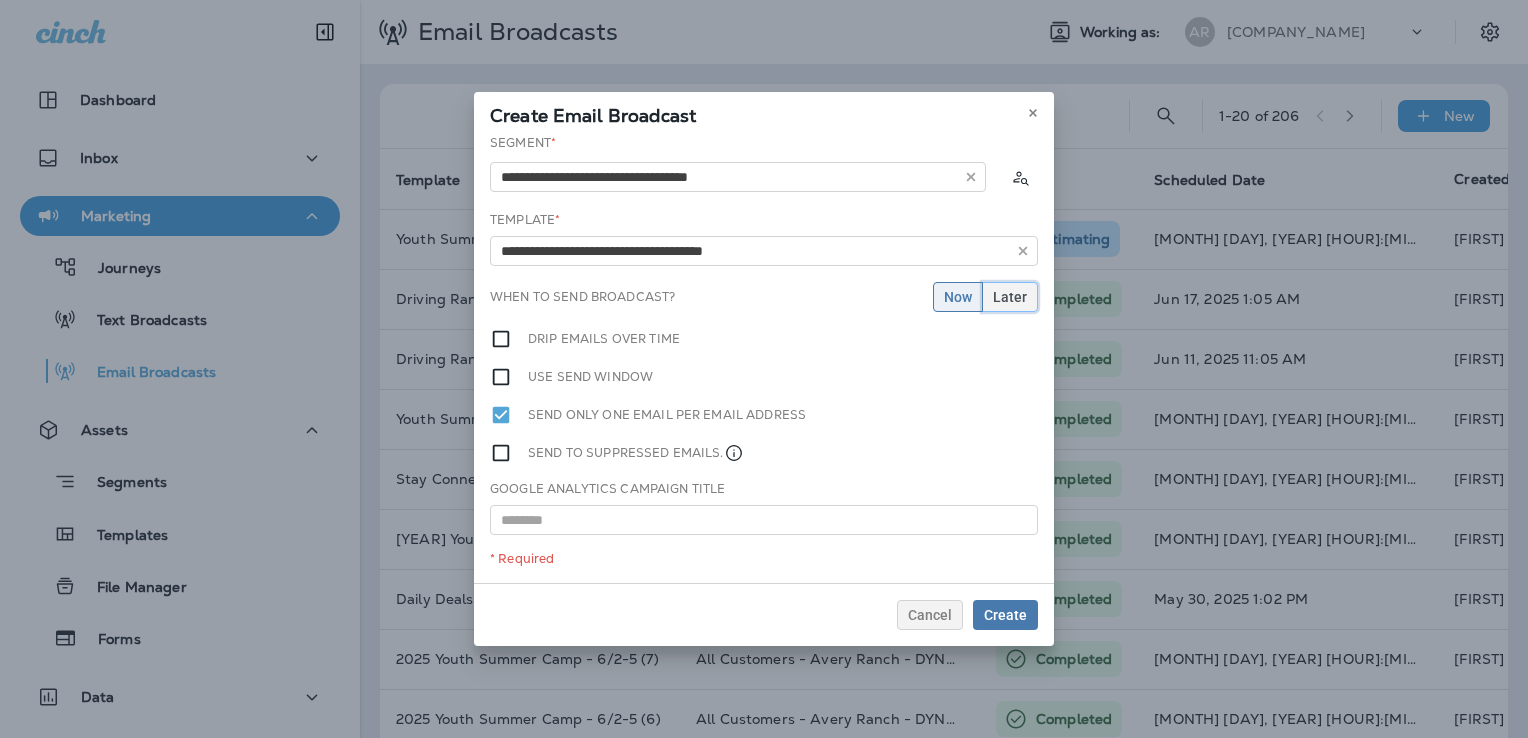 click on "Later" at bounding box center (958, 297) 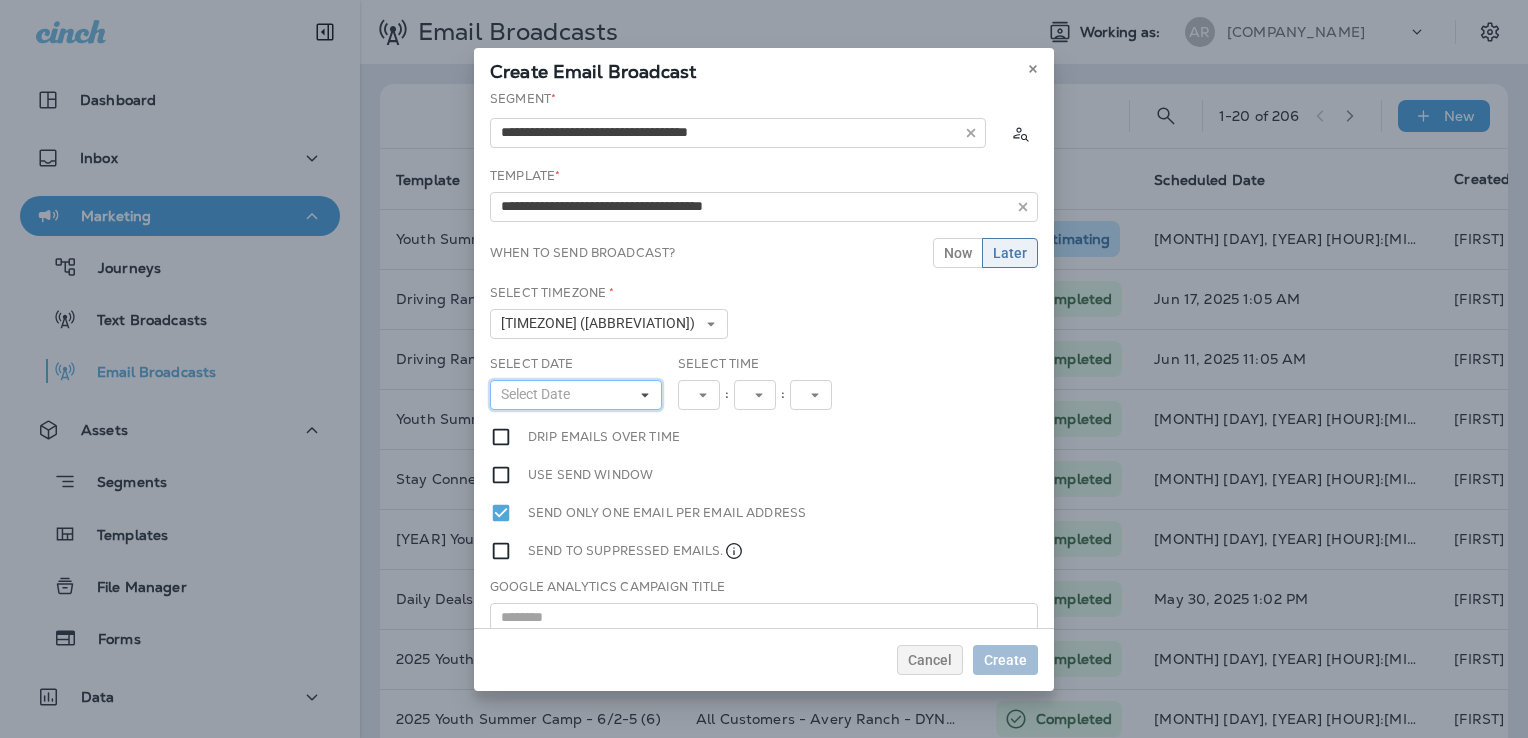 click on "Select Date" at bounding box center (576, 395) 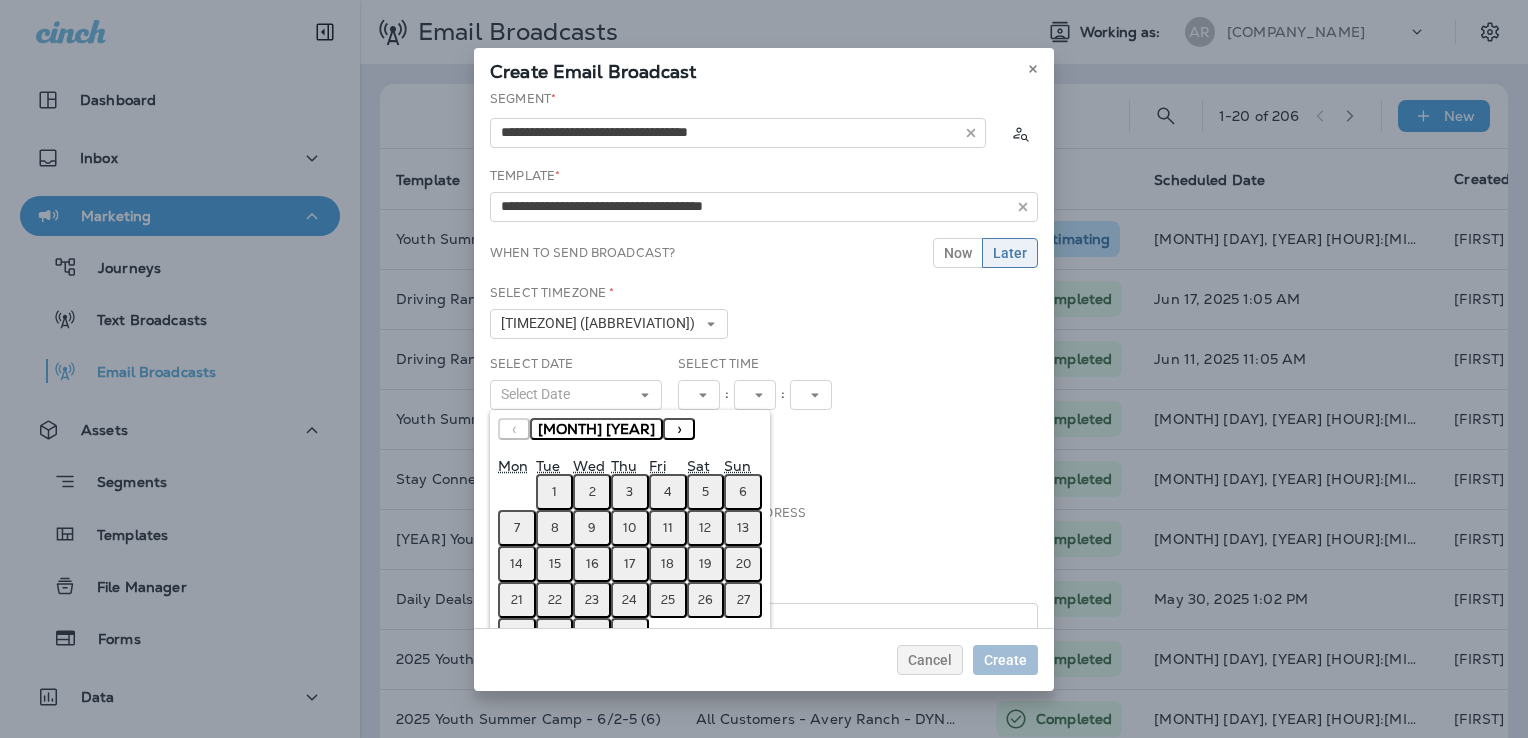 click on "9" at bounding box center (592, 528) 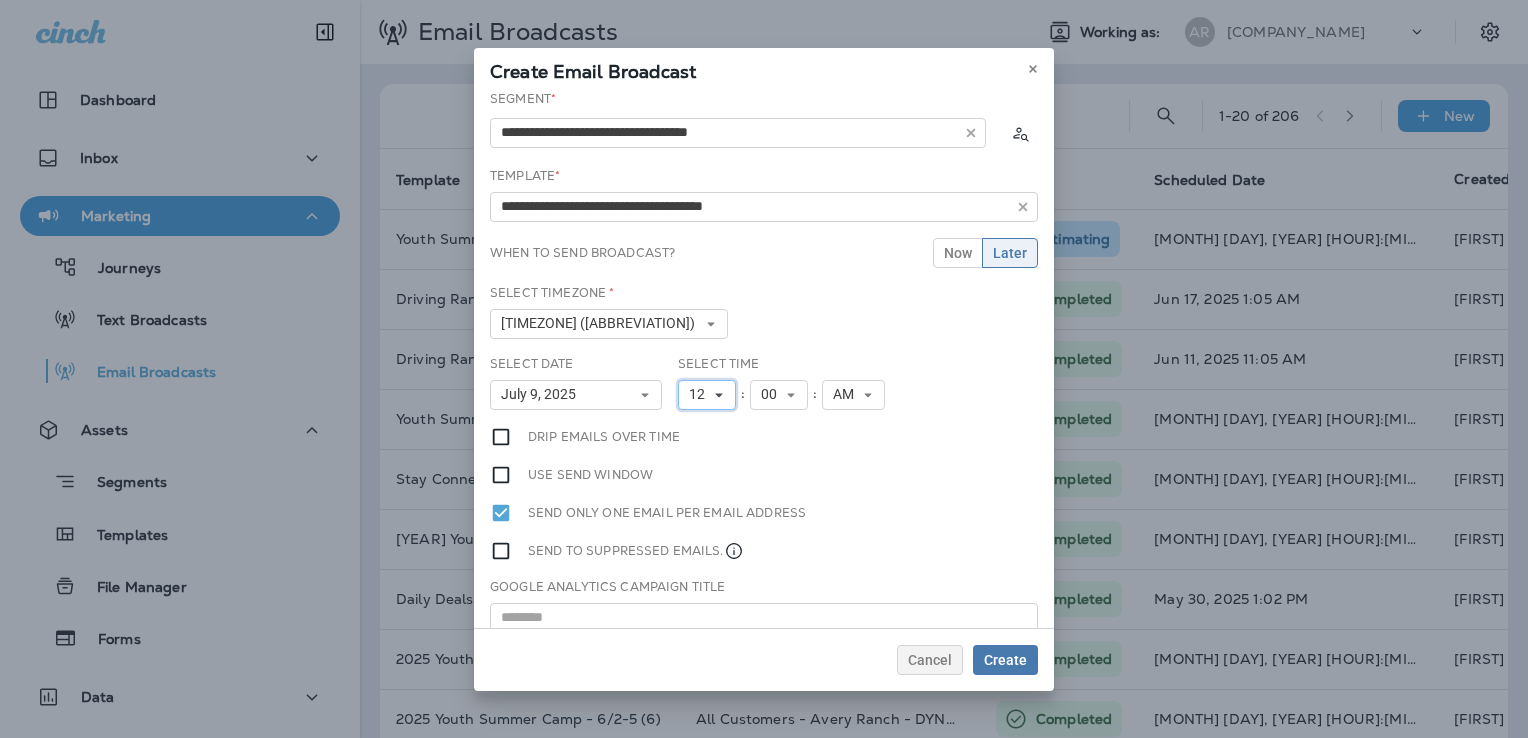 click on "12" at bounding box center (701, 394) 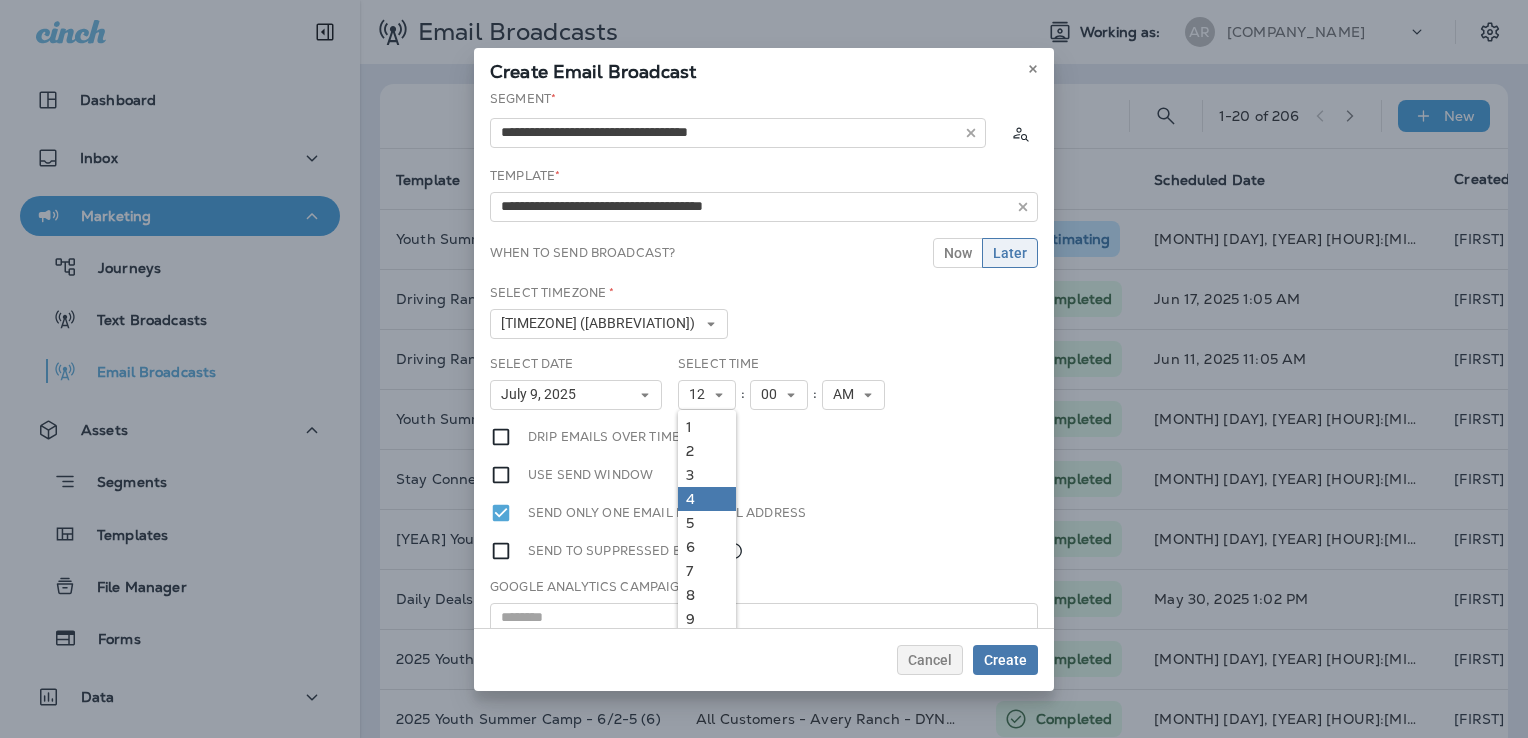 click on "4" at bounding box center (707, 427) 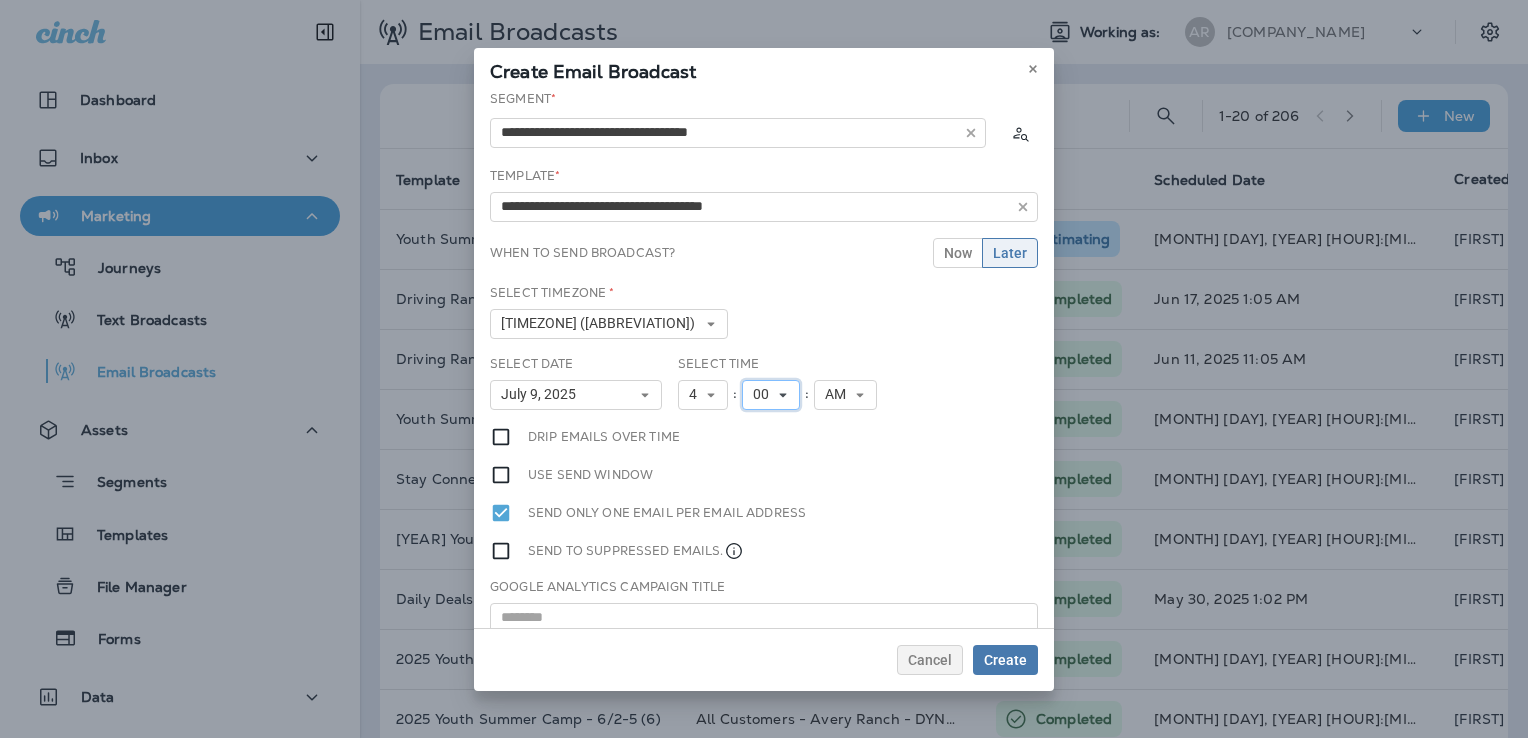 click on "00" at bounding box center [703, 395] 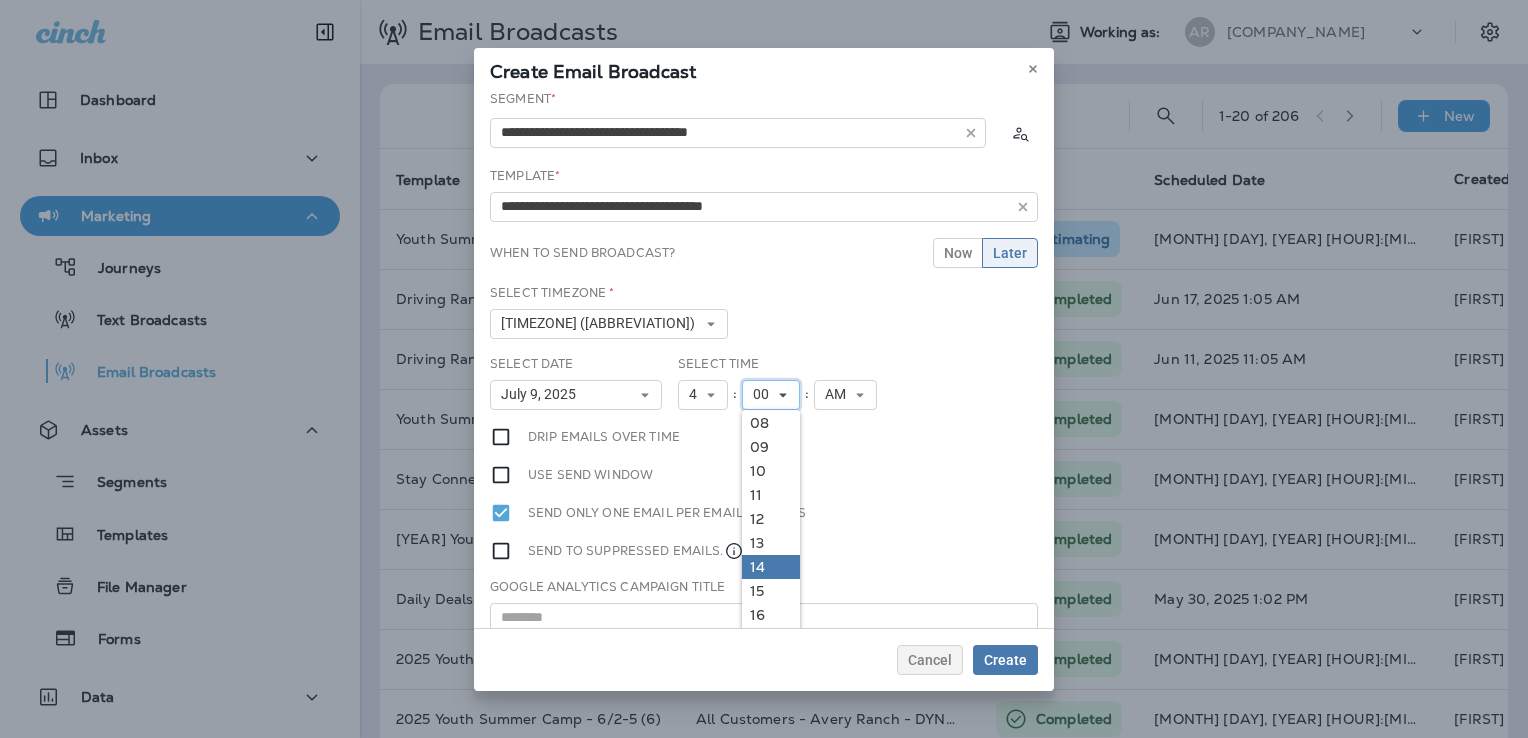 scroll, scrollTop: 200, scrollLeft: 0, axis: vertical 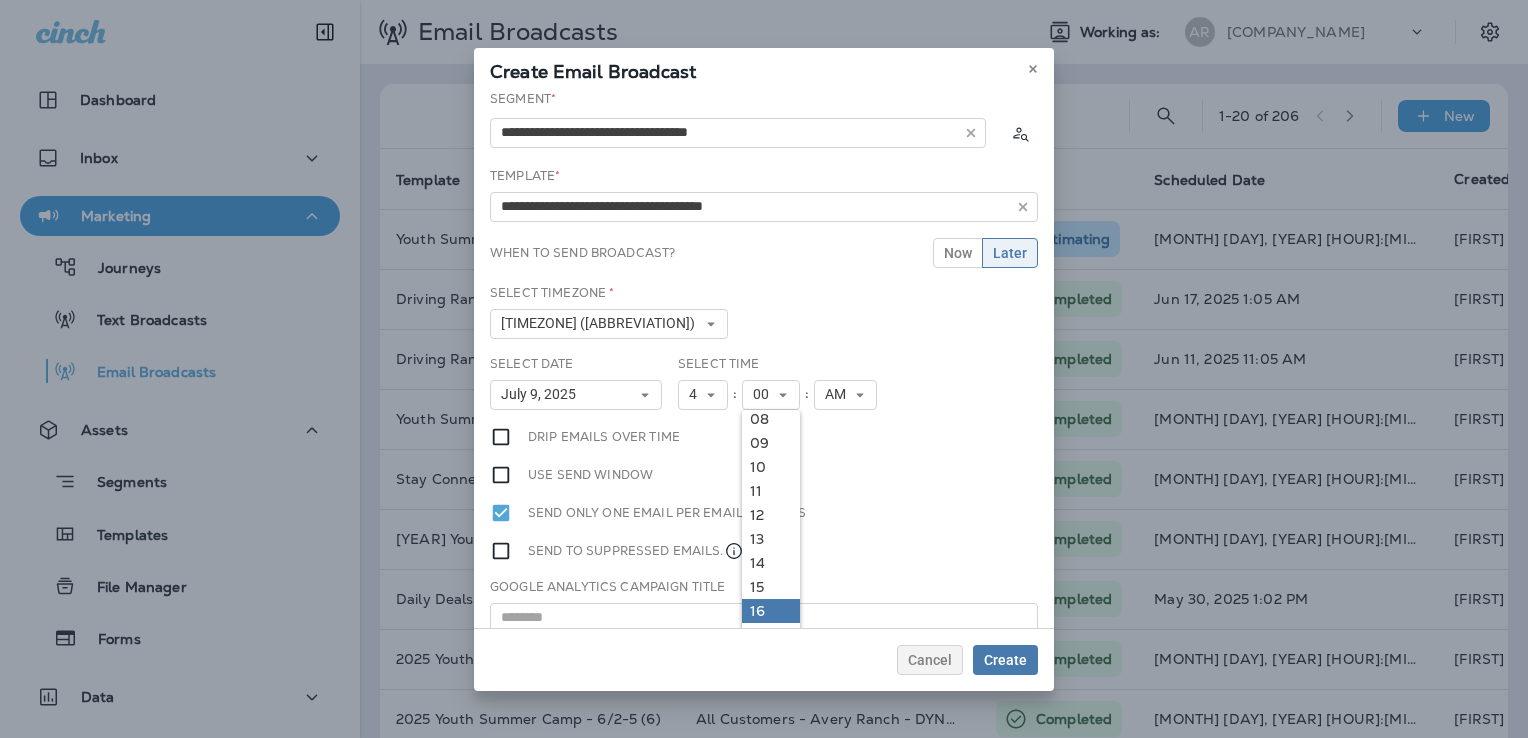 click on "16" at bounding box center [0, 0] 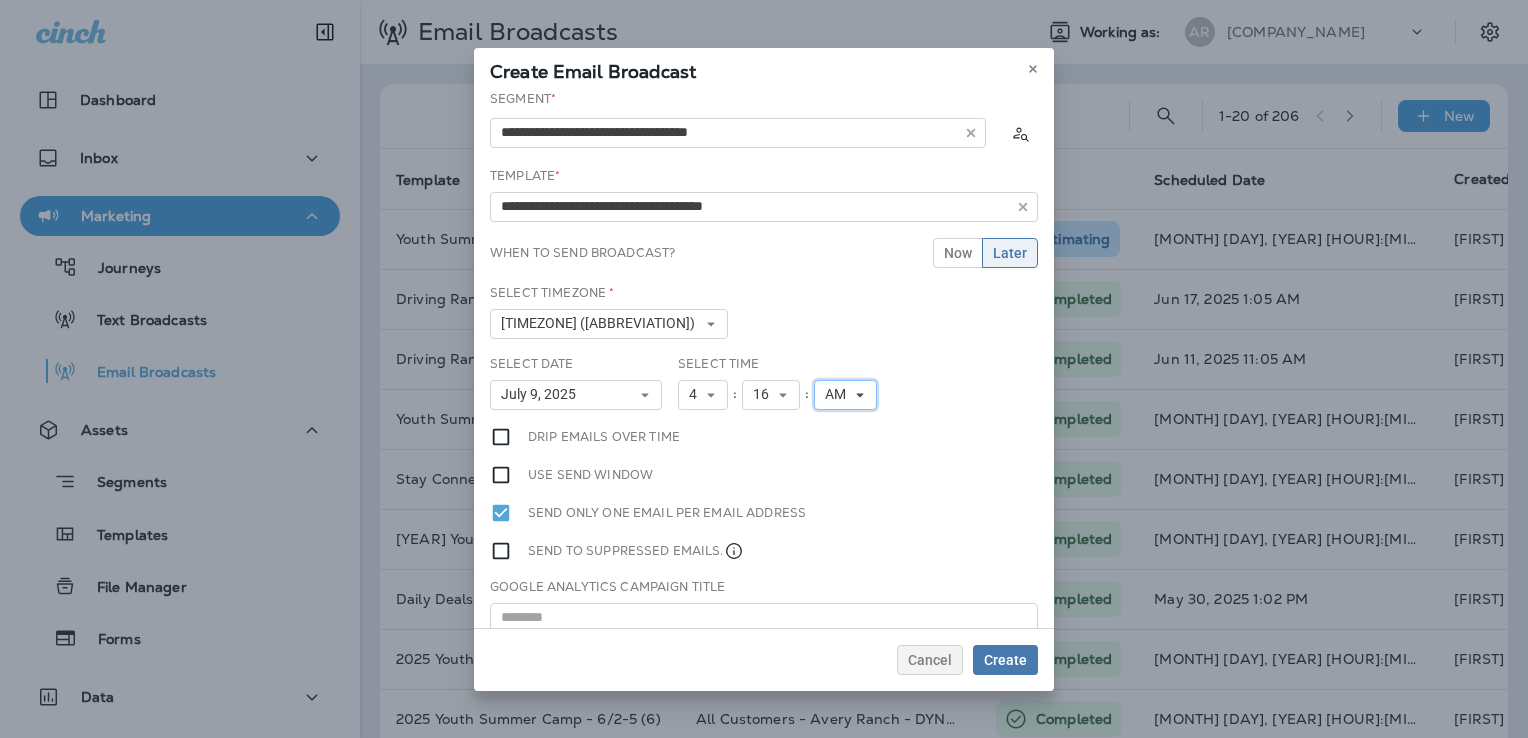 click on "AM" at bounding box center [697, 394] 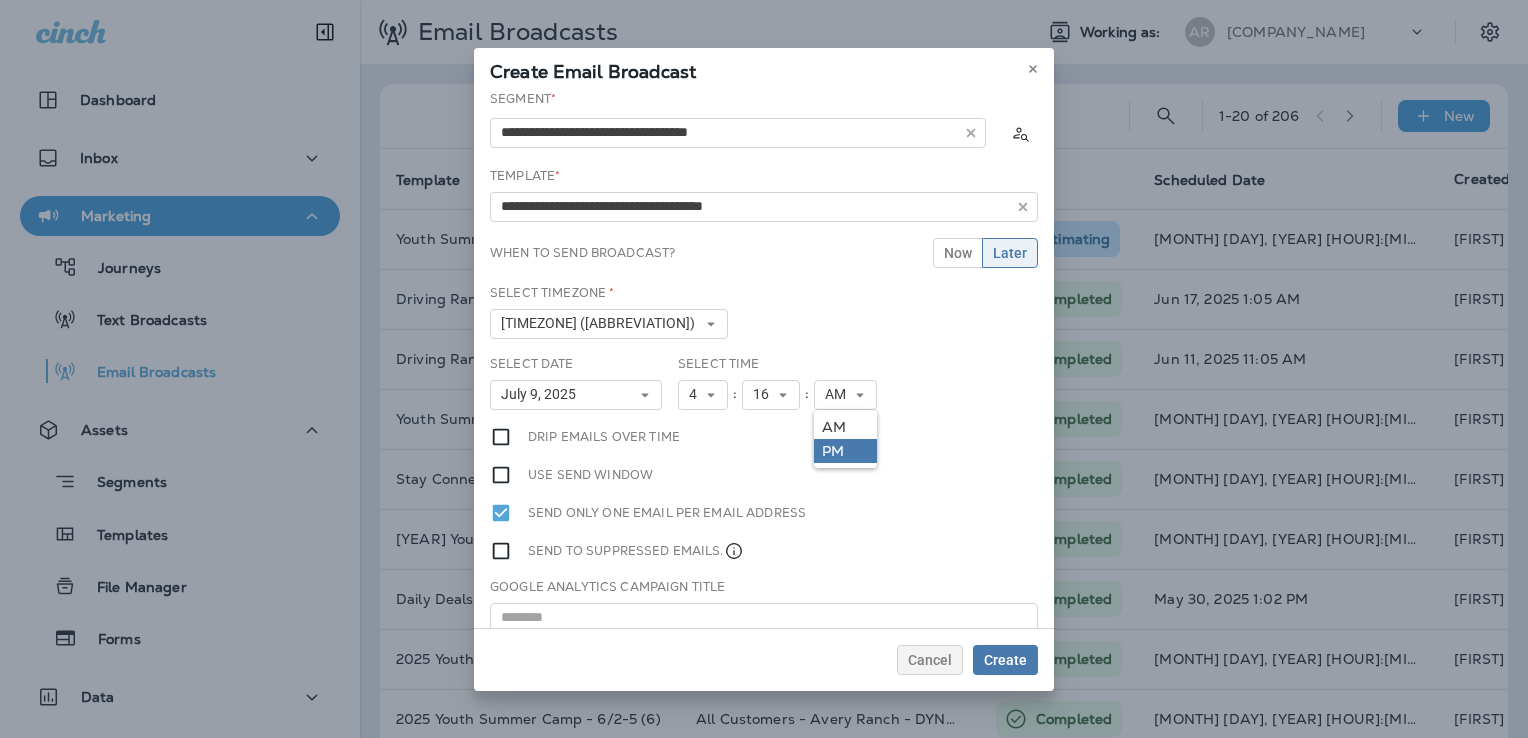 click on "PM" at bounding box center [0, 0] 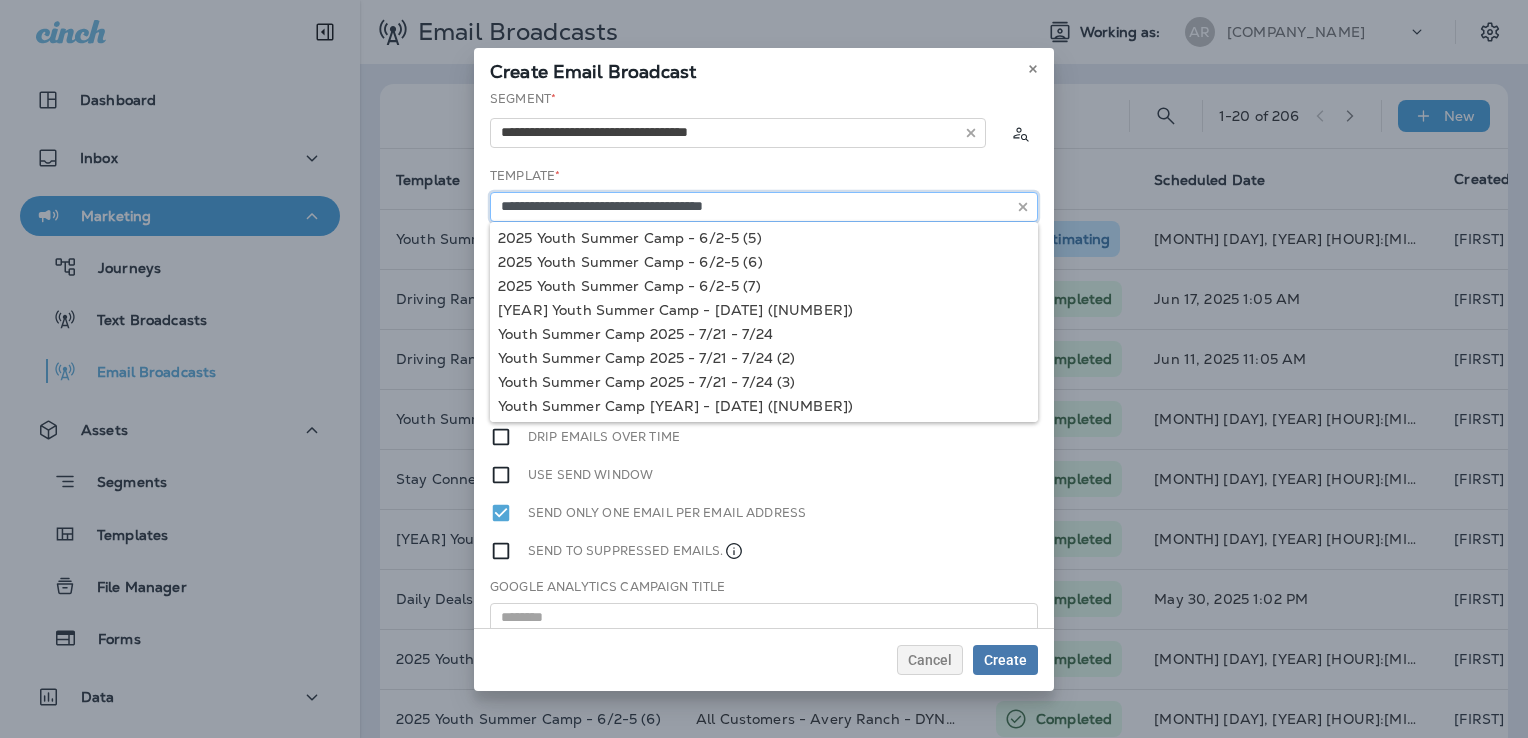click on "**********" at bounding box center (738, 133) 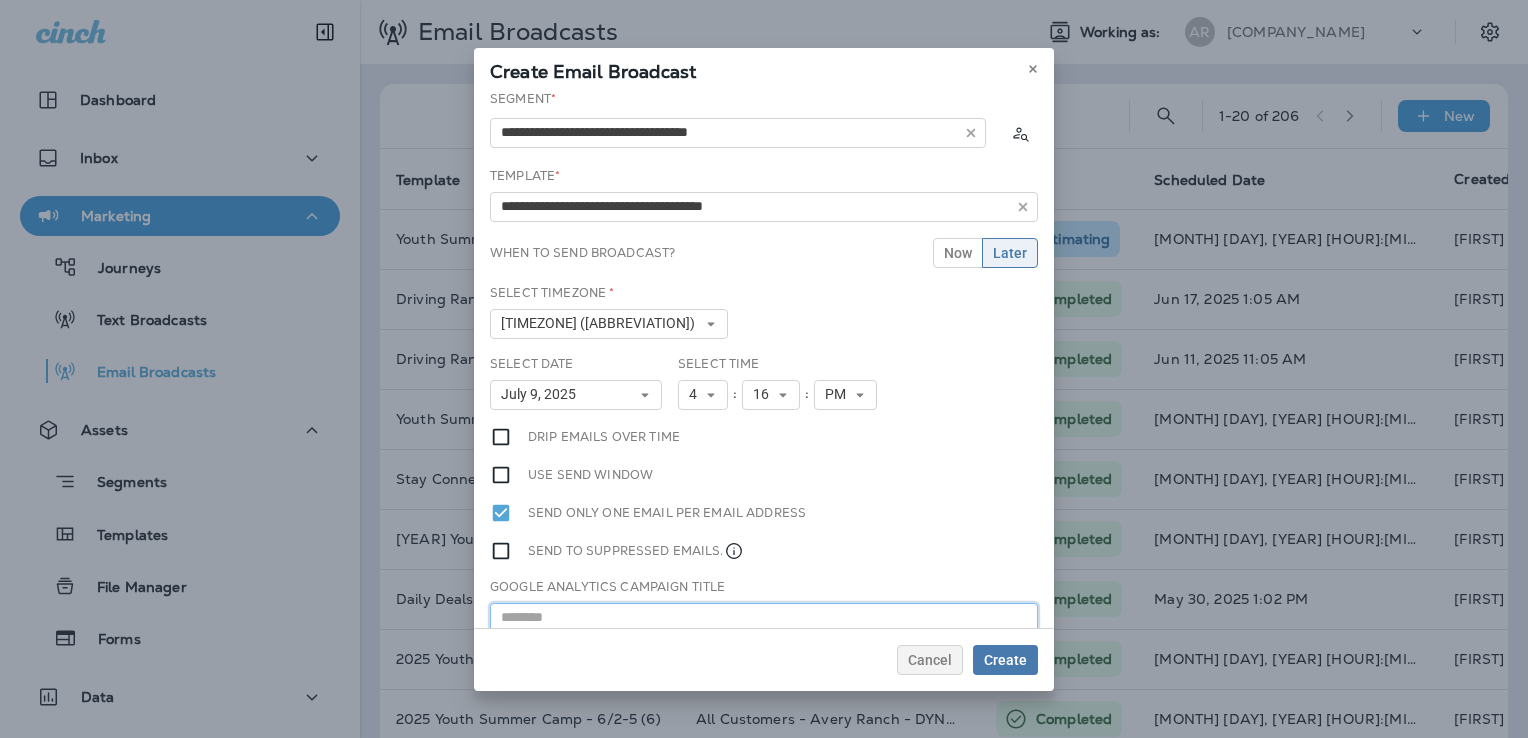 click at bounding box center (764, 618) 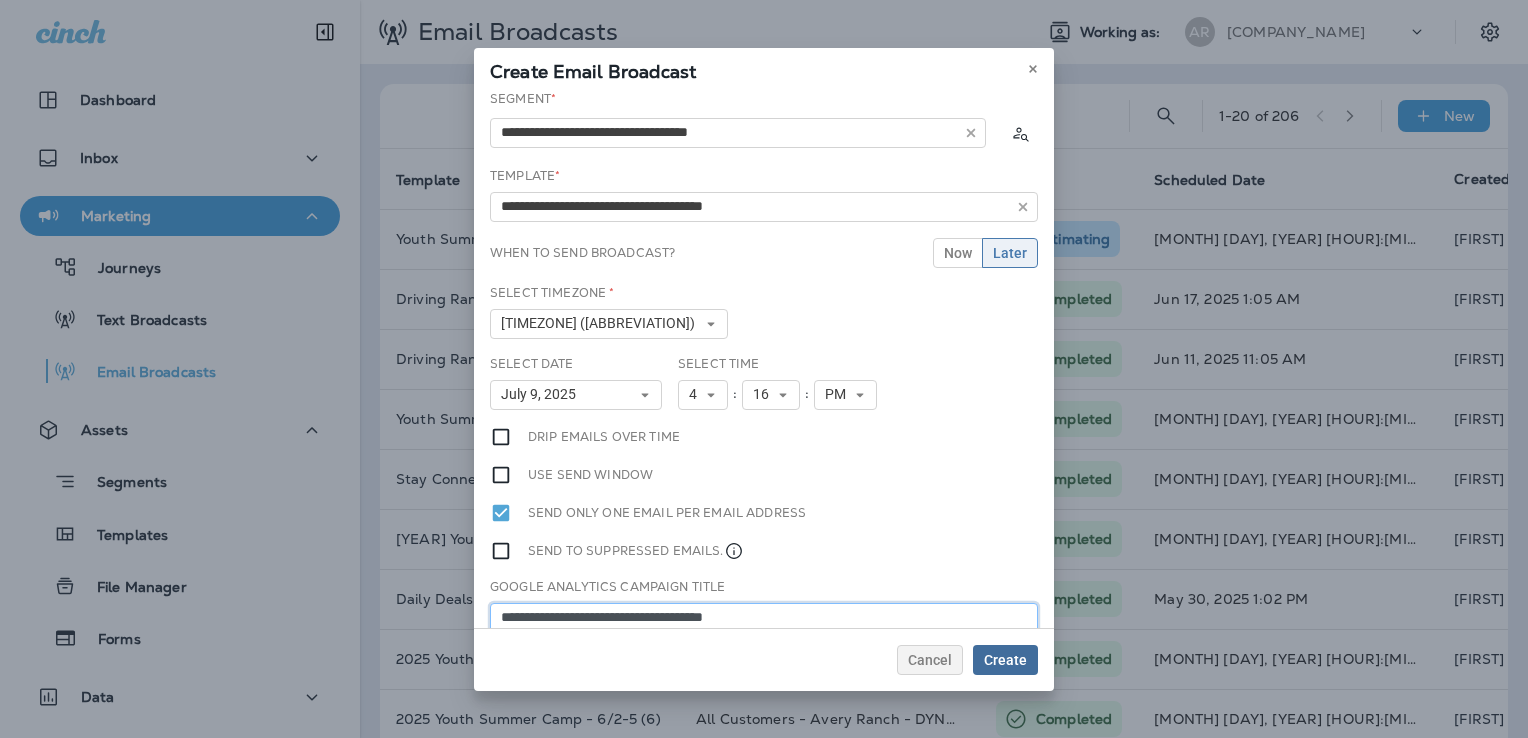 type on "**********" 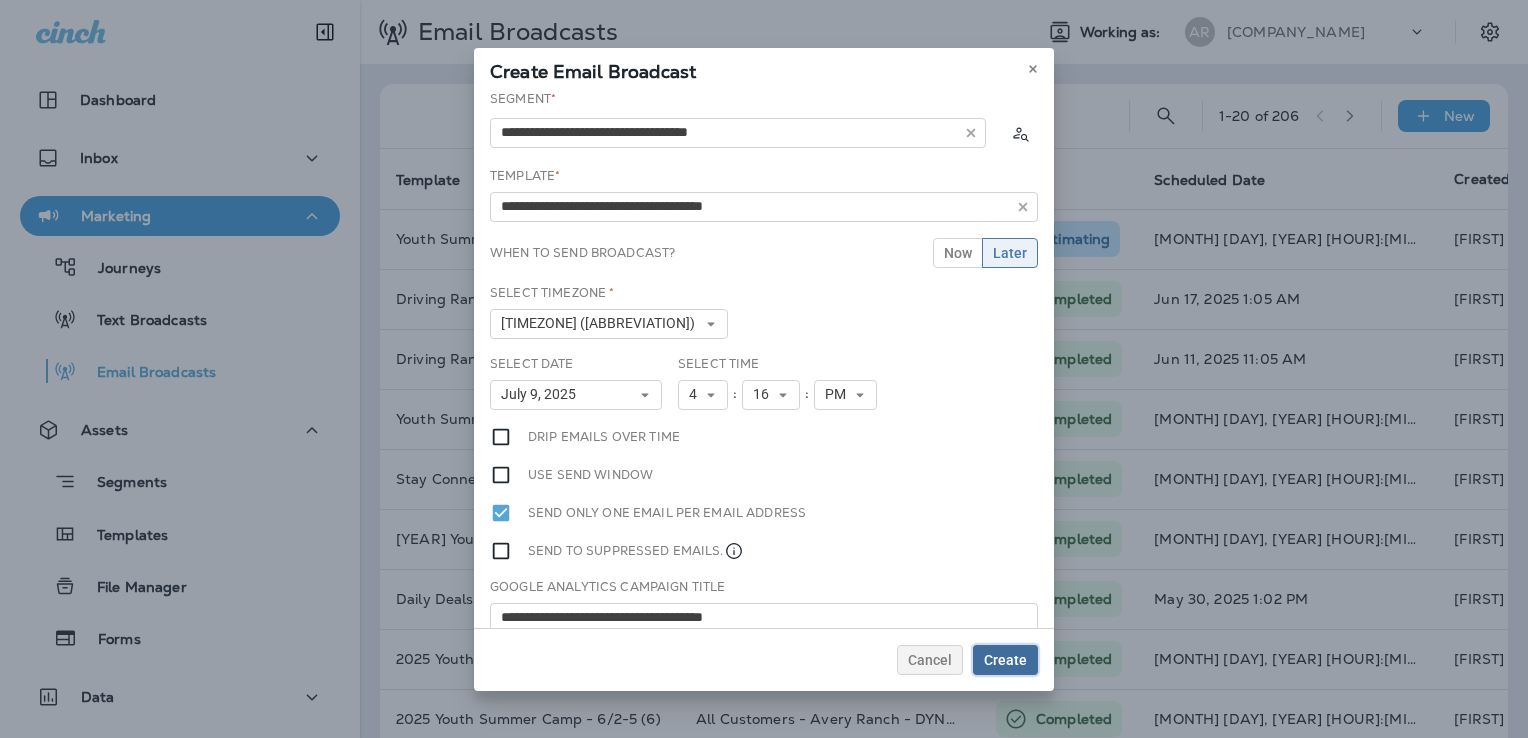 click on "Create" at bounding box center (1005, 660) 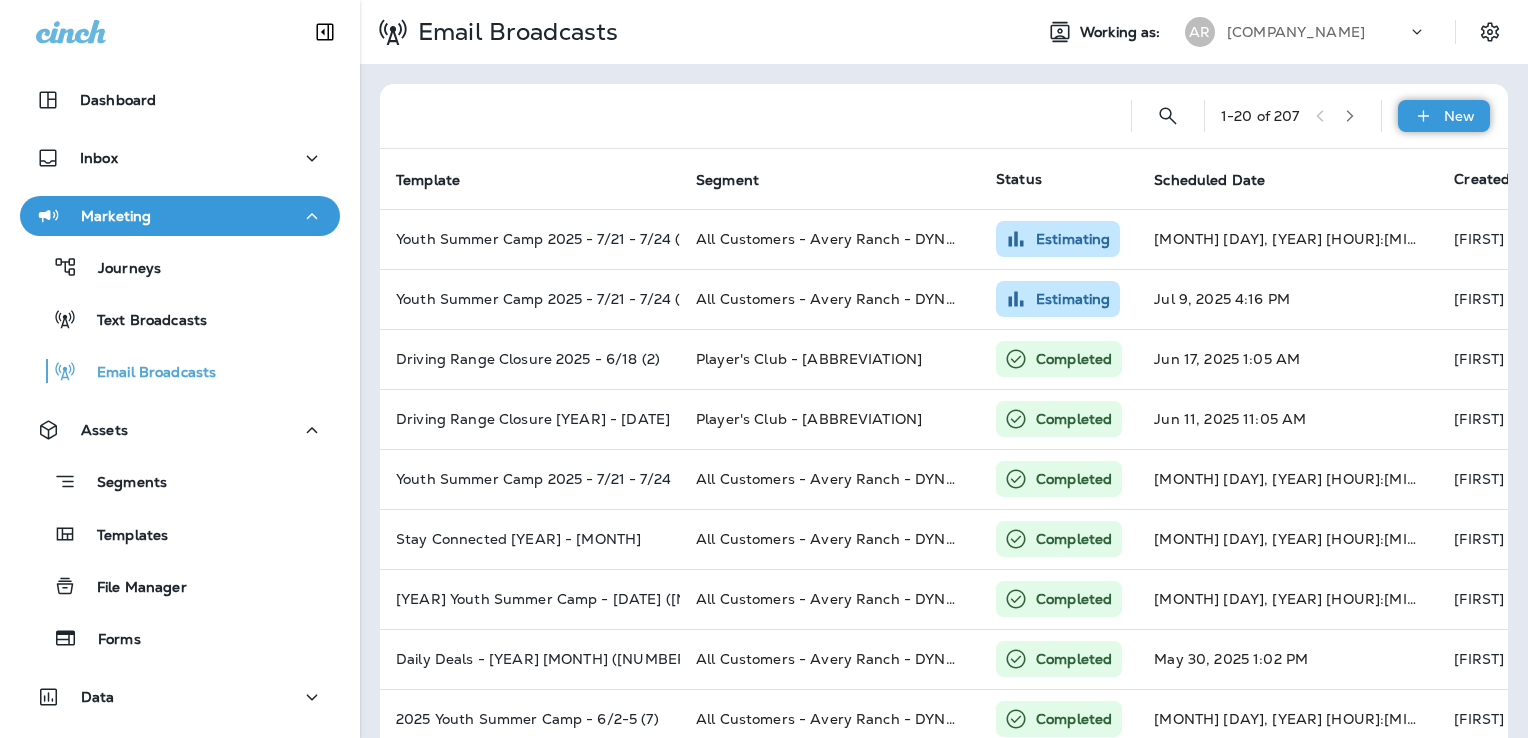 click at bounding box center (1423, 116) 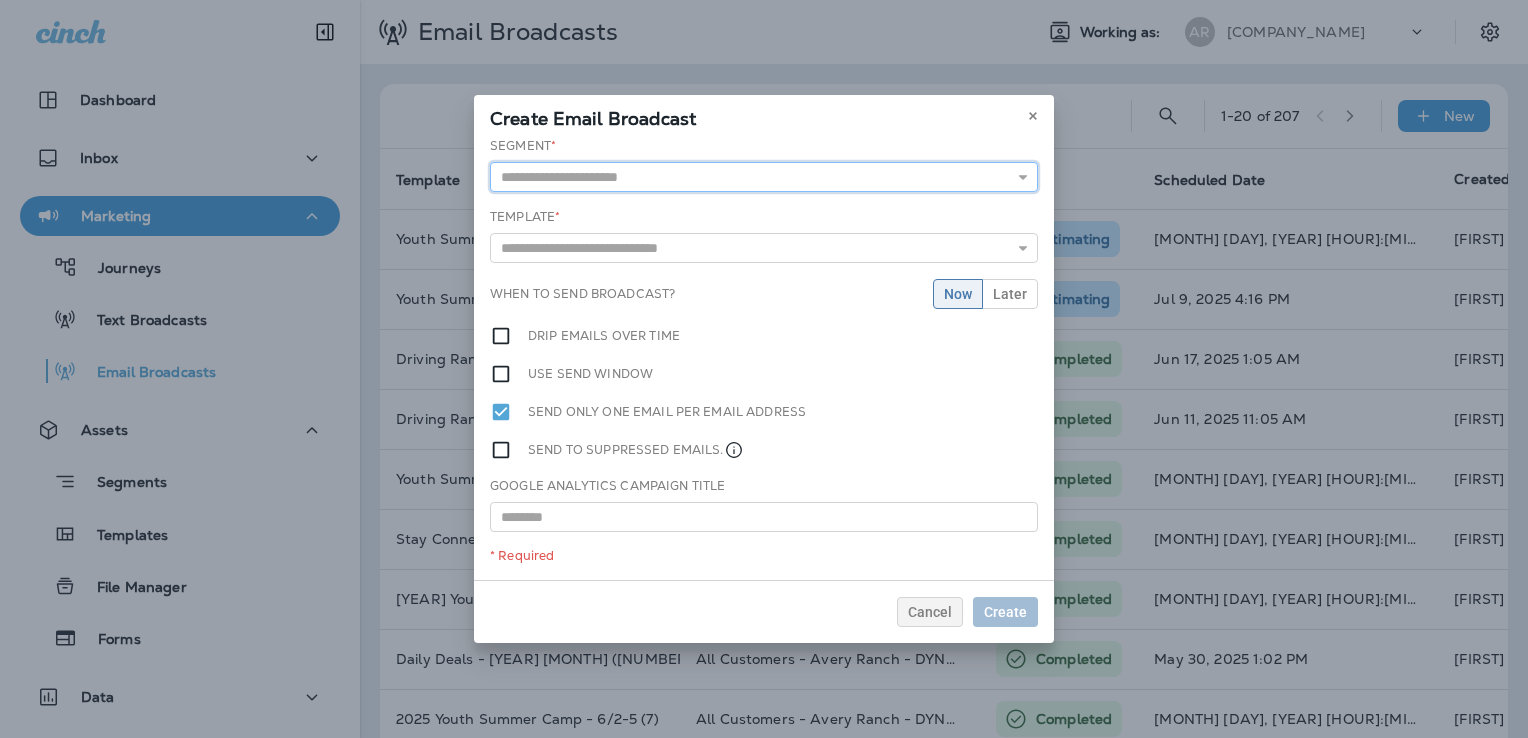 click at bounding box center [764, 177] 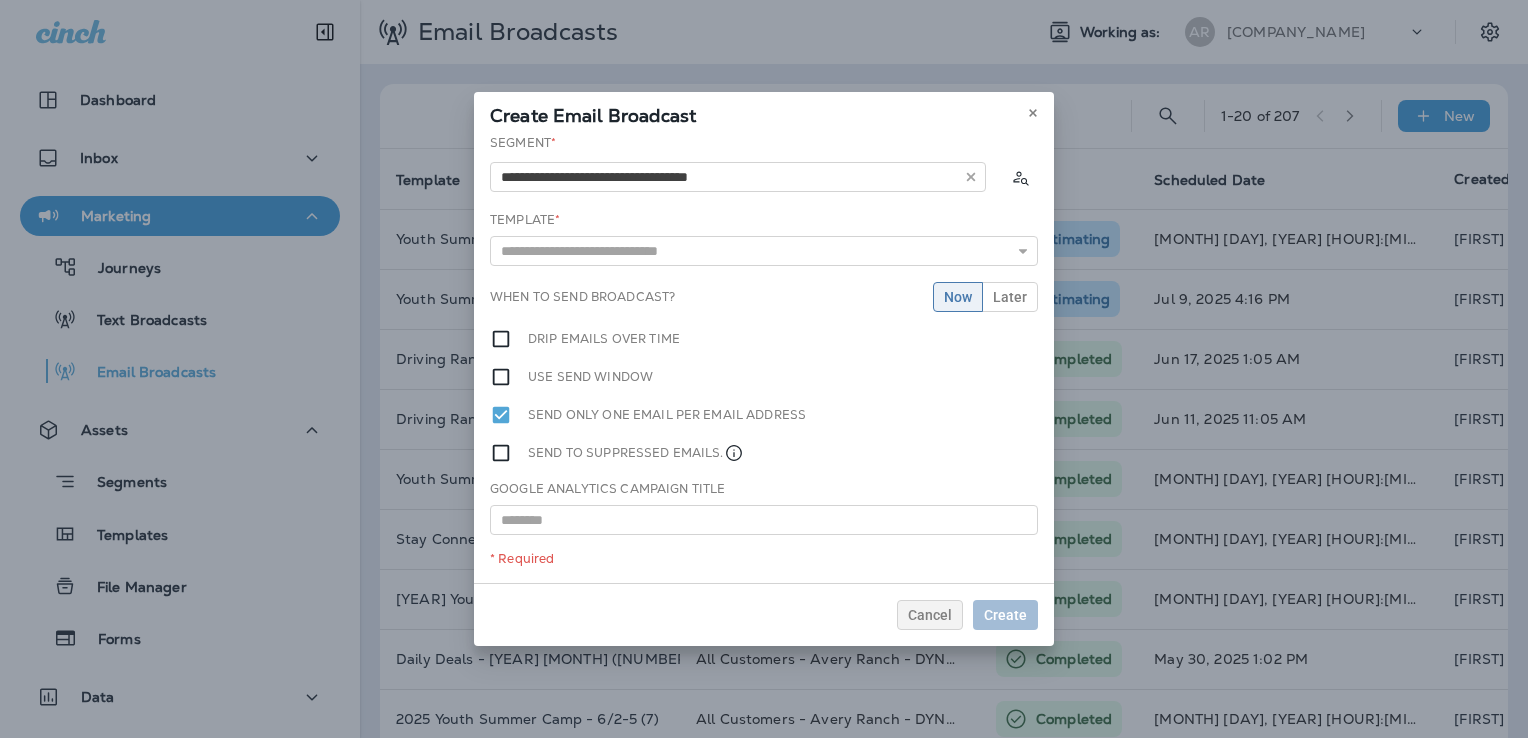 click on "**********" at bounding box center (764, 358) 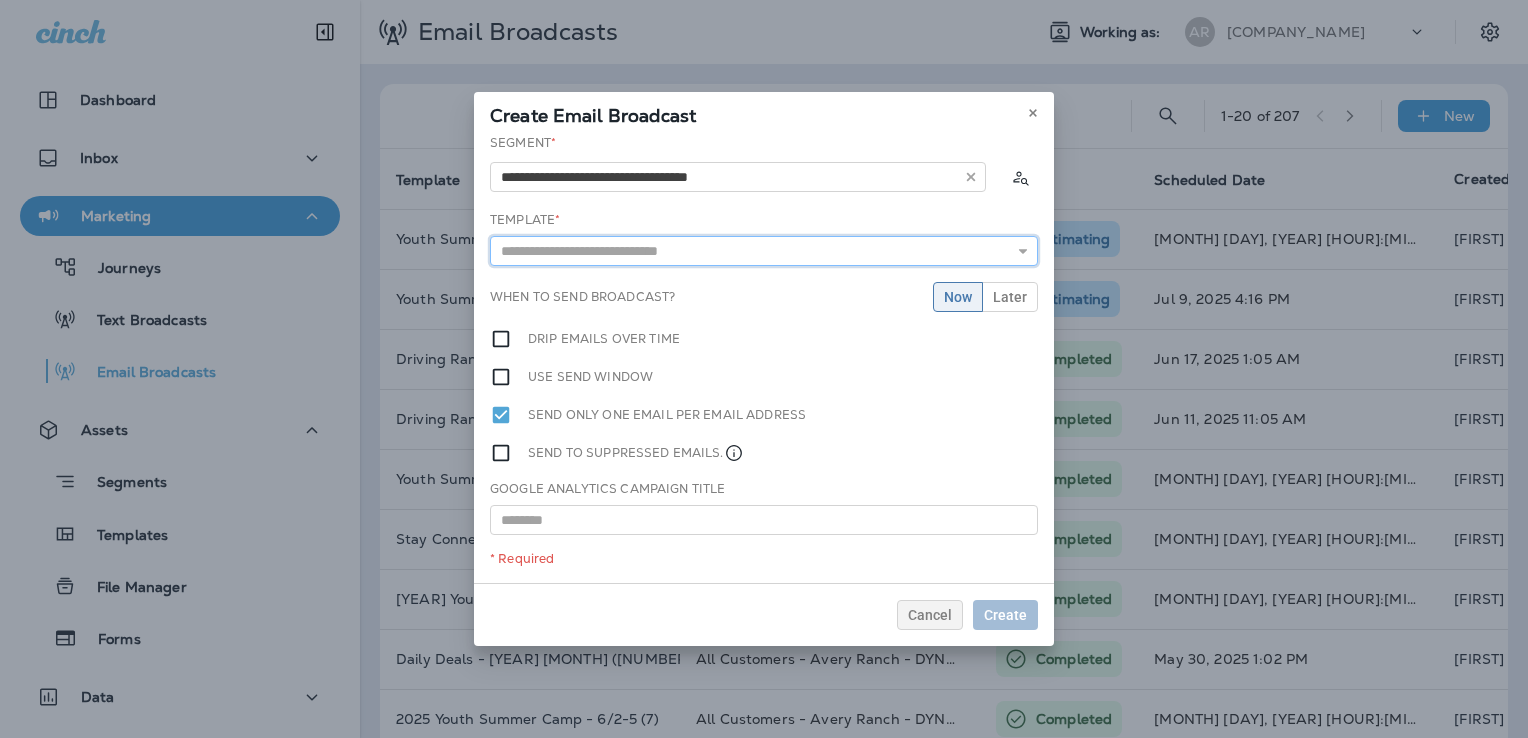 click at bounding box center [764, 251] 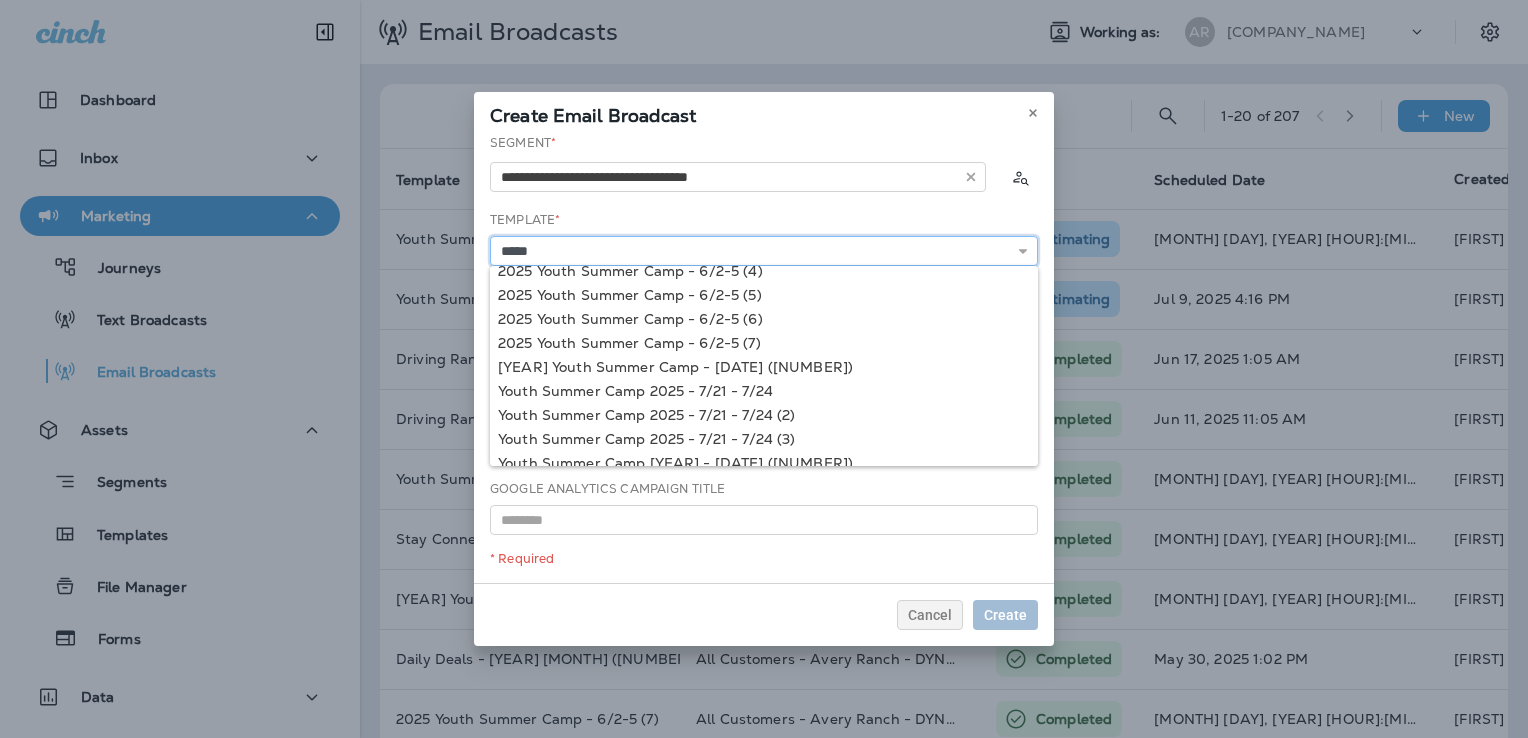 scroll, scrollTop: 97, scrollLeft: 0, axis: vertical 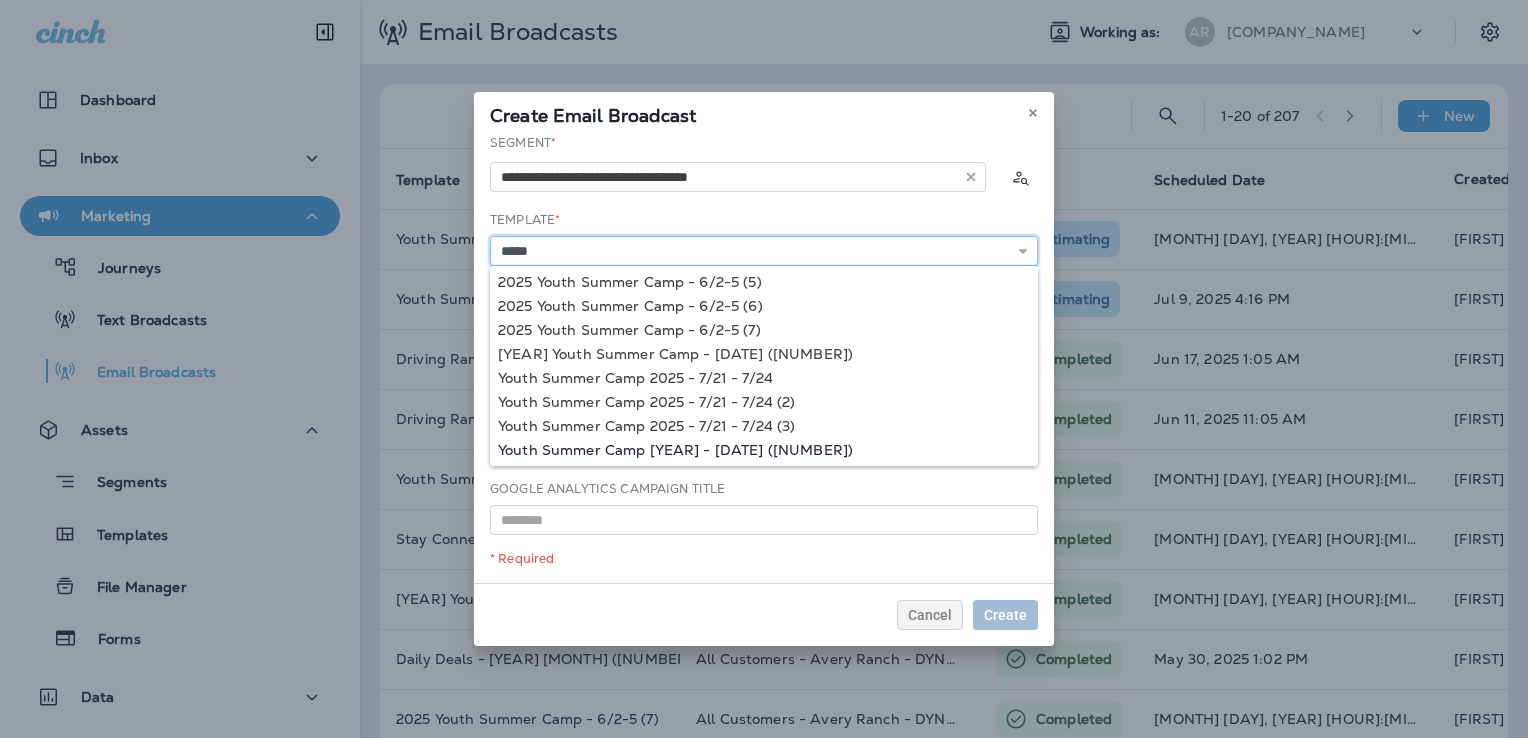 type on "**********" 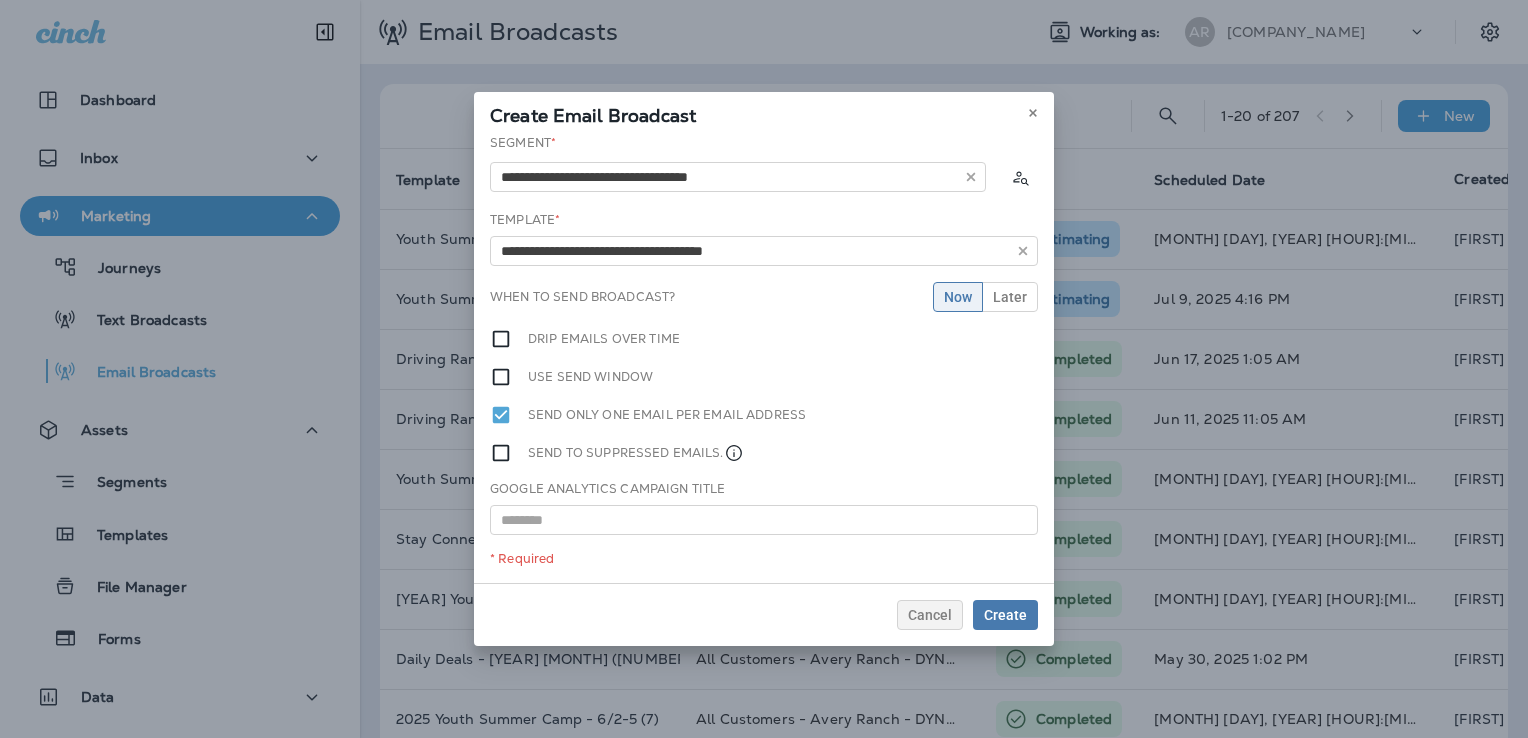 click on "**********" at bounding box center [764, 358] 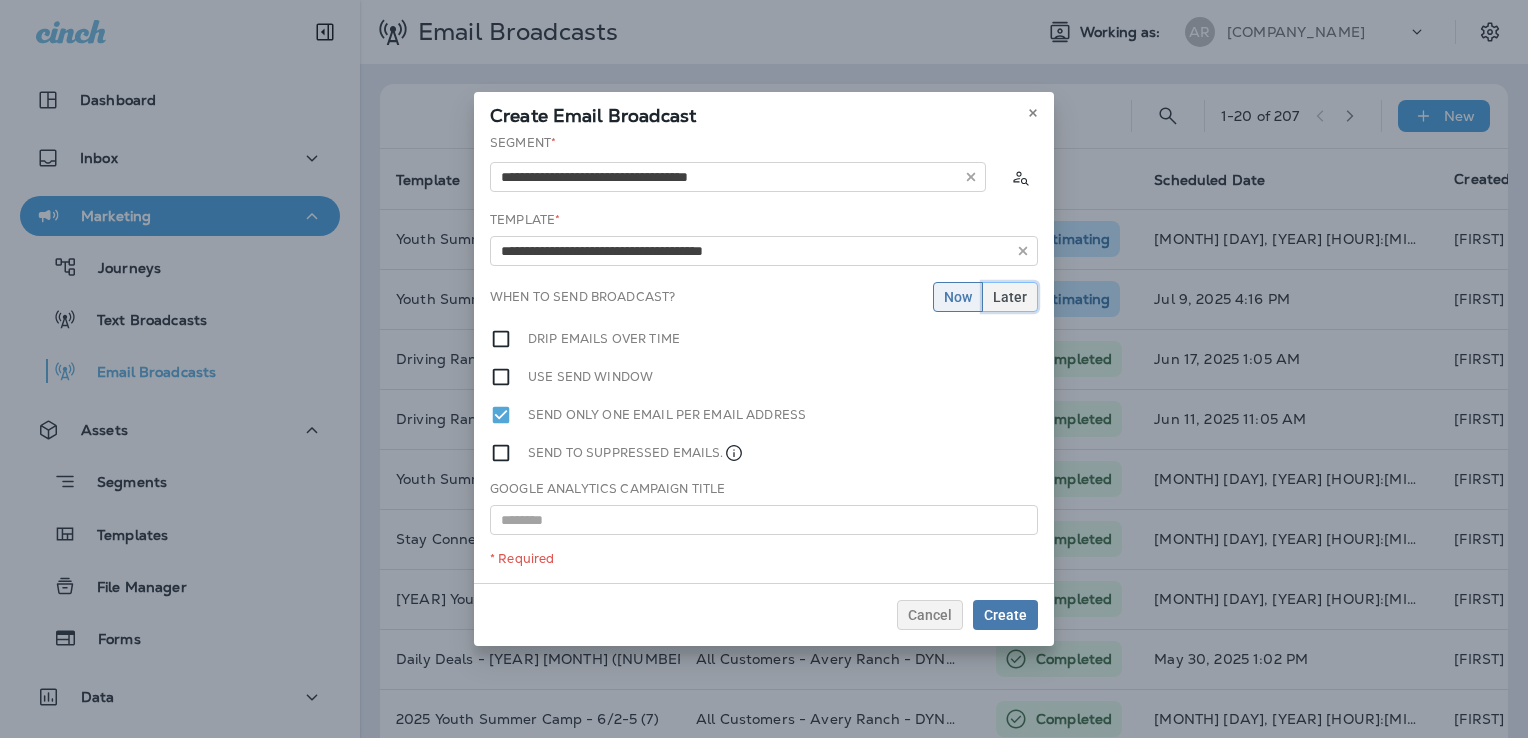 click on "Later" at bounding box center [958, 297] 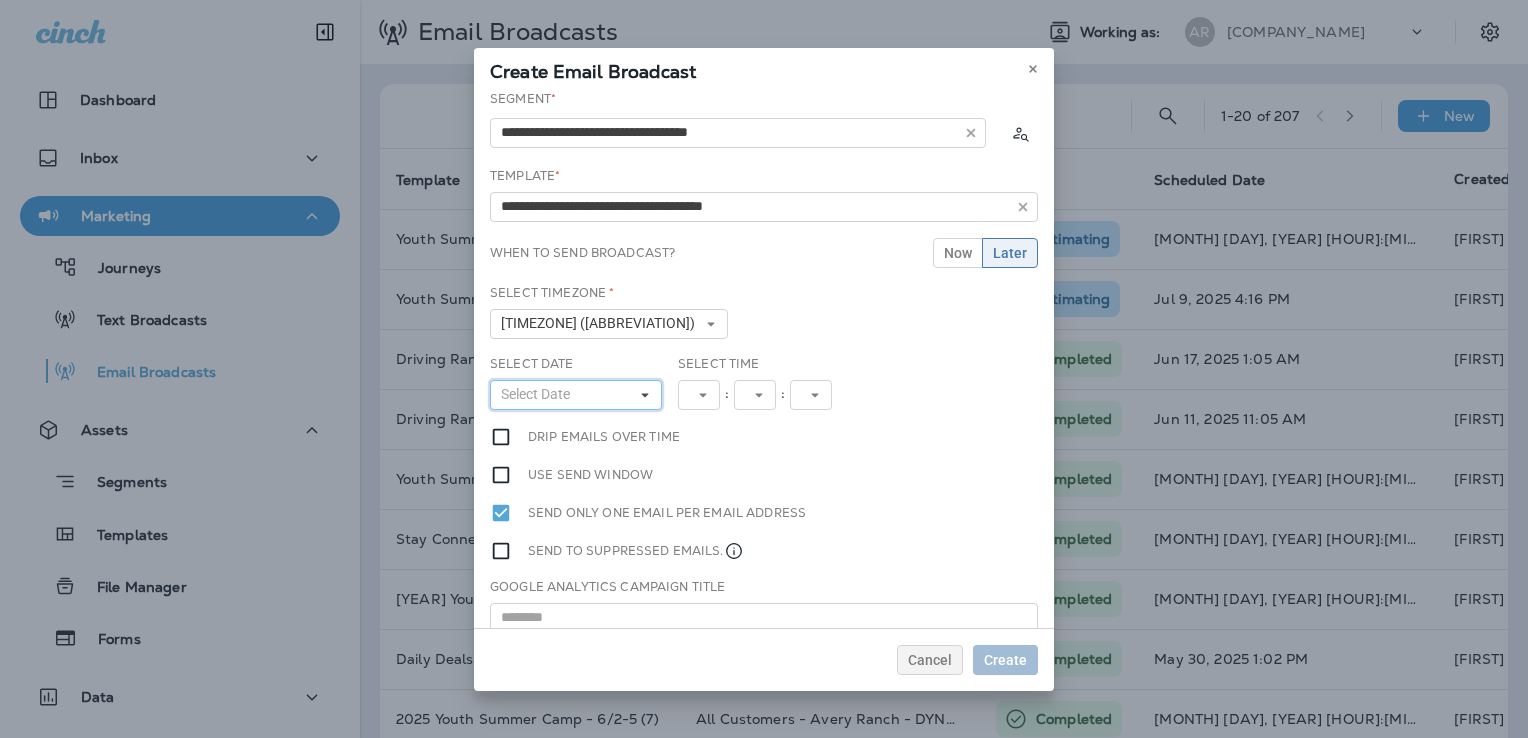 click on "Select Date" at bounding box center (576, 395) 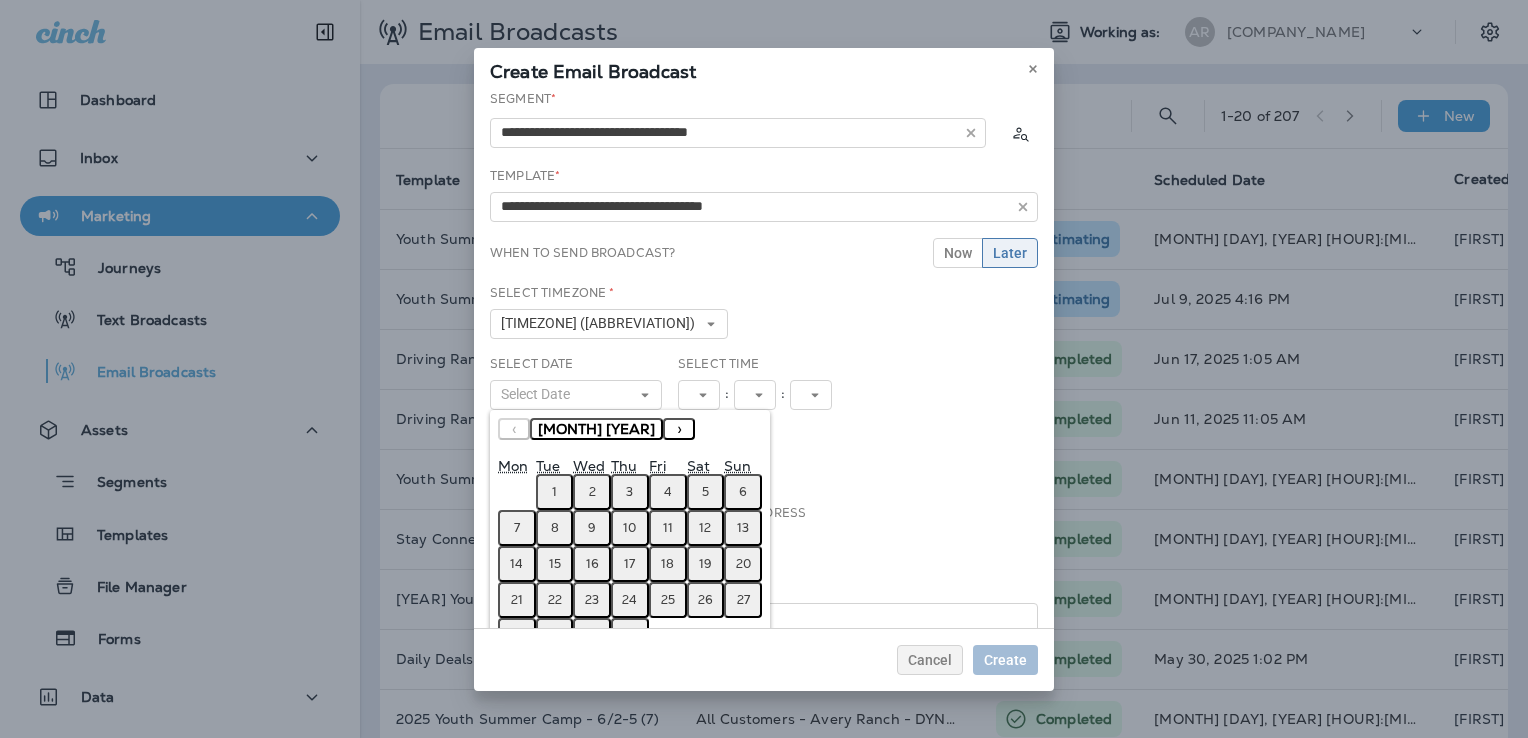 click on "16" at bounding box center (592, 564) 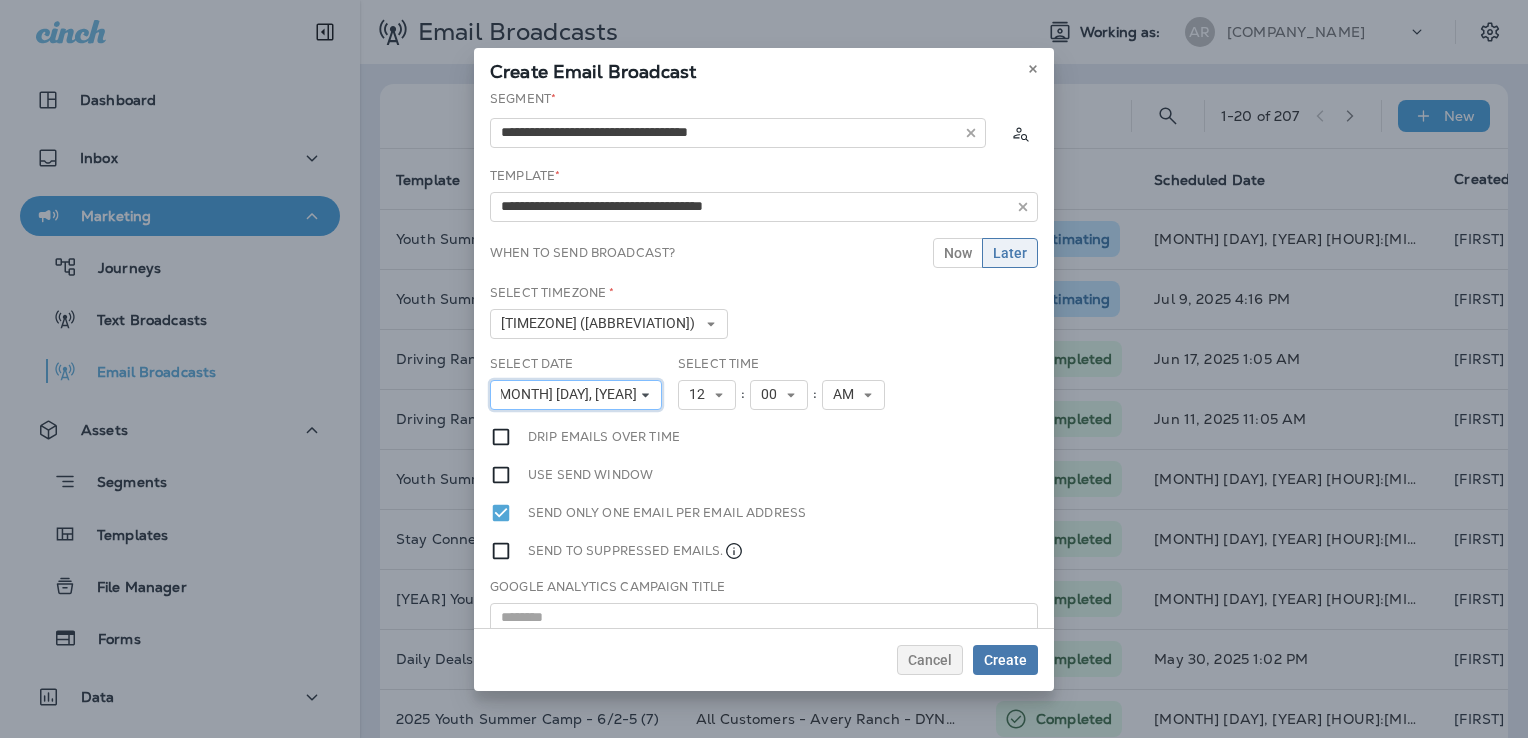 click on "[MONTH] [DAY], [YEAR]" at bounding box center (576, 395) 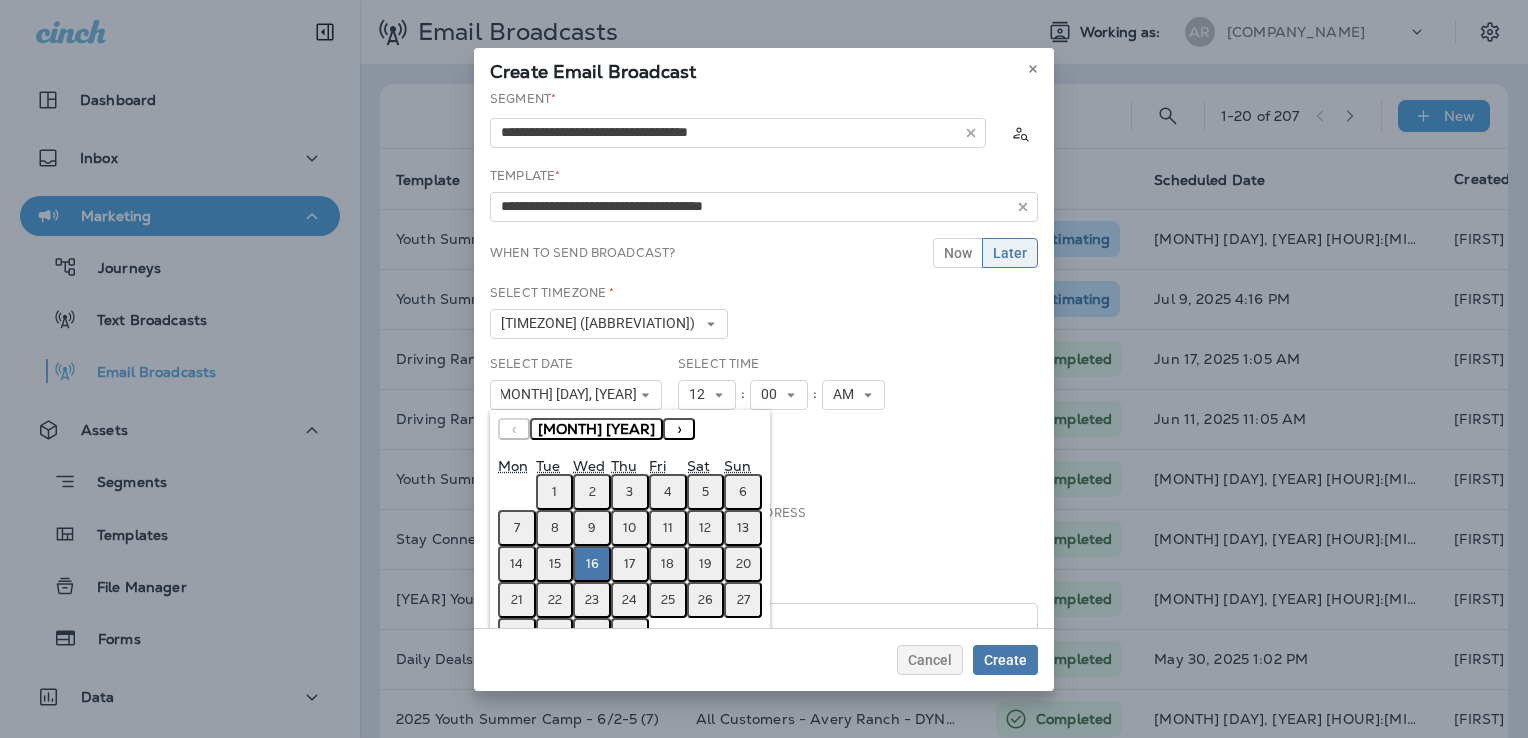 click on "17" at bounding box center [629, 564] 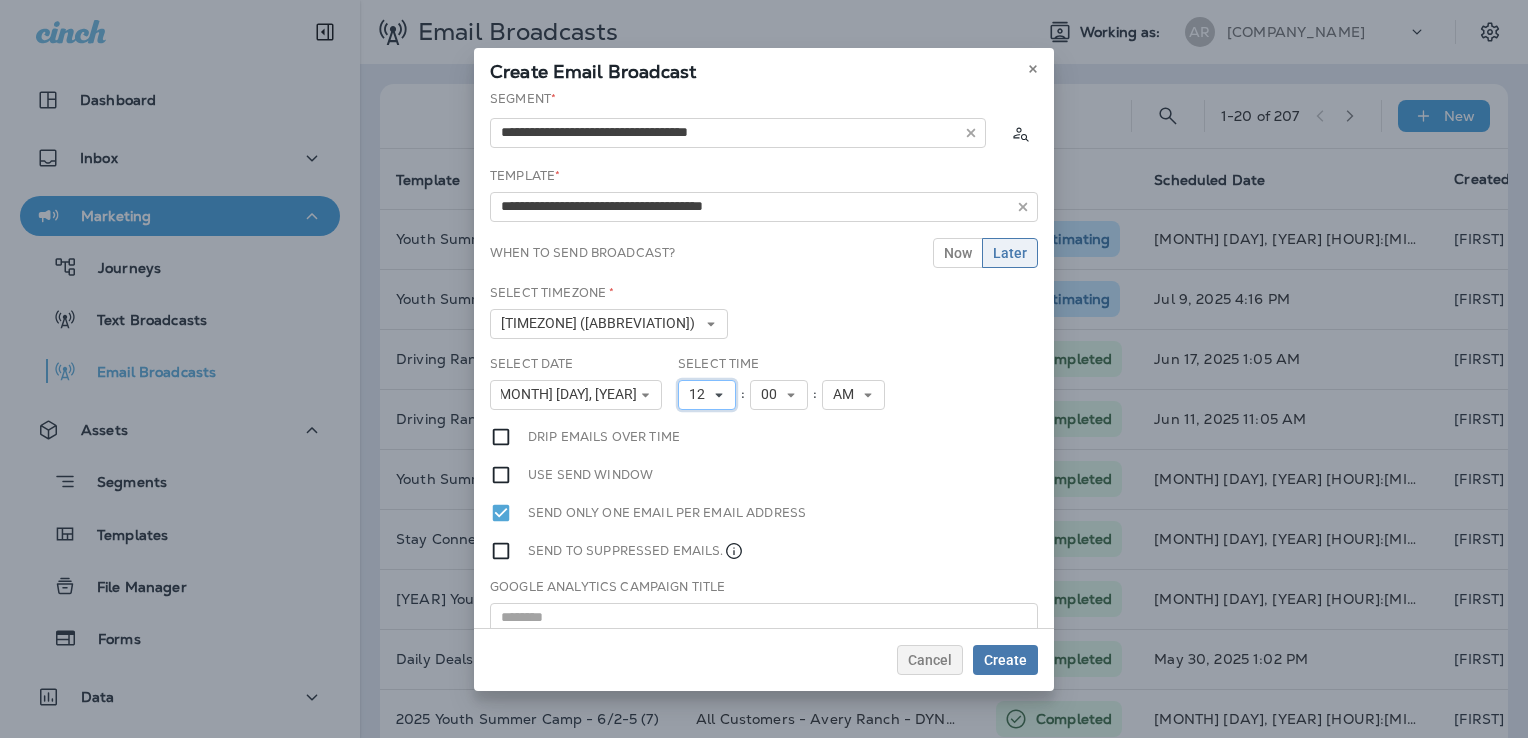 click on "12" at bounding box center (701, 394) 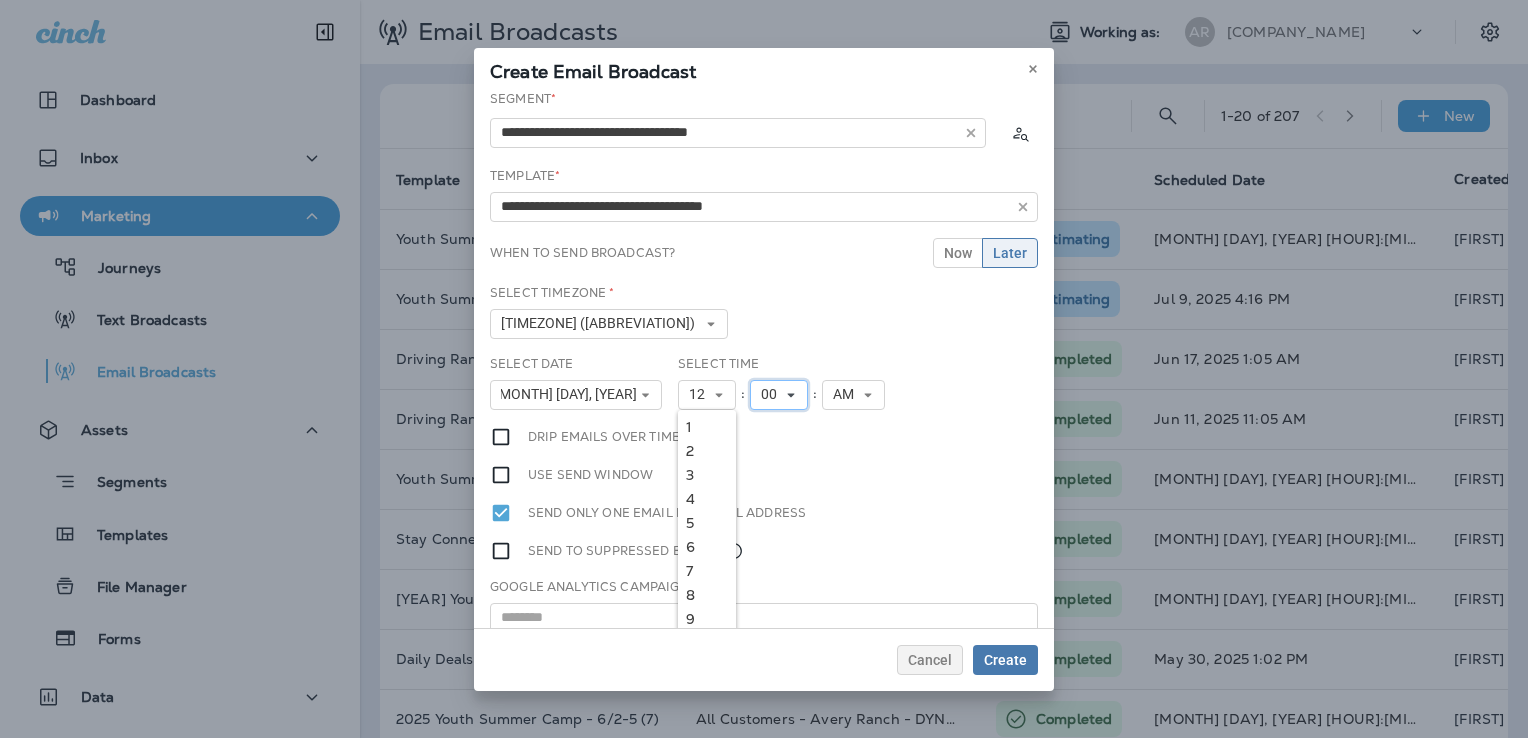 click on "00" at bounding box center (701, 394) 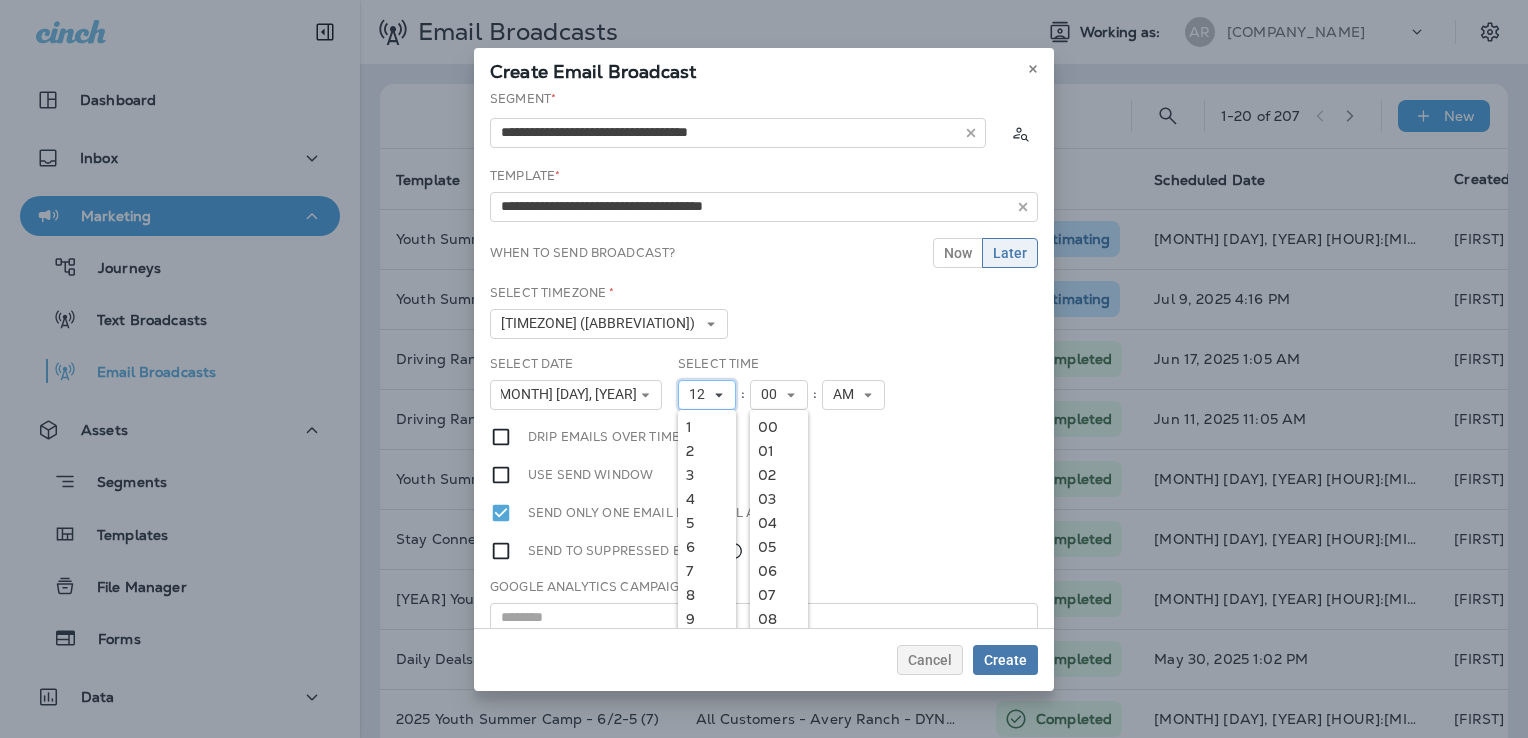 click on "12" at bounding box center [701, 394] 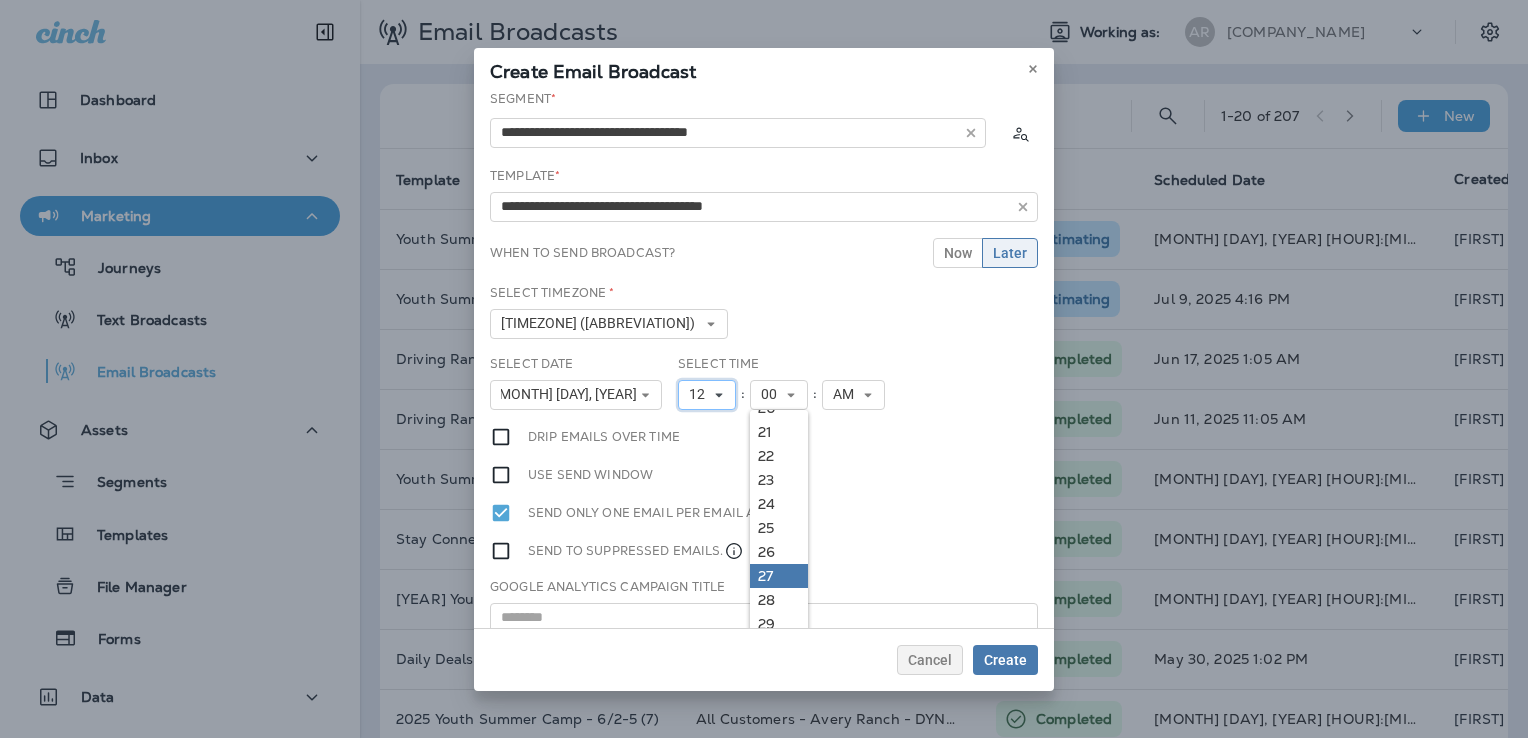 scroll, scrollTop: 500, scrollLeft: 0, axis: vertical 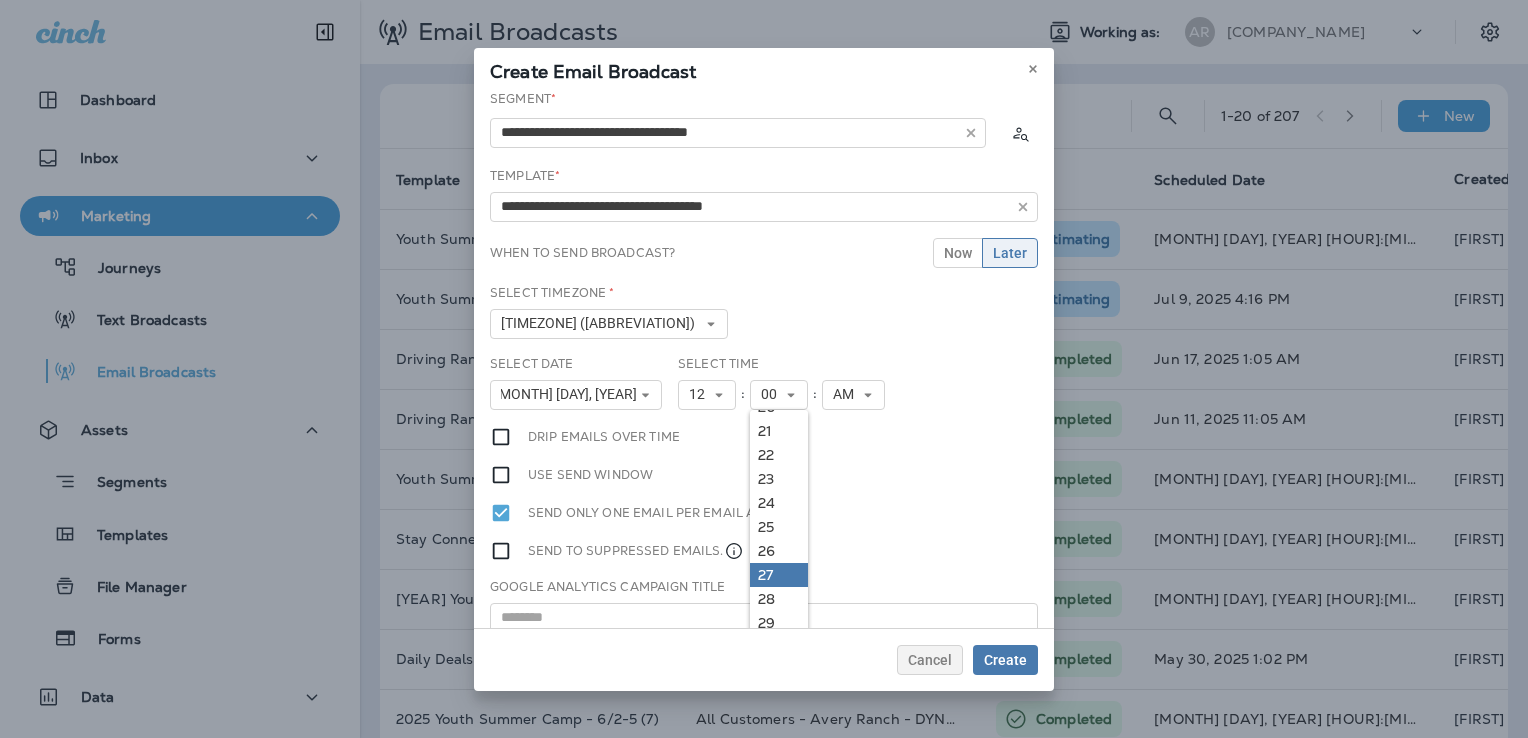 click on "27" at bounding box center [0, 0] 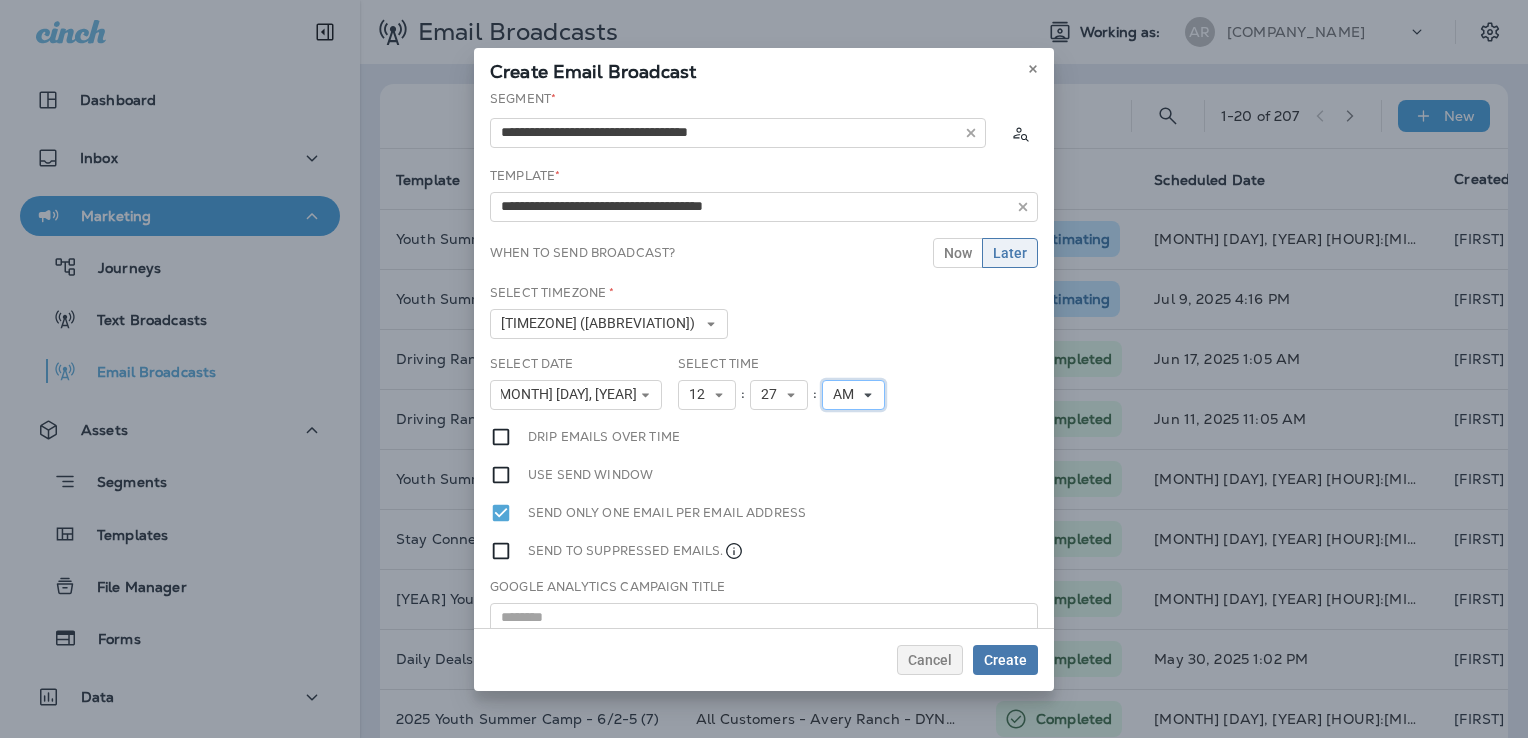 click on "AM" at bounding box center [701, 394] 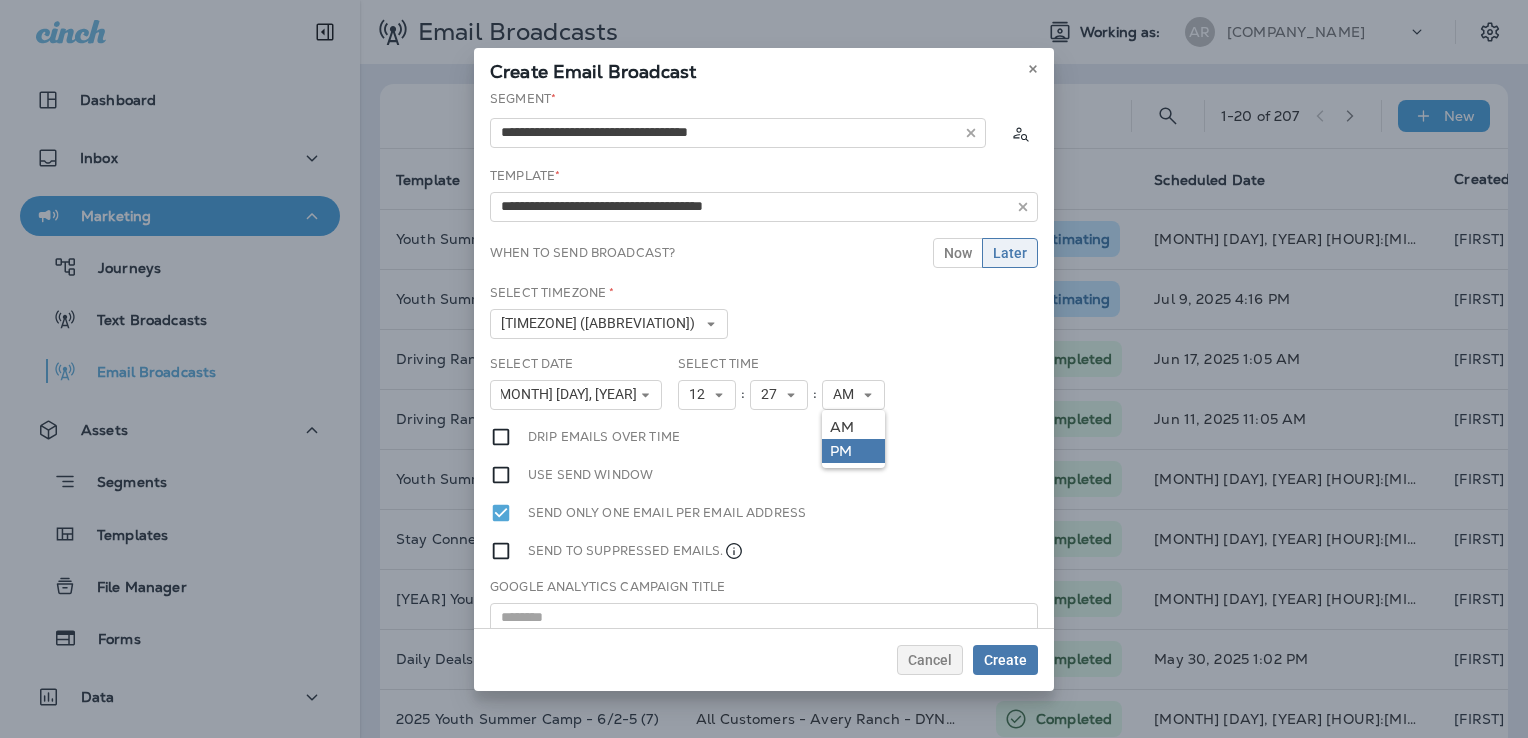click on "PM" at bounding box center (0, 0) 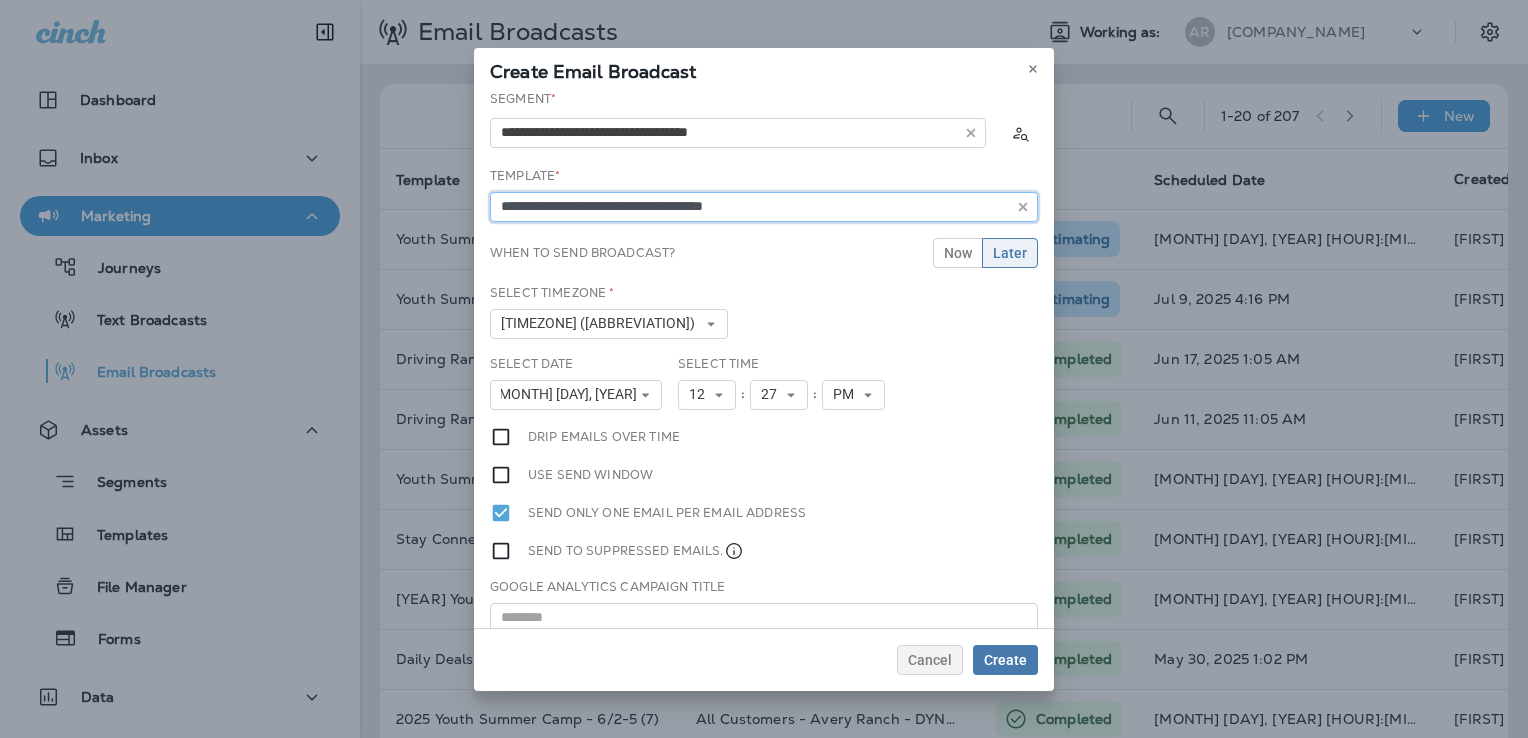 click on "**********" at bounding box center (738, 133) 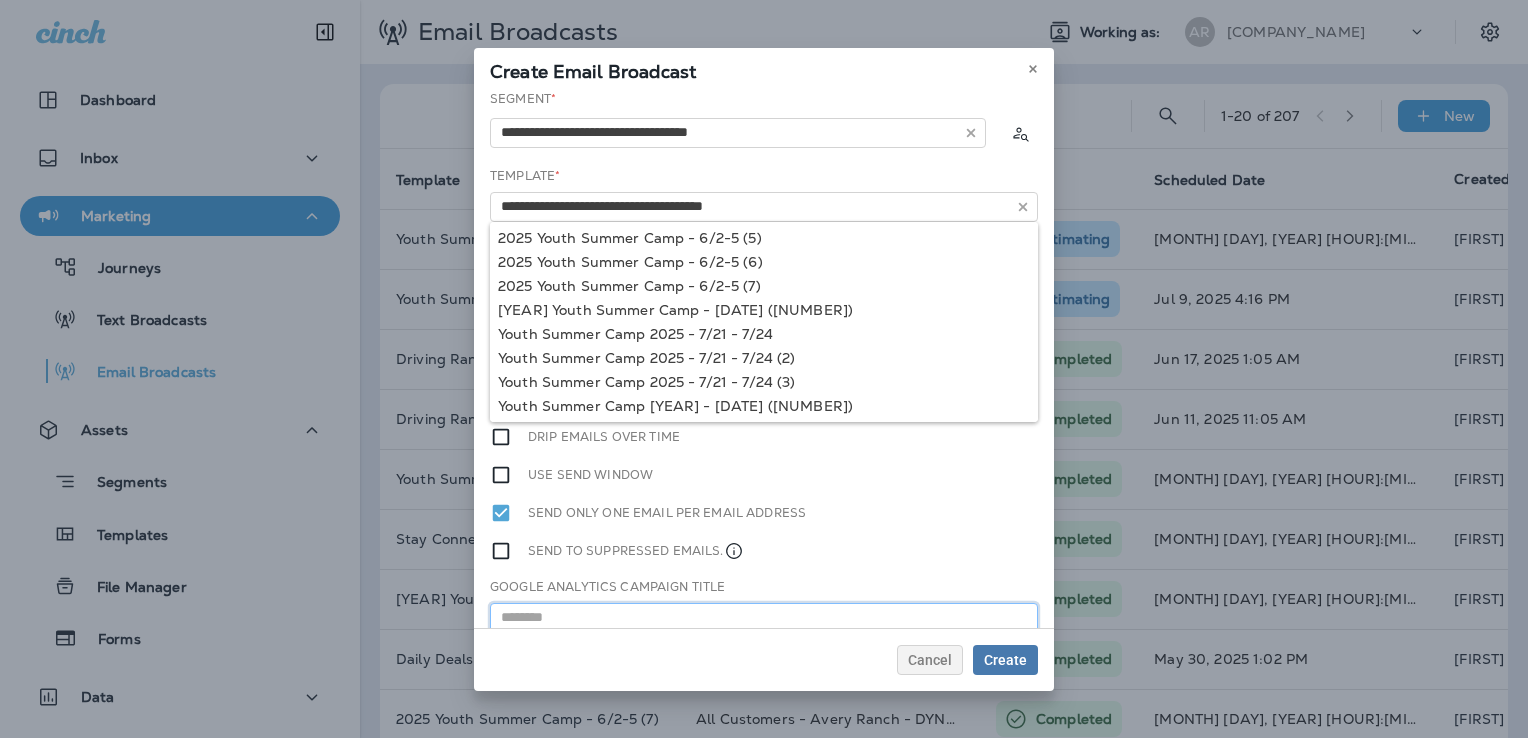 click at bounding box center [764, 618] 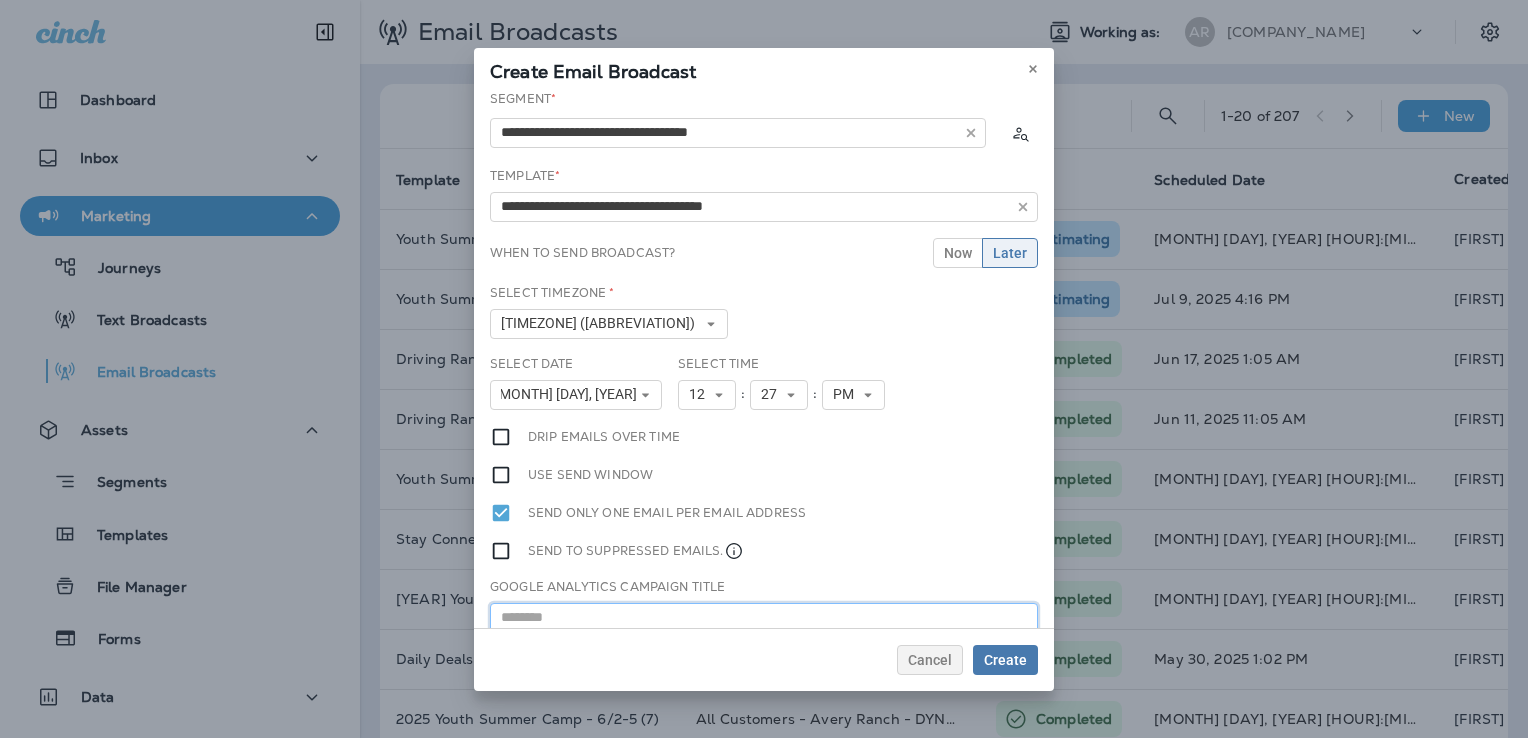 paste on "**********" 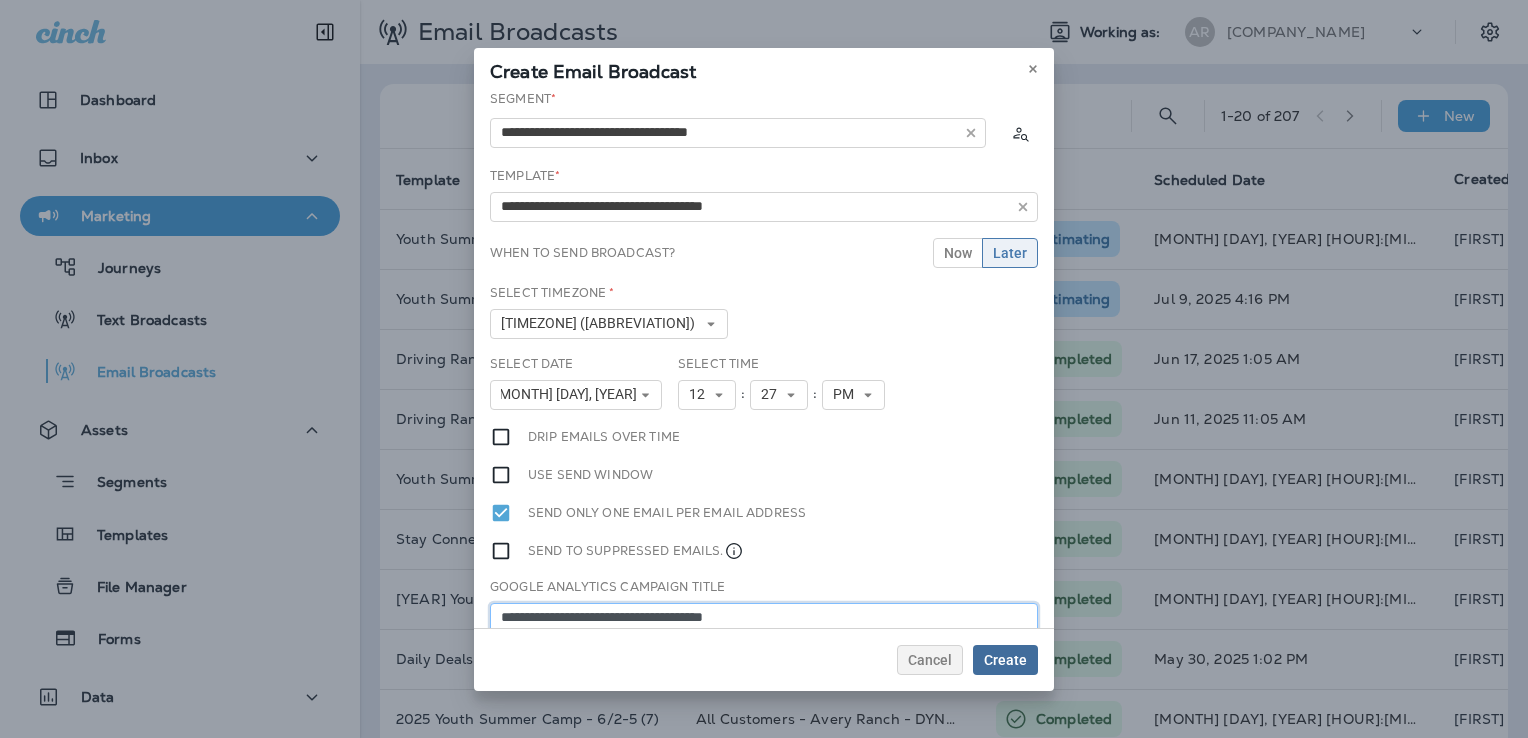 type on "**********" 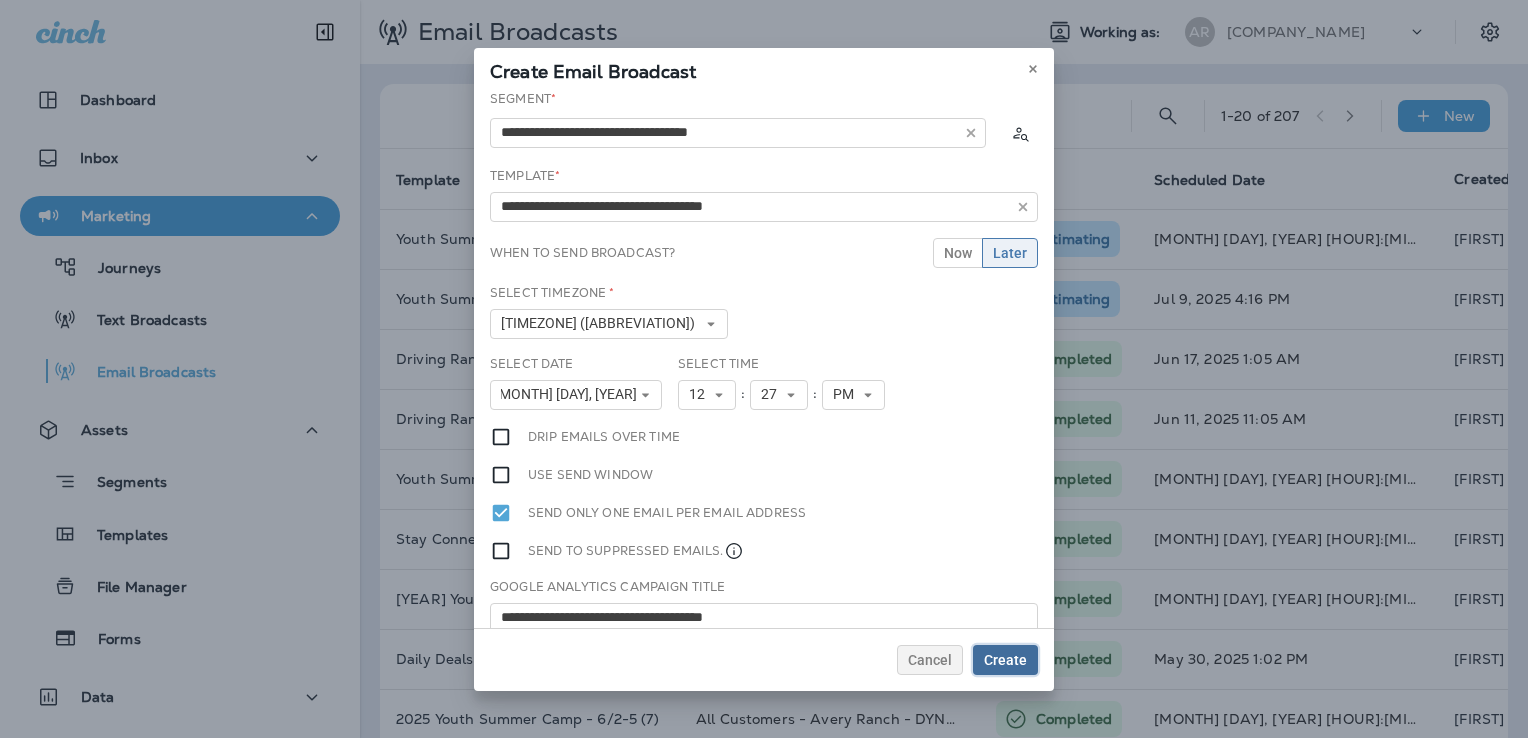 click on "Create" at bounding box center (1005, 660) 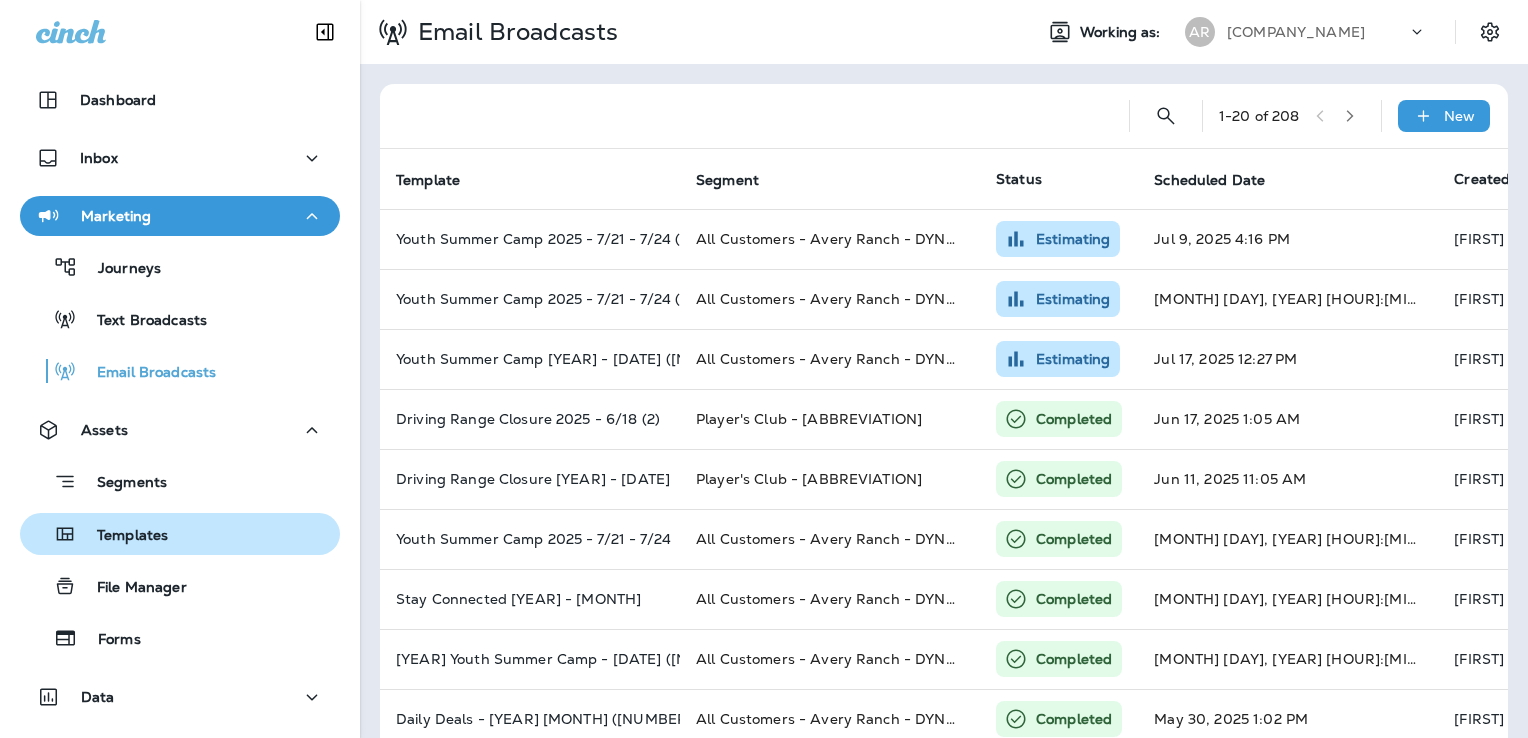 click on "Templates" at bounding box center [180, 267] 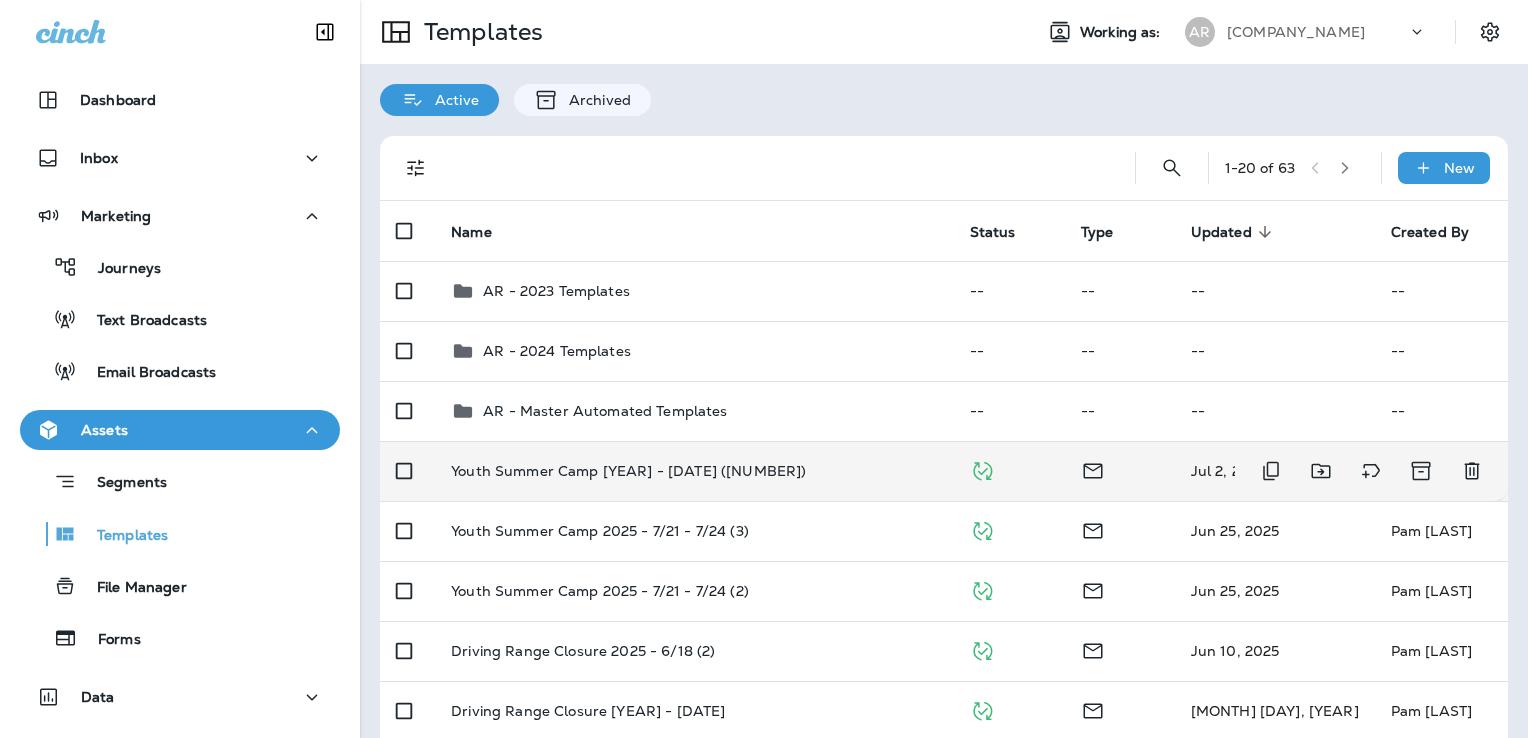 scroll, scrollTop: 100, scrollLeft: 0, axis: vertical 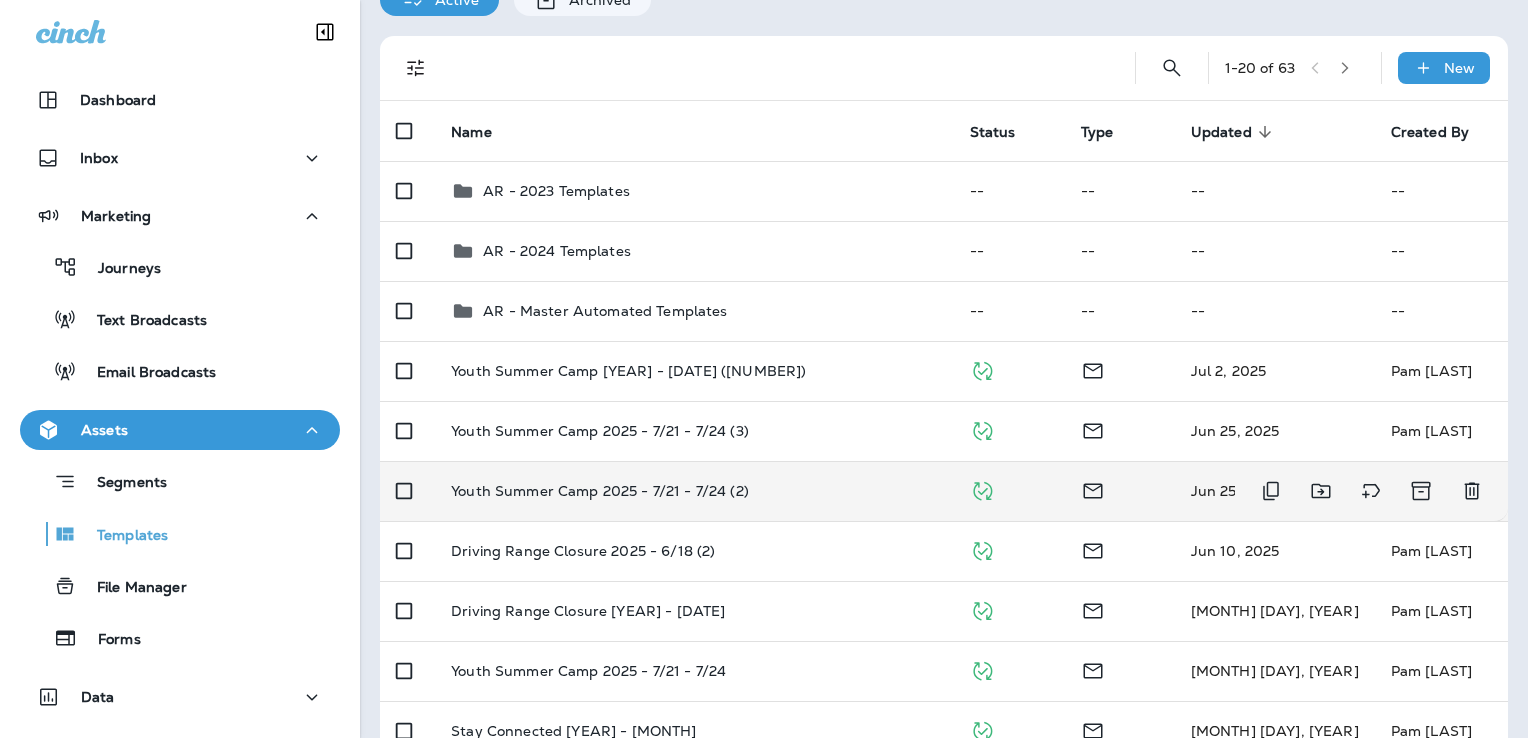 click on "Youth Summer Camp 2025 - 7/21 - 7/24 (2)" at bounding box center (694, 371) 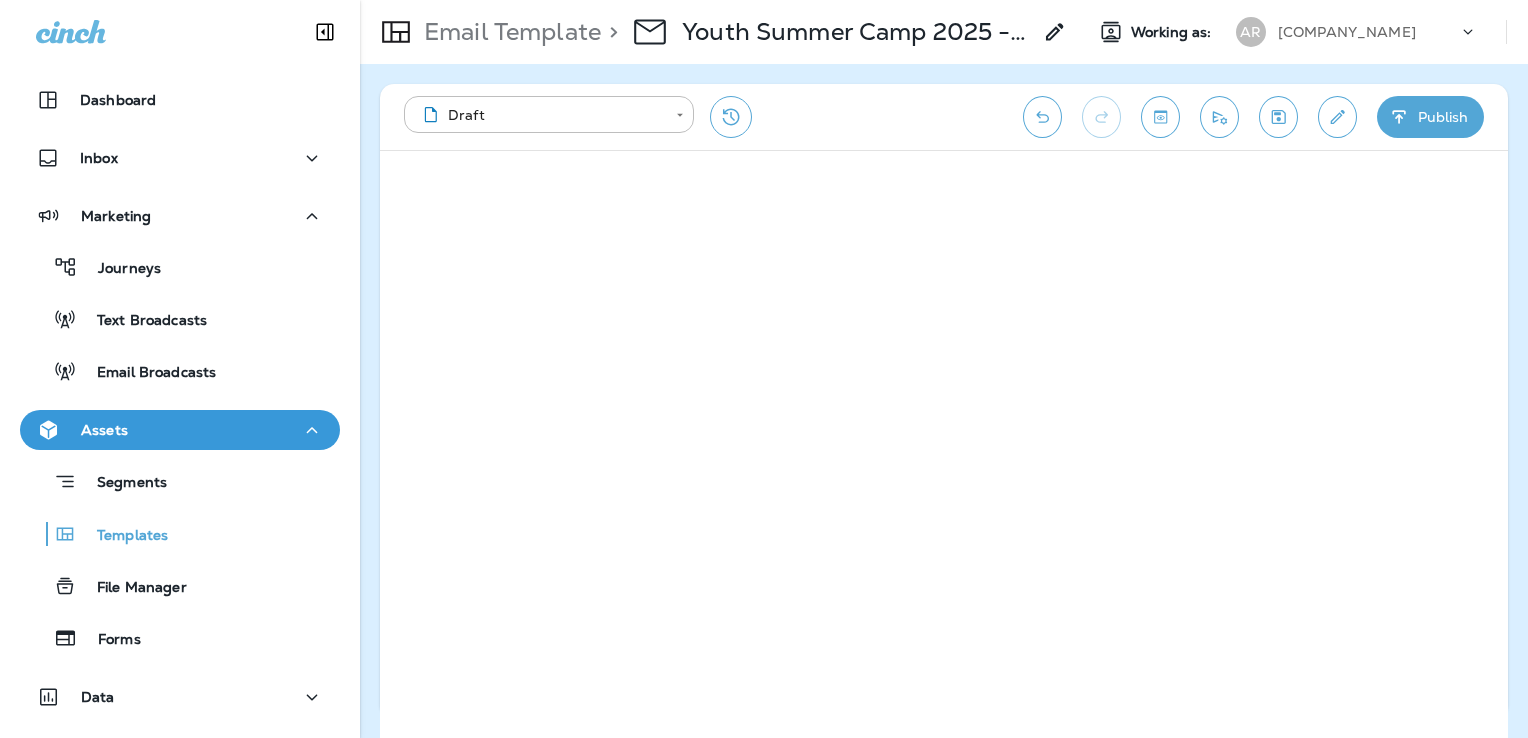 click at bounding box center [1337, 117] 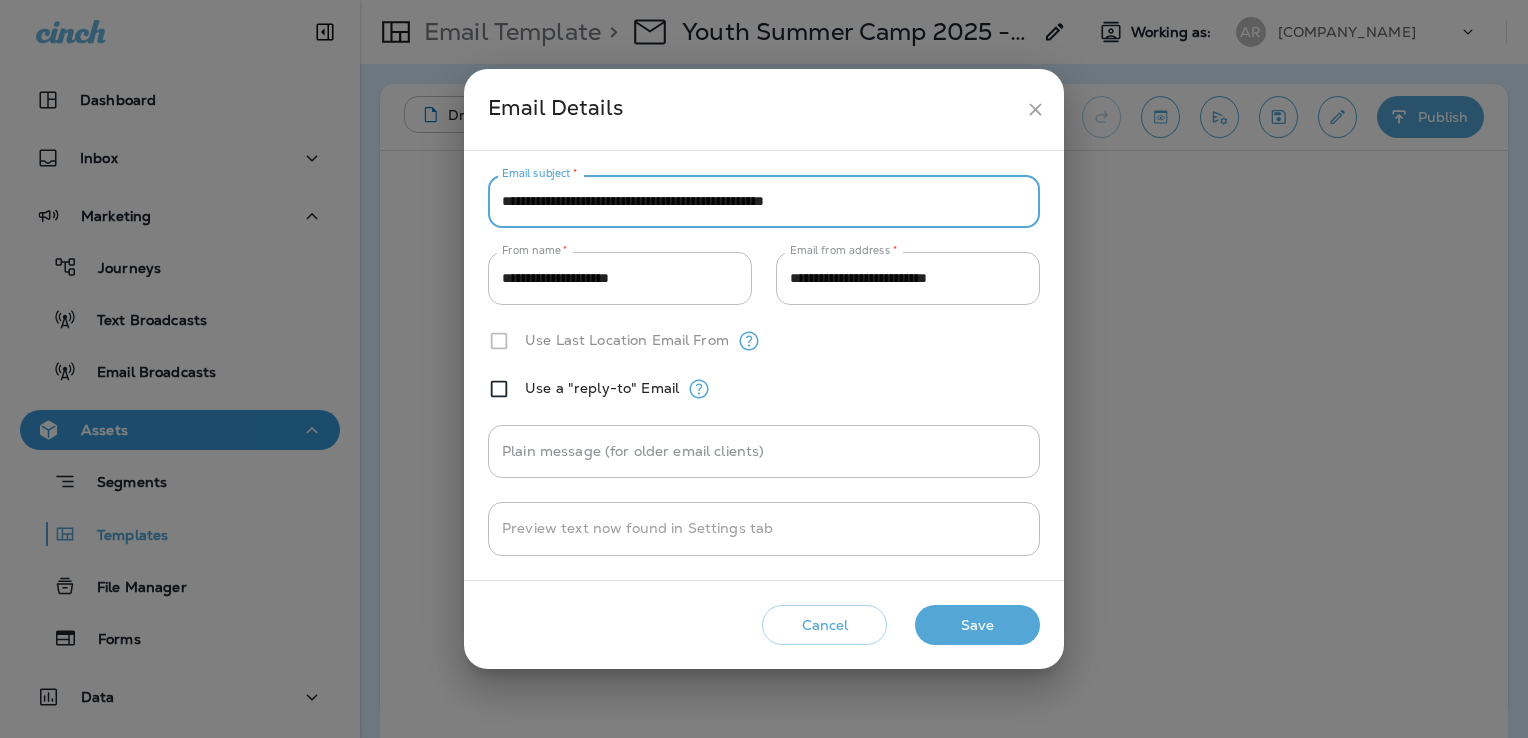 click on "**********" at bounding box center (764, 201) 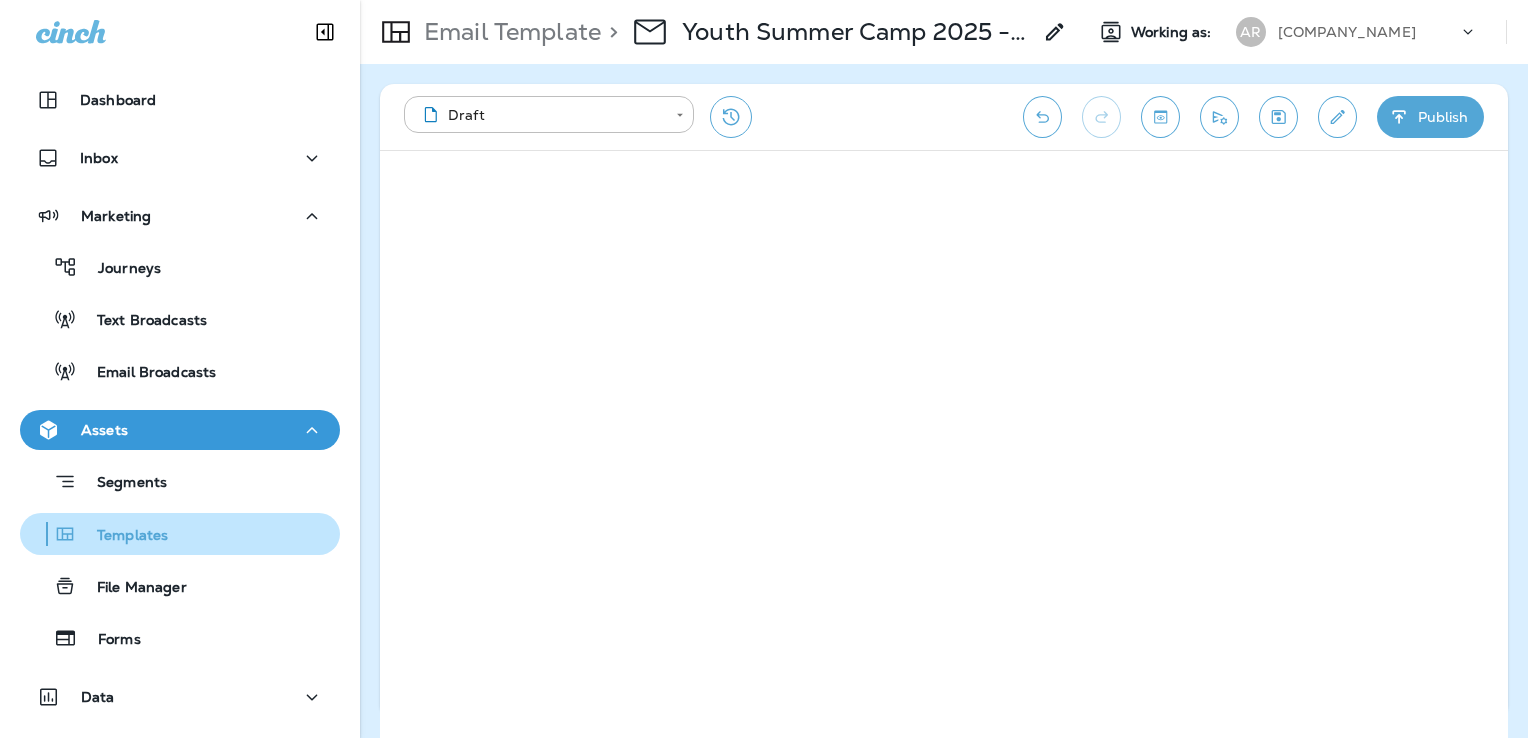 click on "Templates" at bounding box center (180, 267) 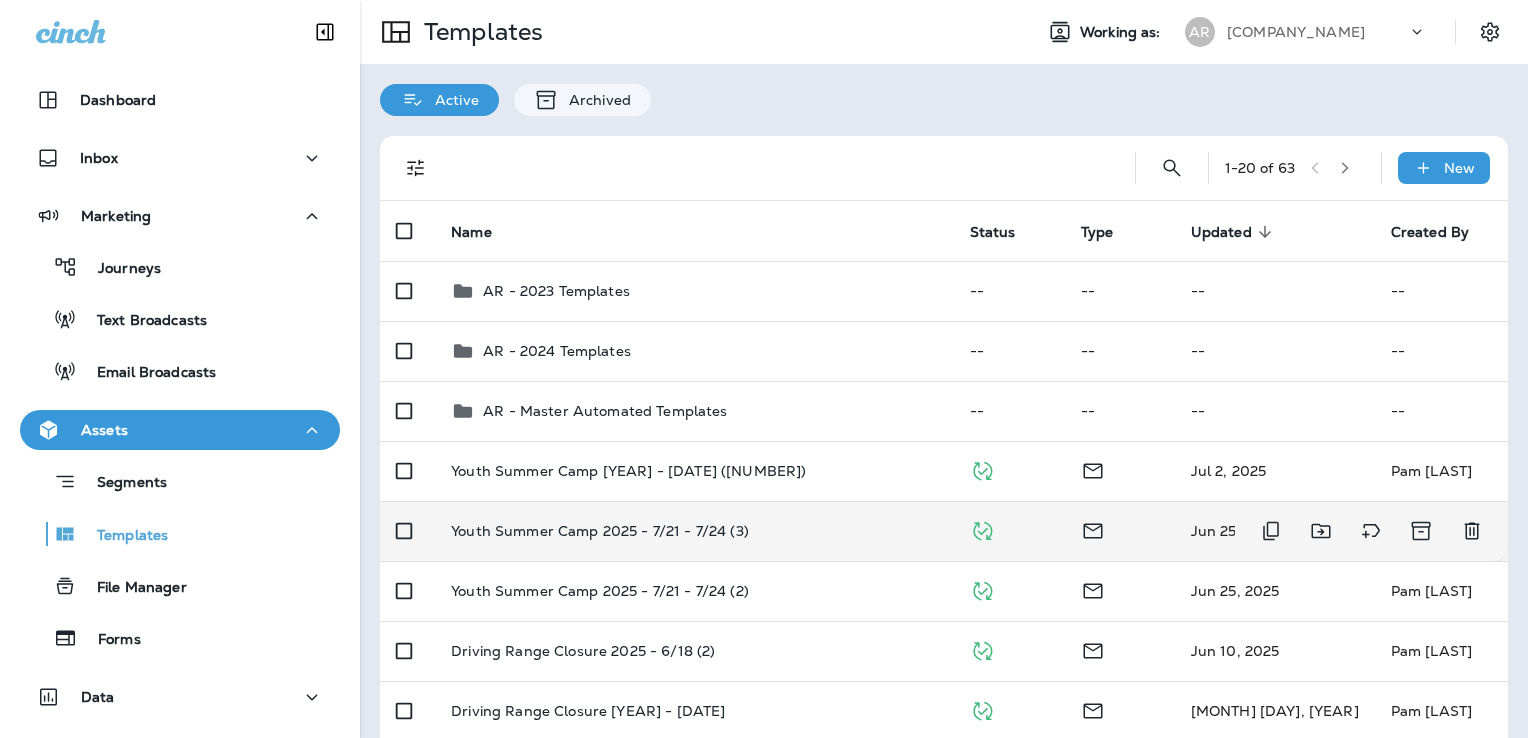 click on "Youth Summer Camp 2025 - 7/21 - 7/24 (3)" at bounding box center [694, 471] 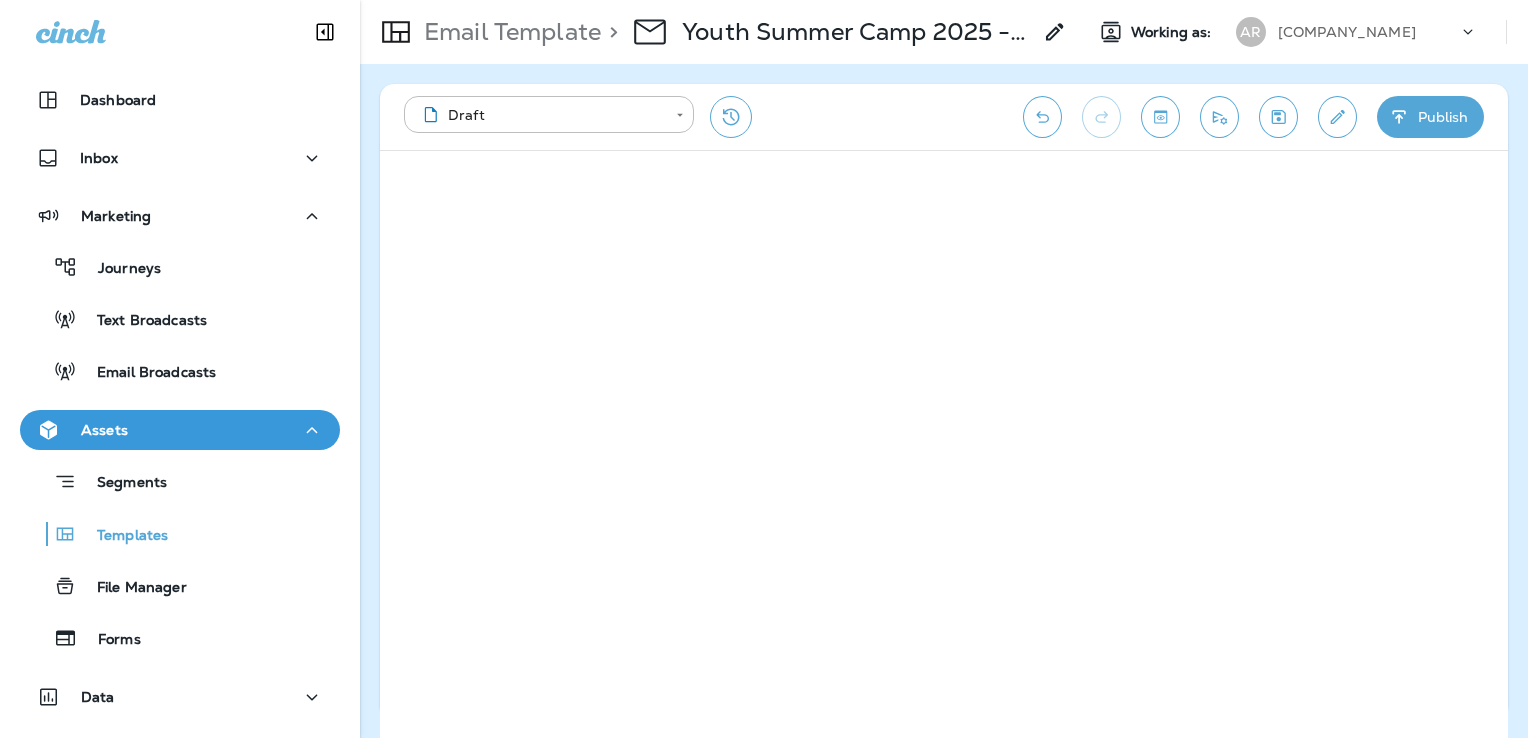 click at bounding box center (1337, 117) 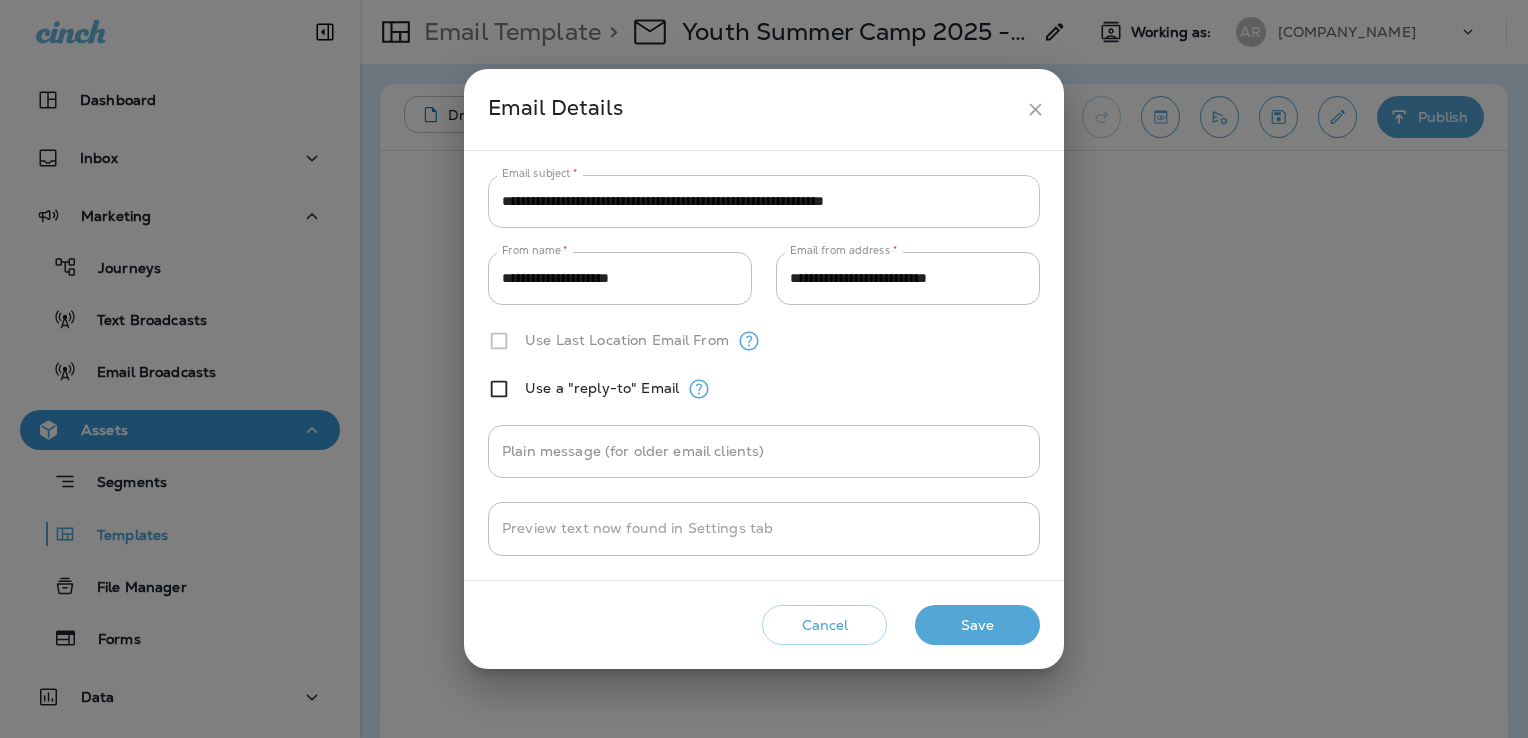 click on "**********" at bounding box center [764, 201] 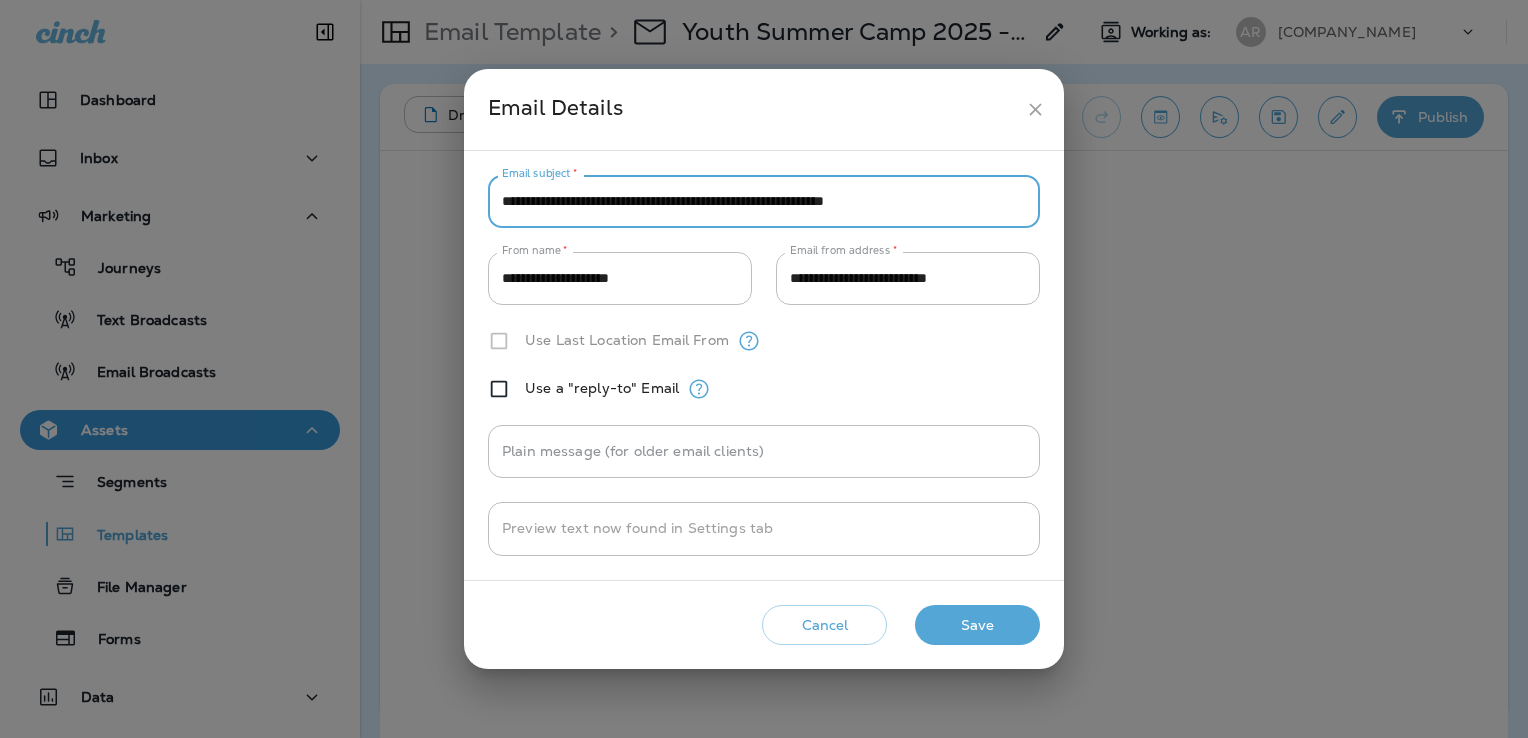 click on "**********" at bounding box center (764, 201) 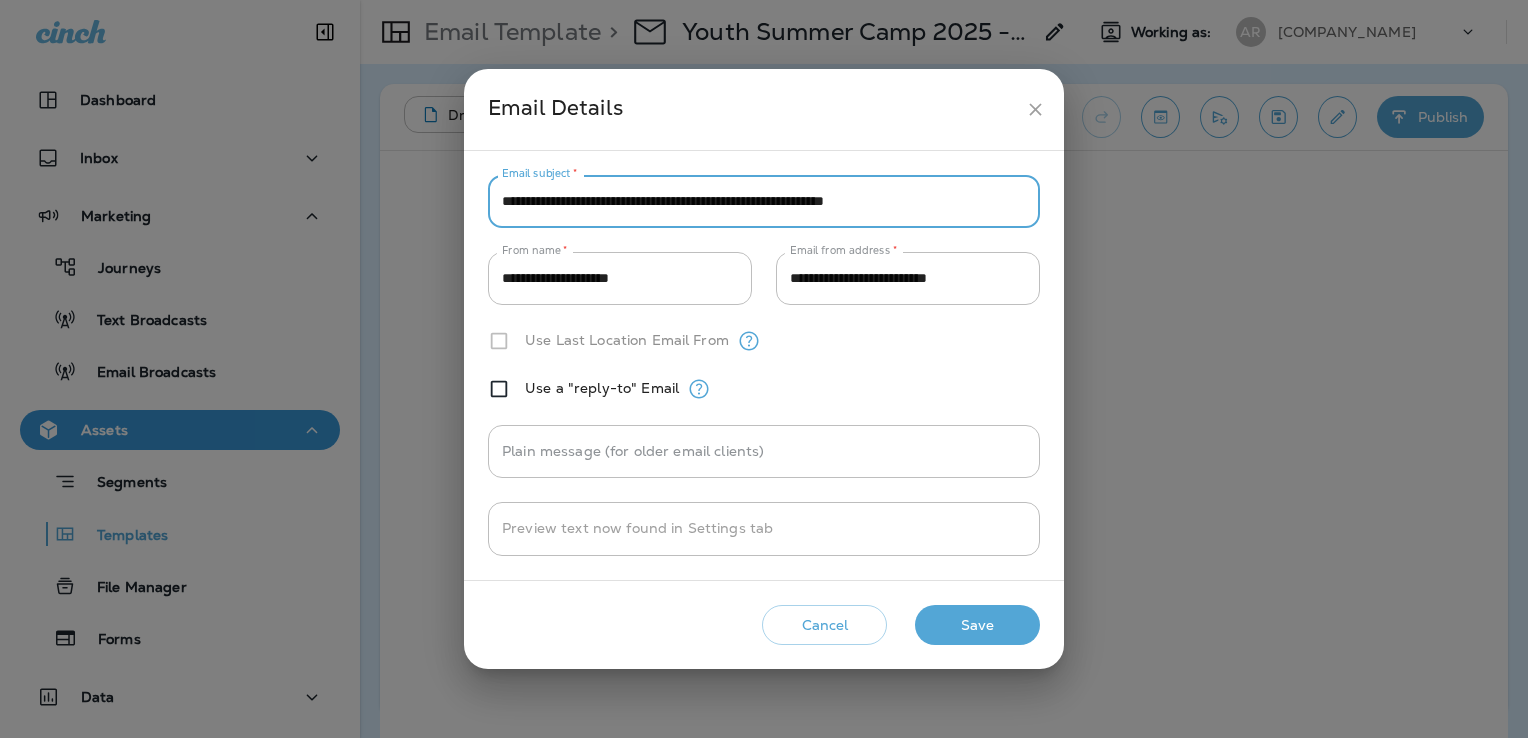 click at bounding box center (1035, 109) 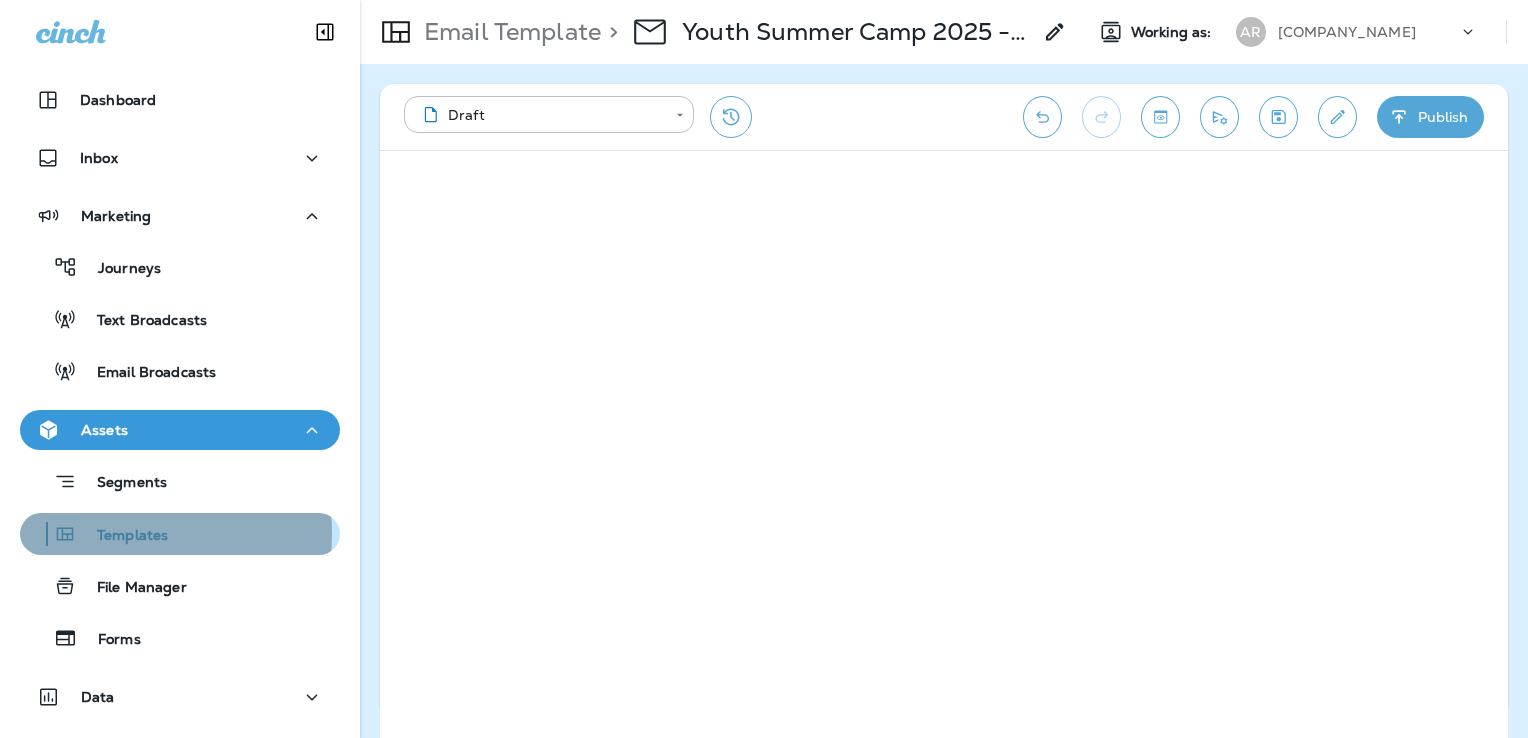 click on "Templates" at bounding box center (122, 536) 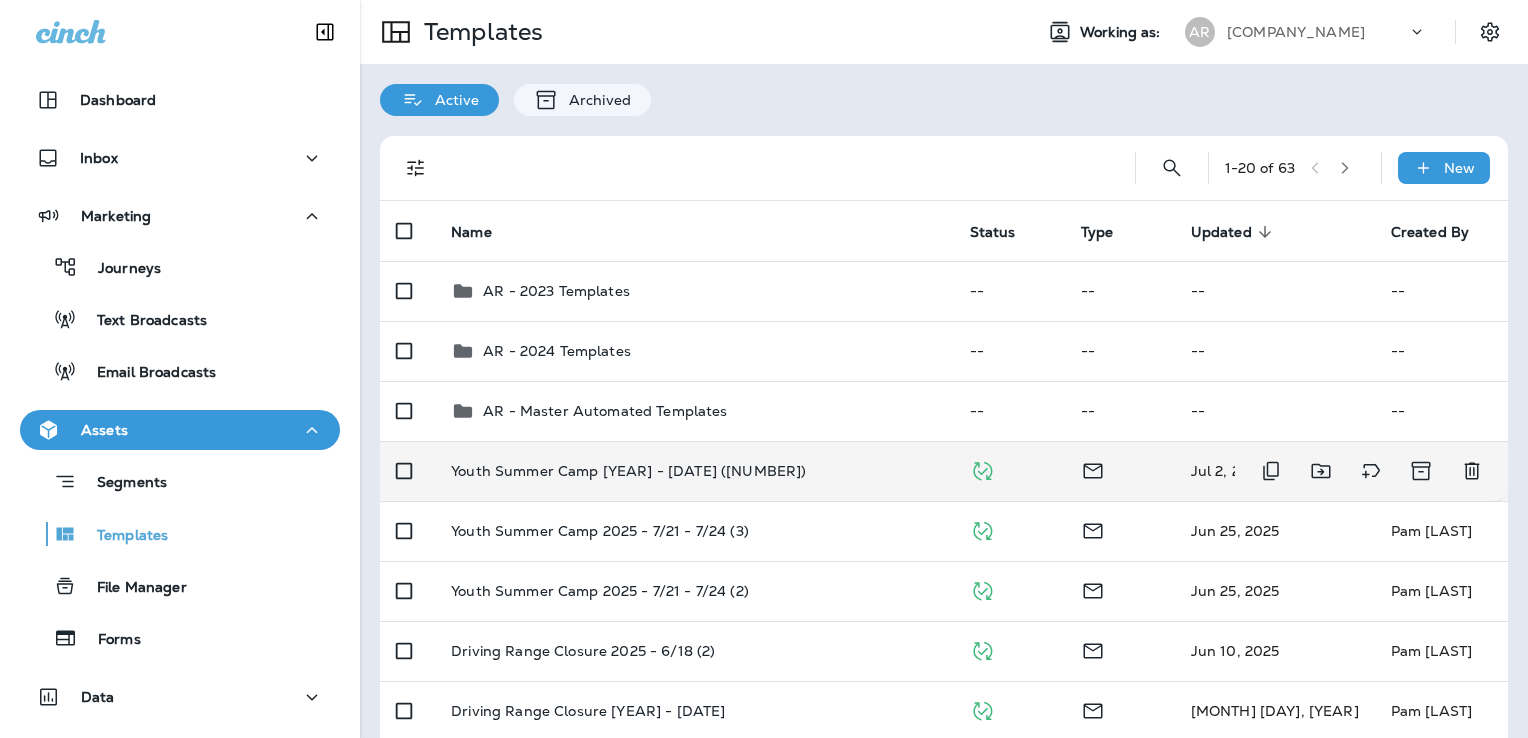 click on "Youth Summer Camp [YEAR] - [DATE] ([NUMBER])" at bounding box center [694, 471] 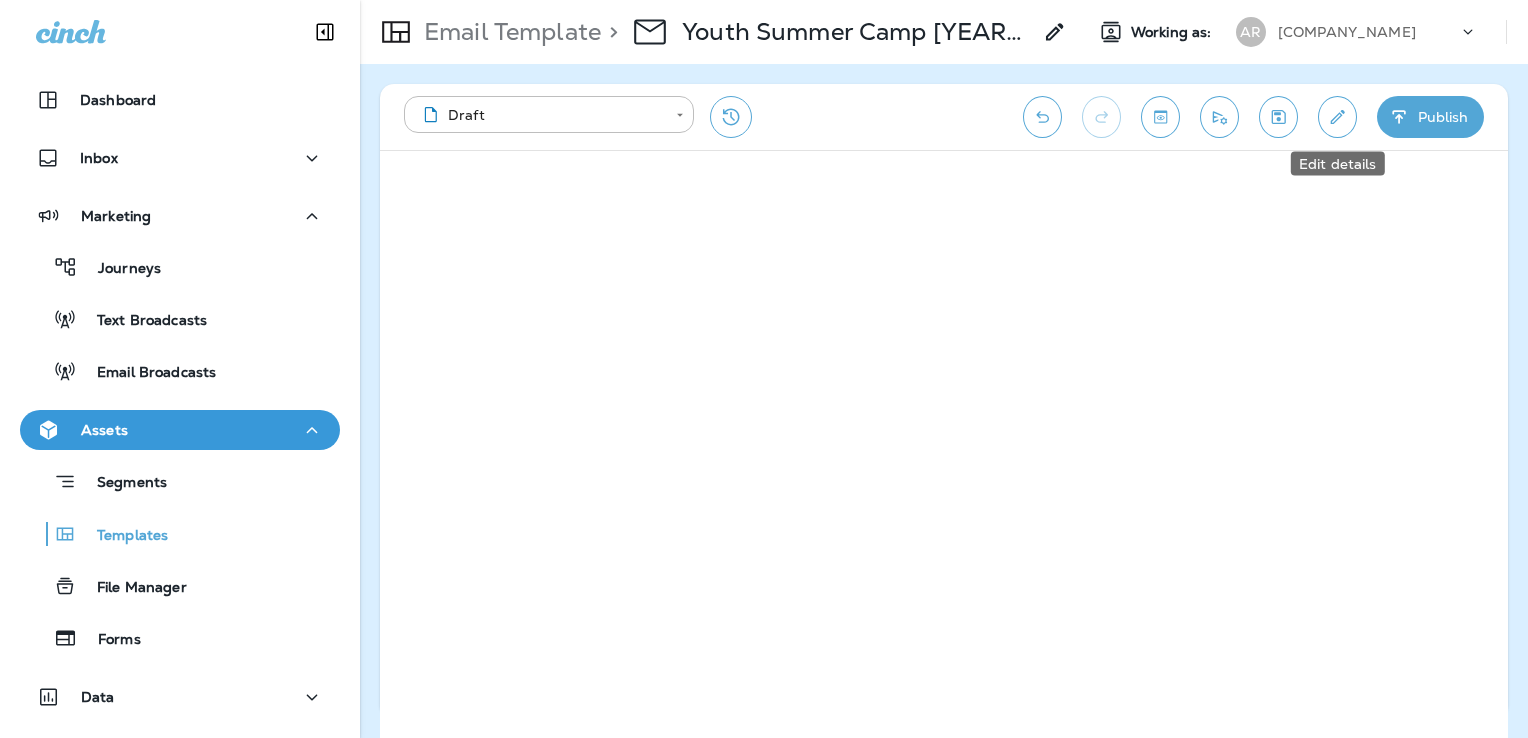 click at bounding box center (1337, 117) 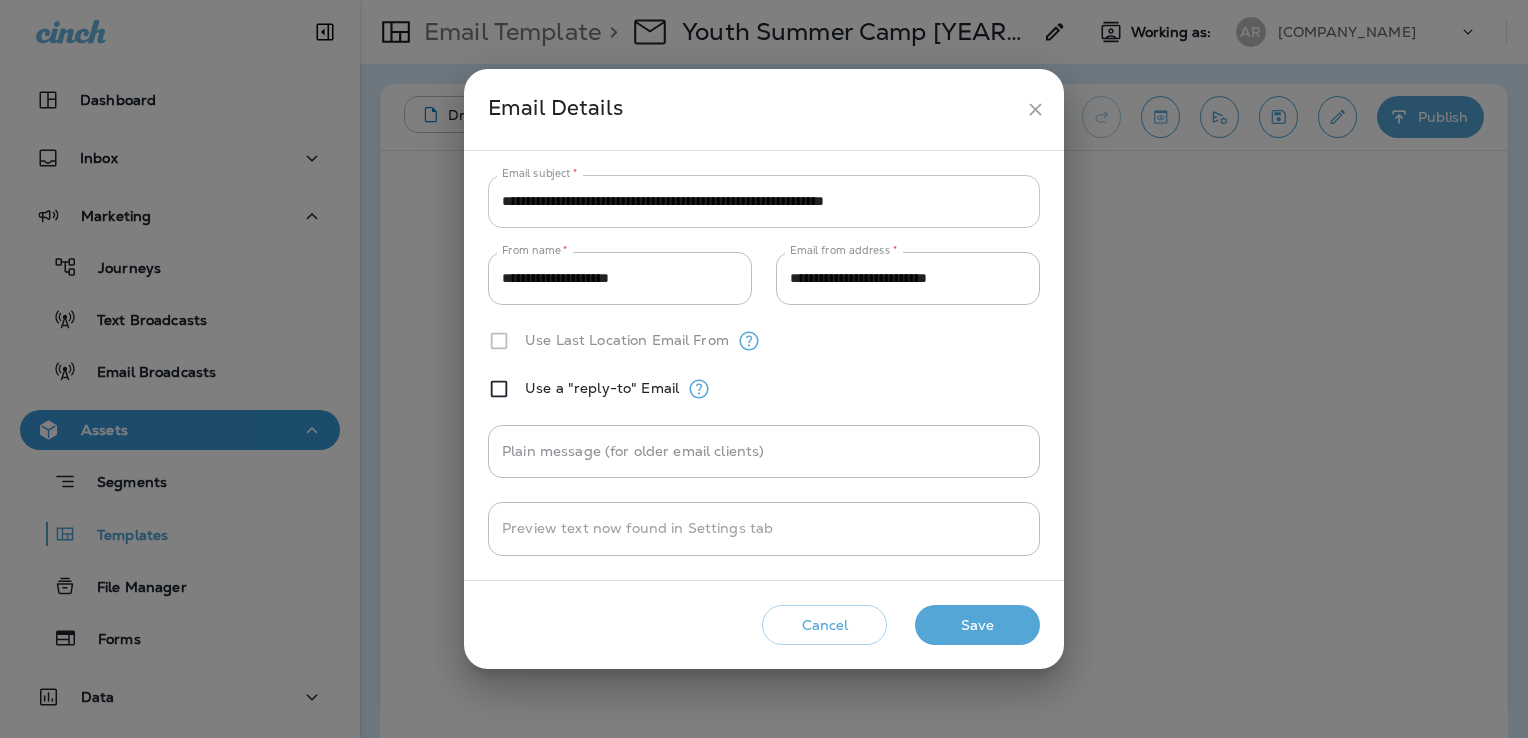 click on "**********" at bounding box center [764, 201] 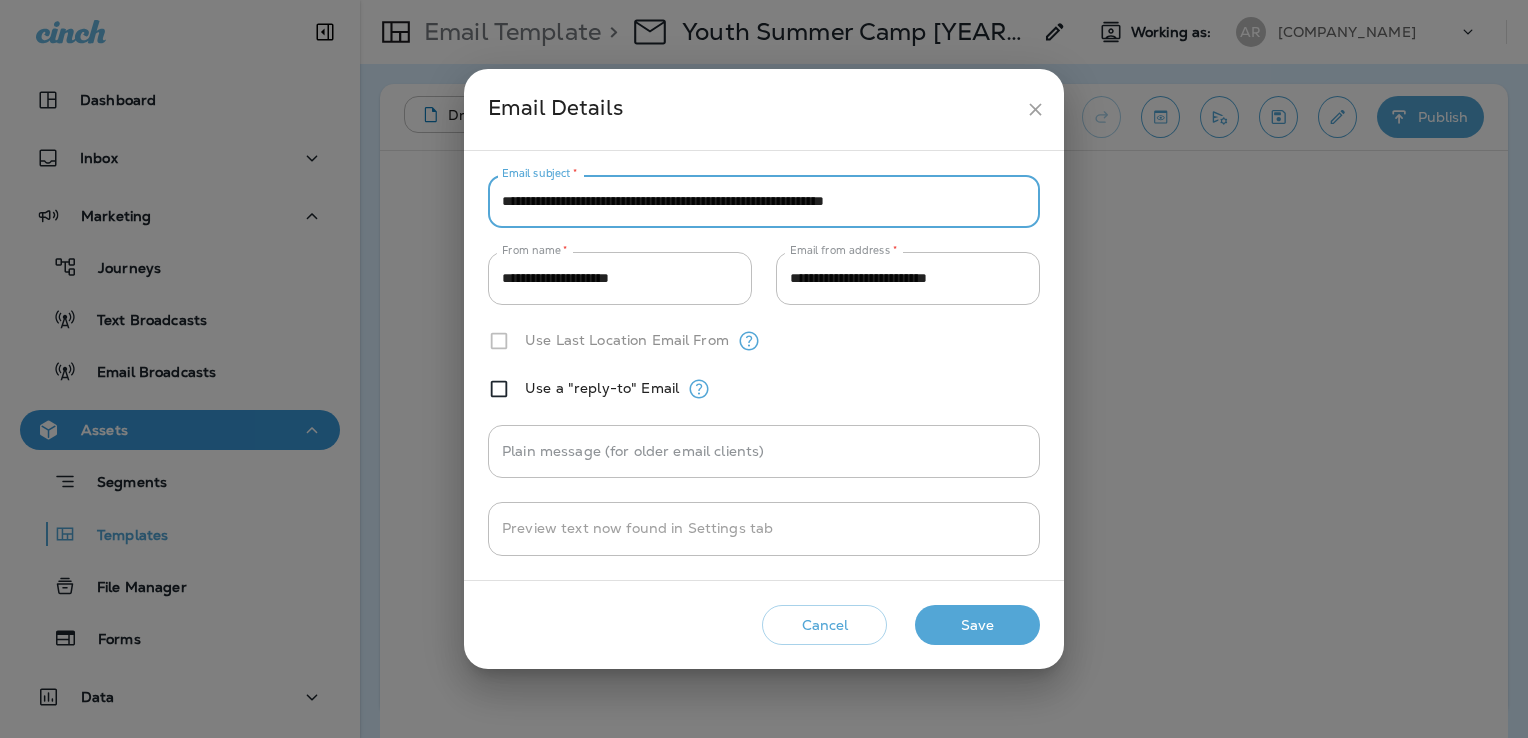 click on "**********" at bounding box center (764, 201) 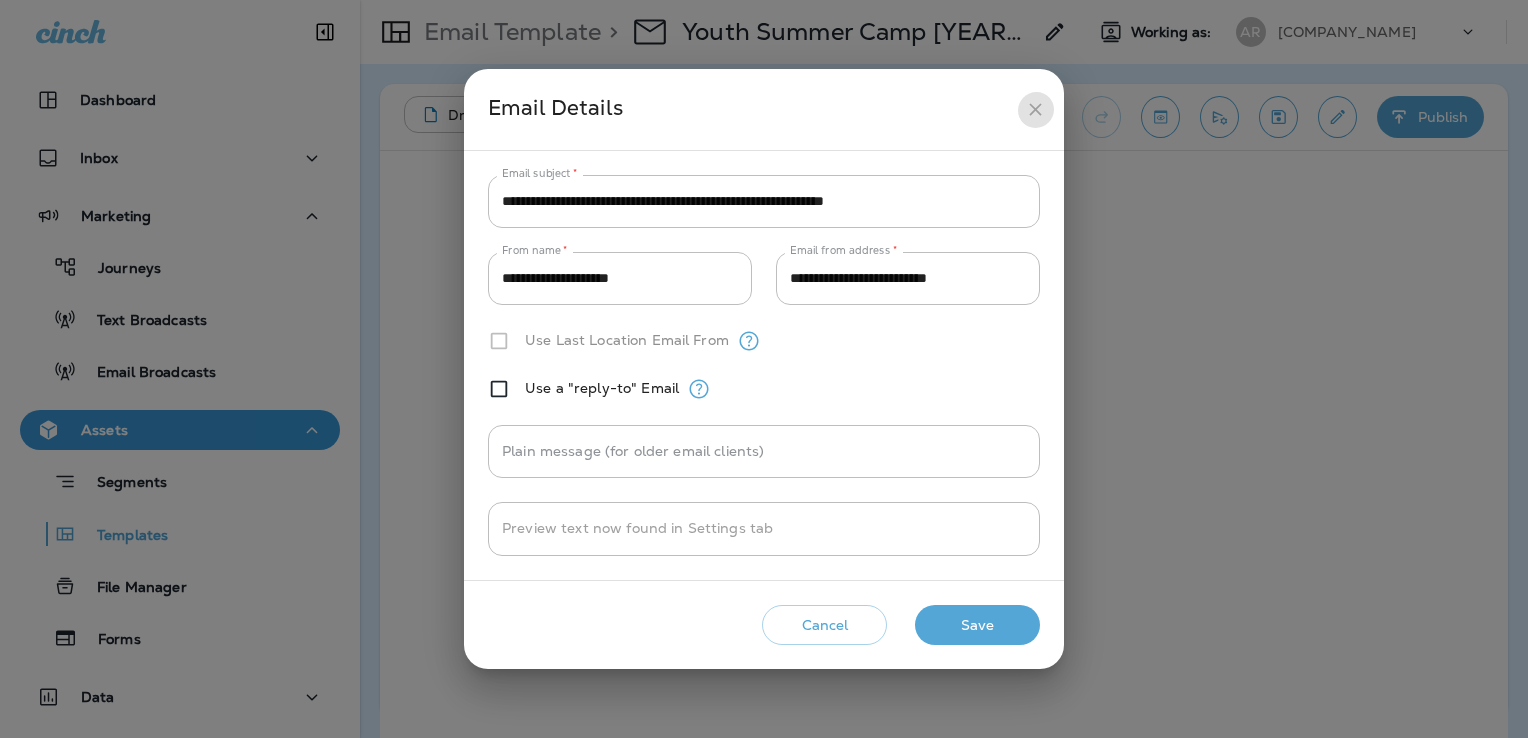 drag, startPoint x: 1028, startPoint y: 114, endPoint x: 1044, endPoint y: 189, distance: 76.687675 